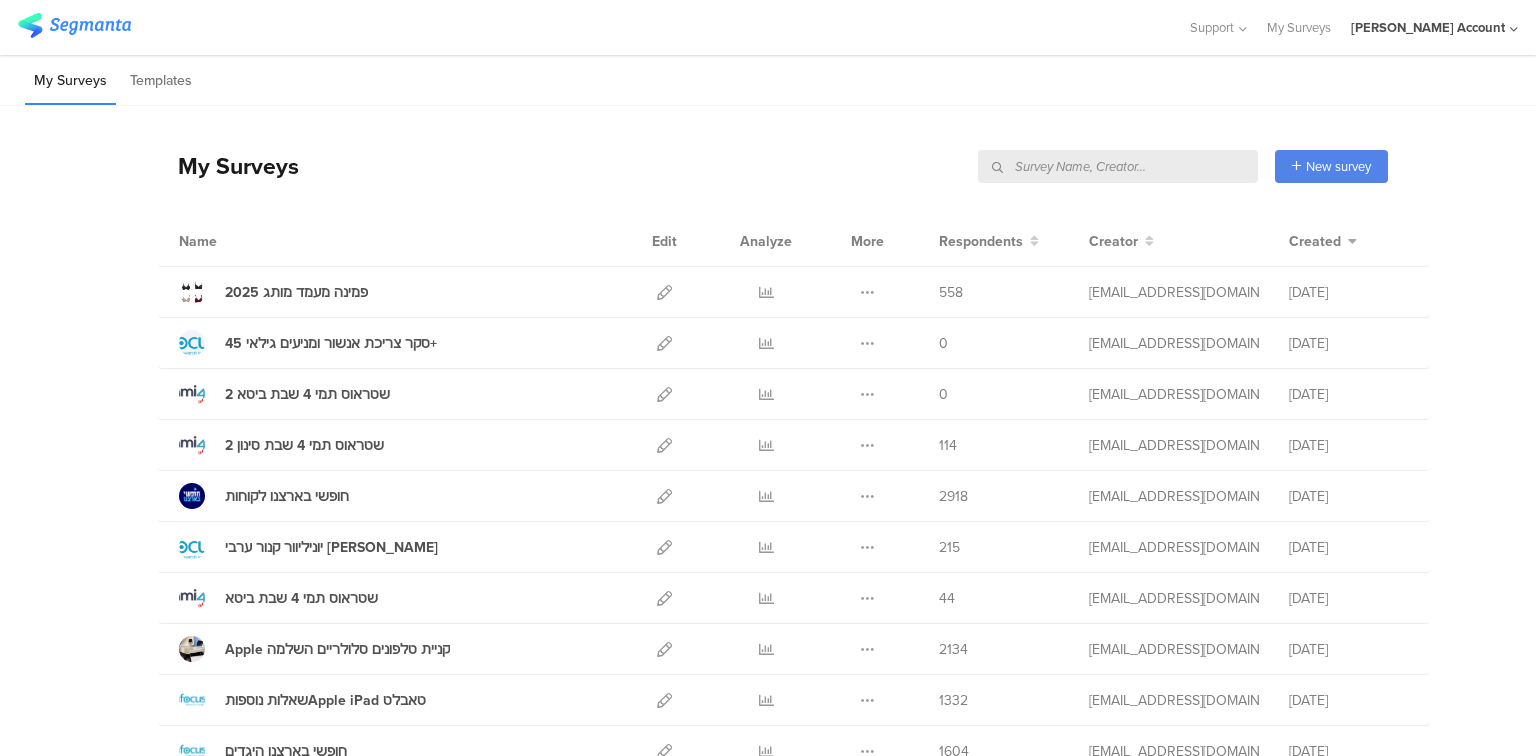 scroll, scrollTop: 0, scrollLeft: 0, axis: both 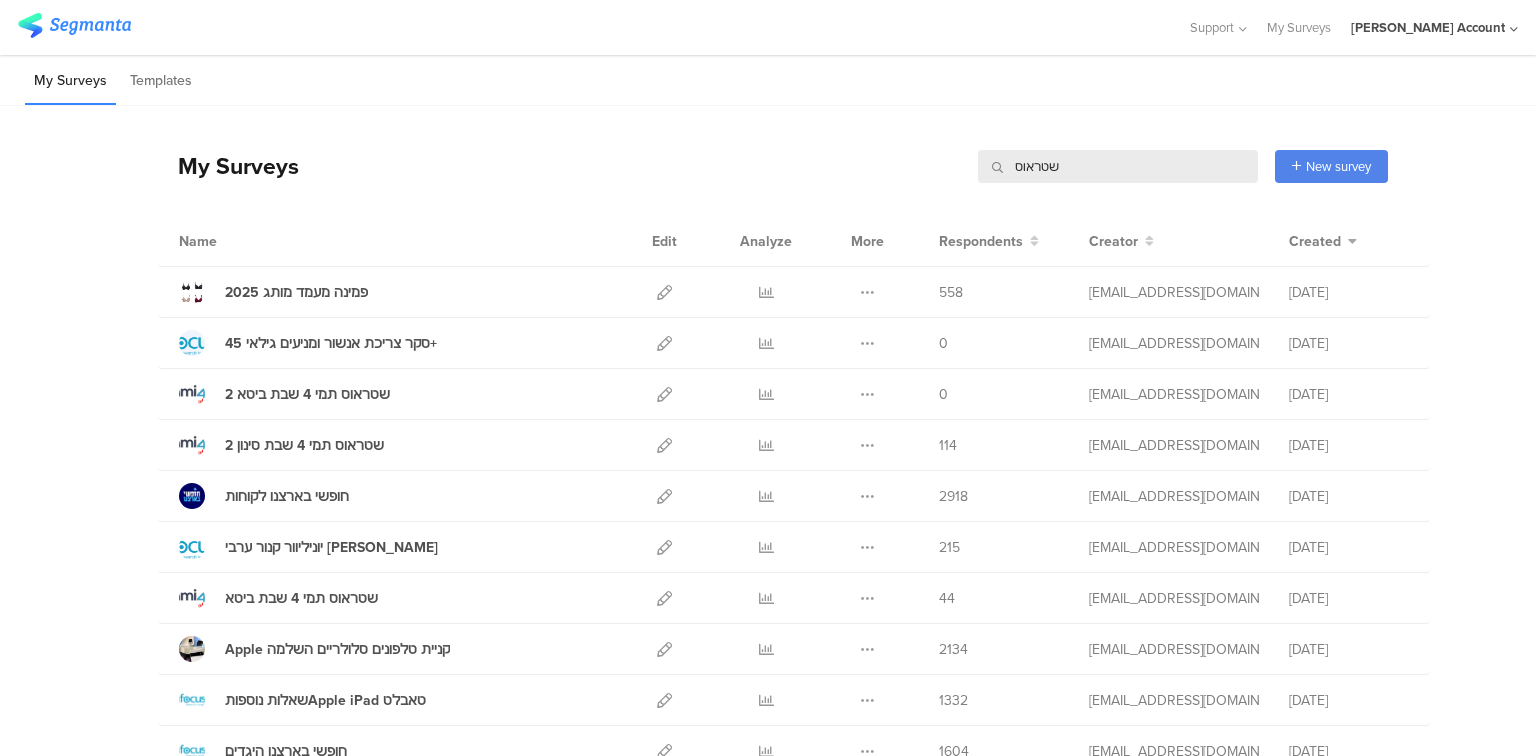 type on "שטראוס" 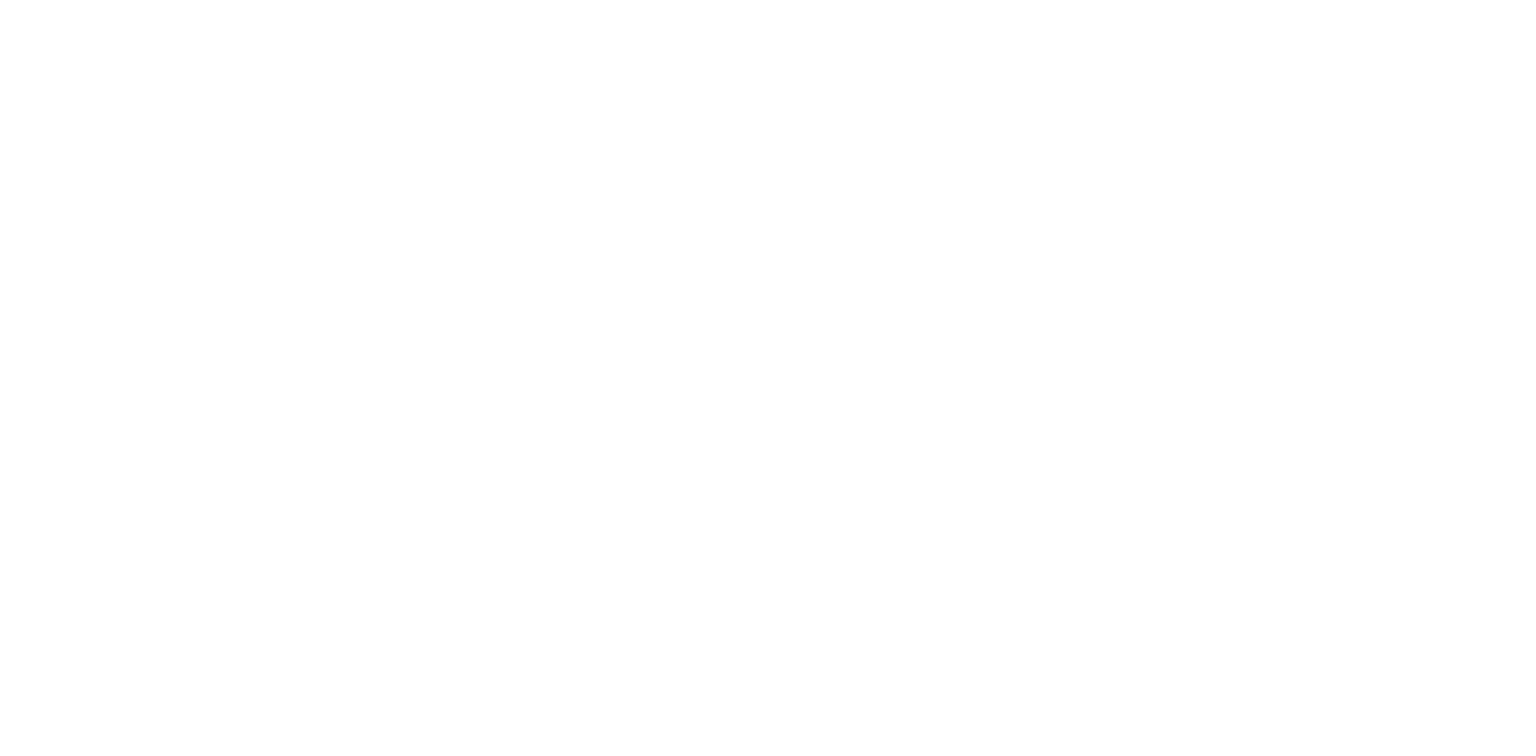 scroll, scrollTop: 0, scrollLeft: 0, axis: both 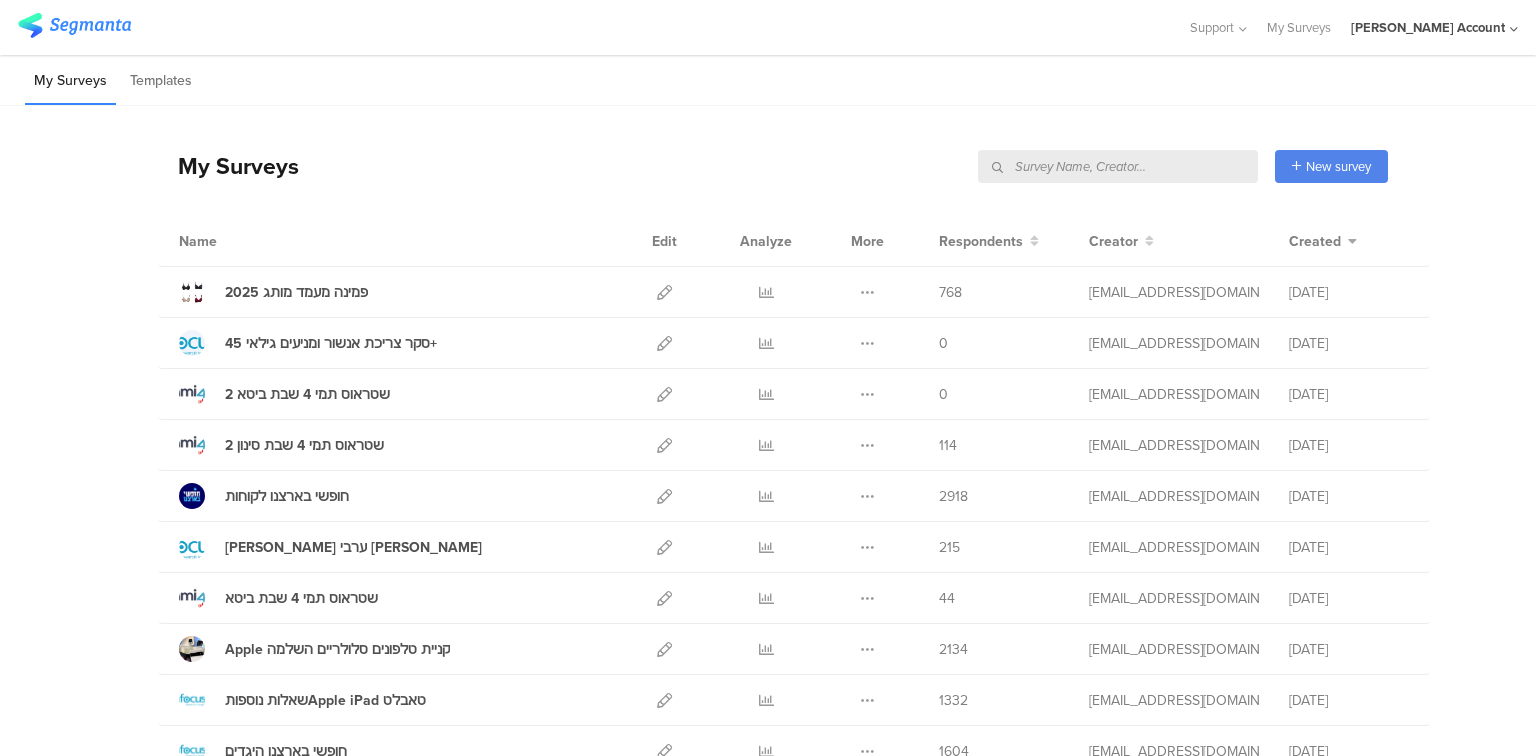 click on "My Surveys
New survey
Start from scratch
Choose from templates" at bounding box center (773, 166) 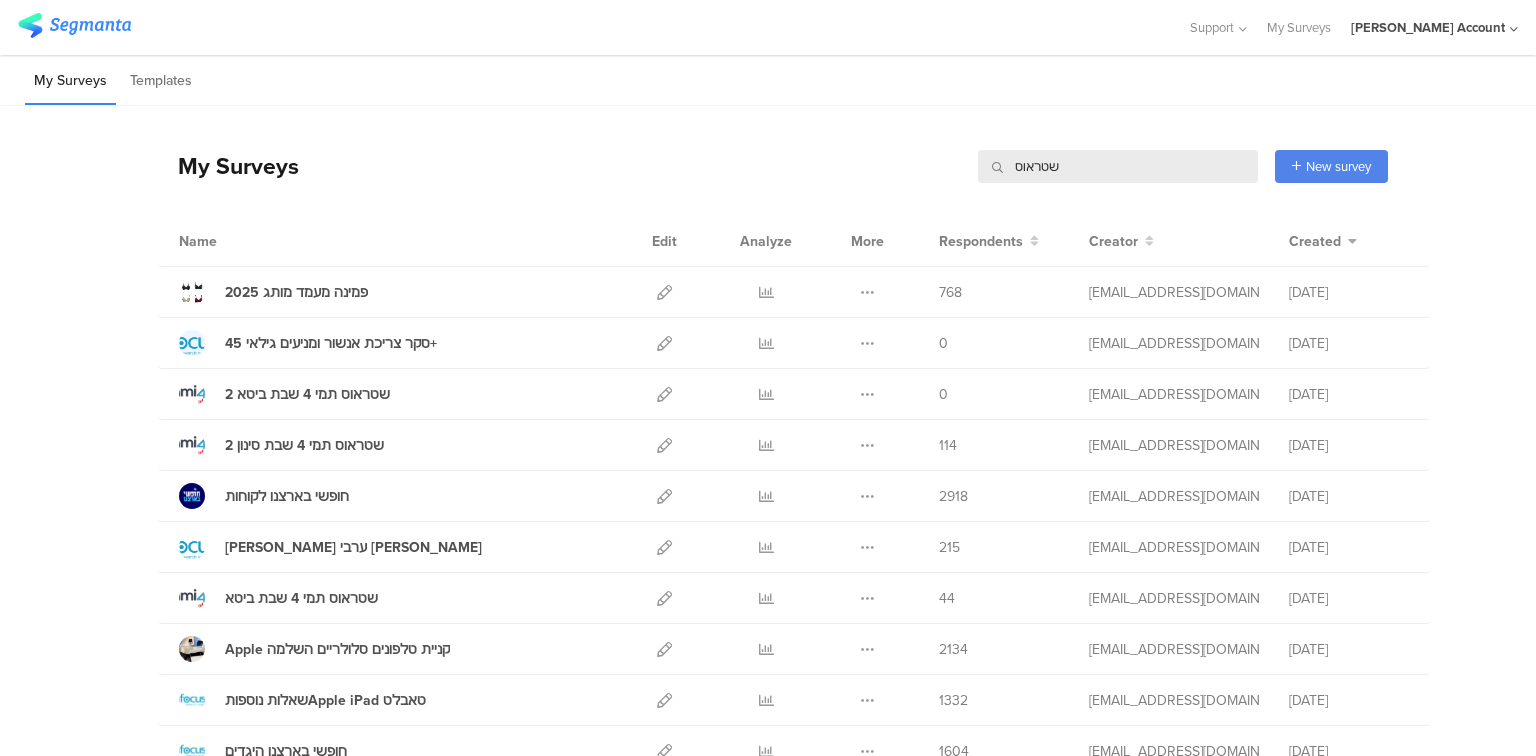 type on "שטראוס" 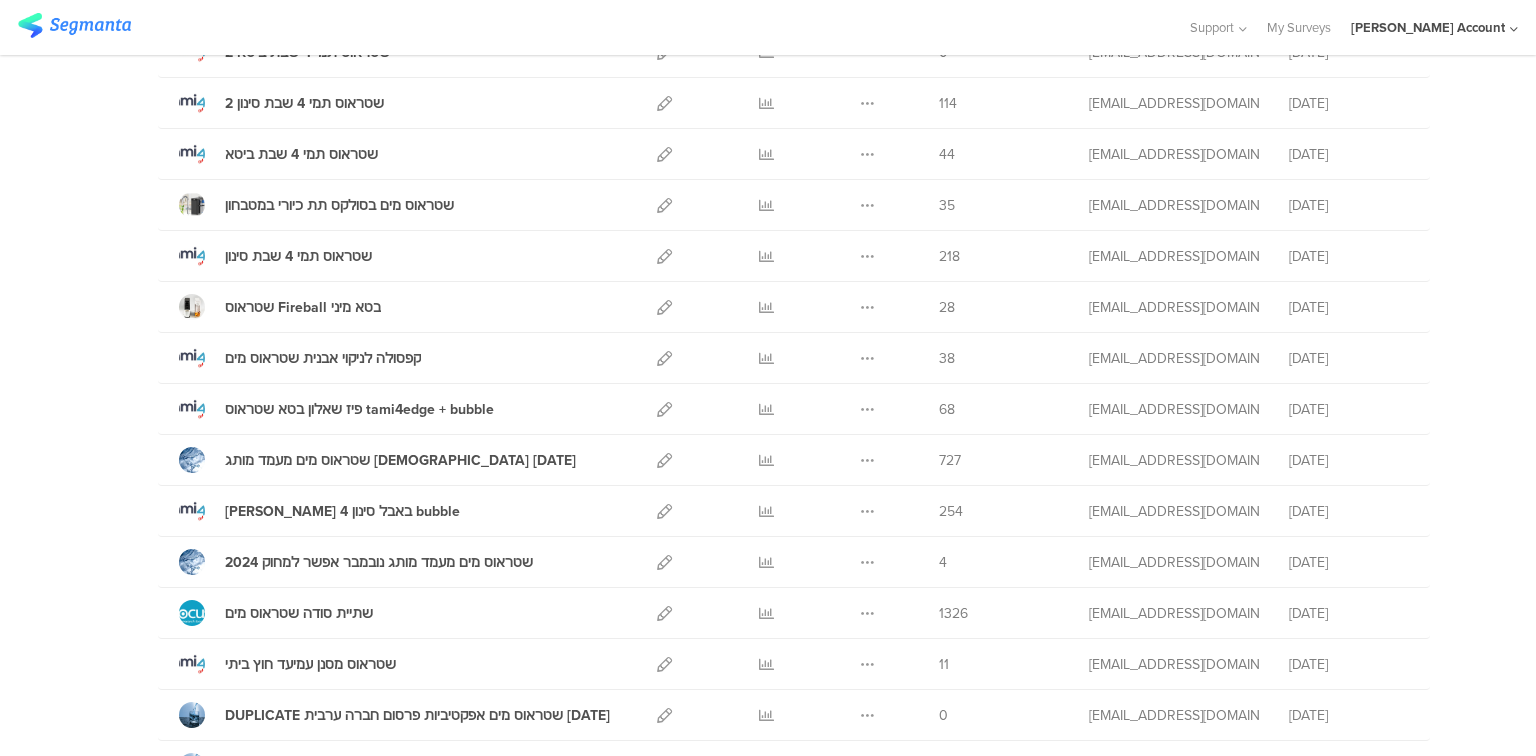 scroll, scrollTop: 320, scrollLeft: 0, axis: vertical 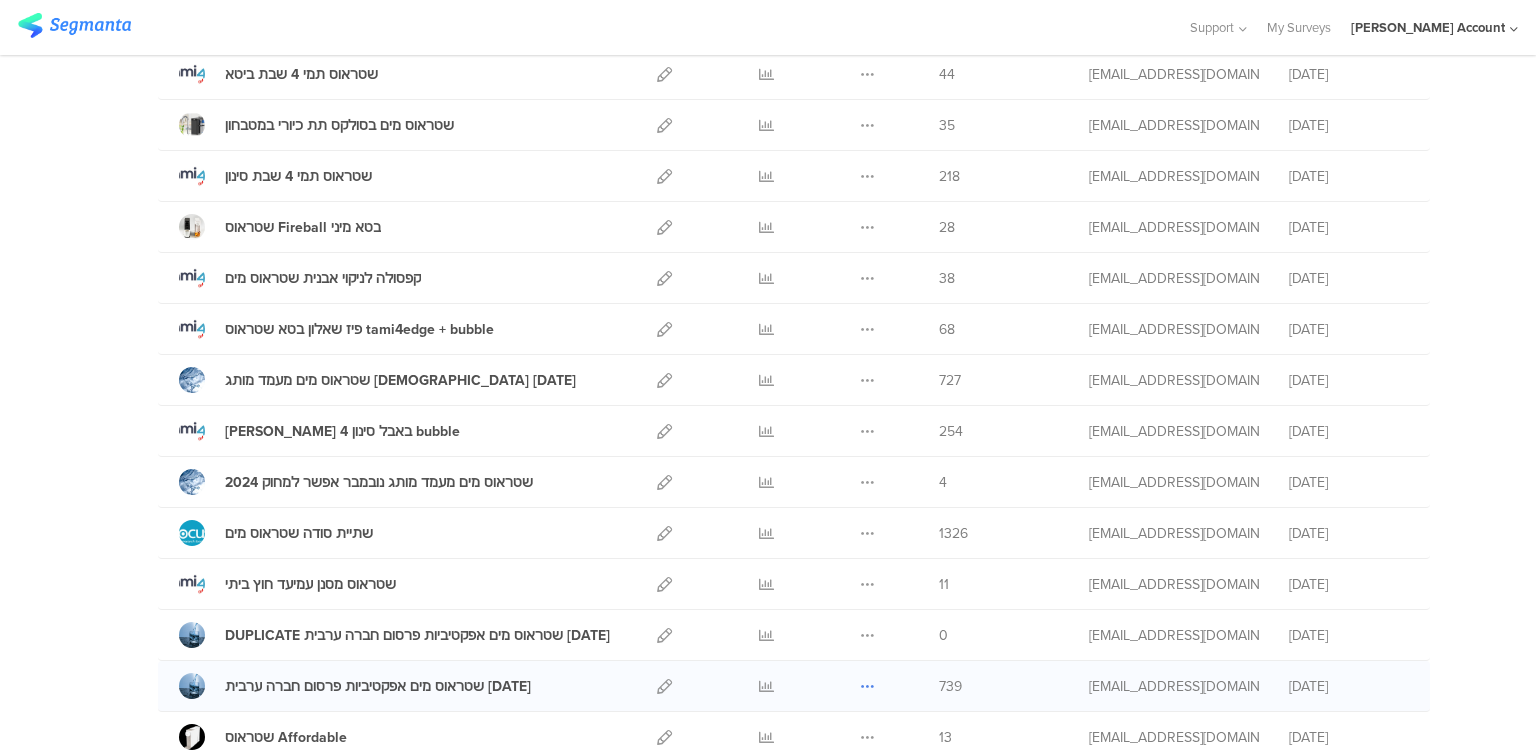 click at bounding box center [867, 686] 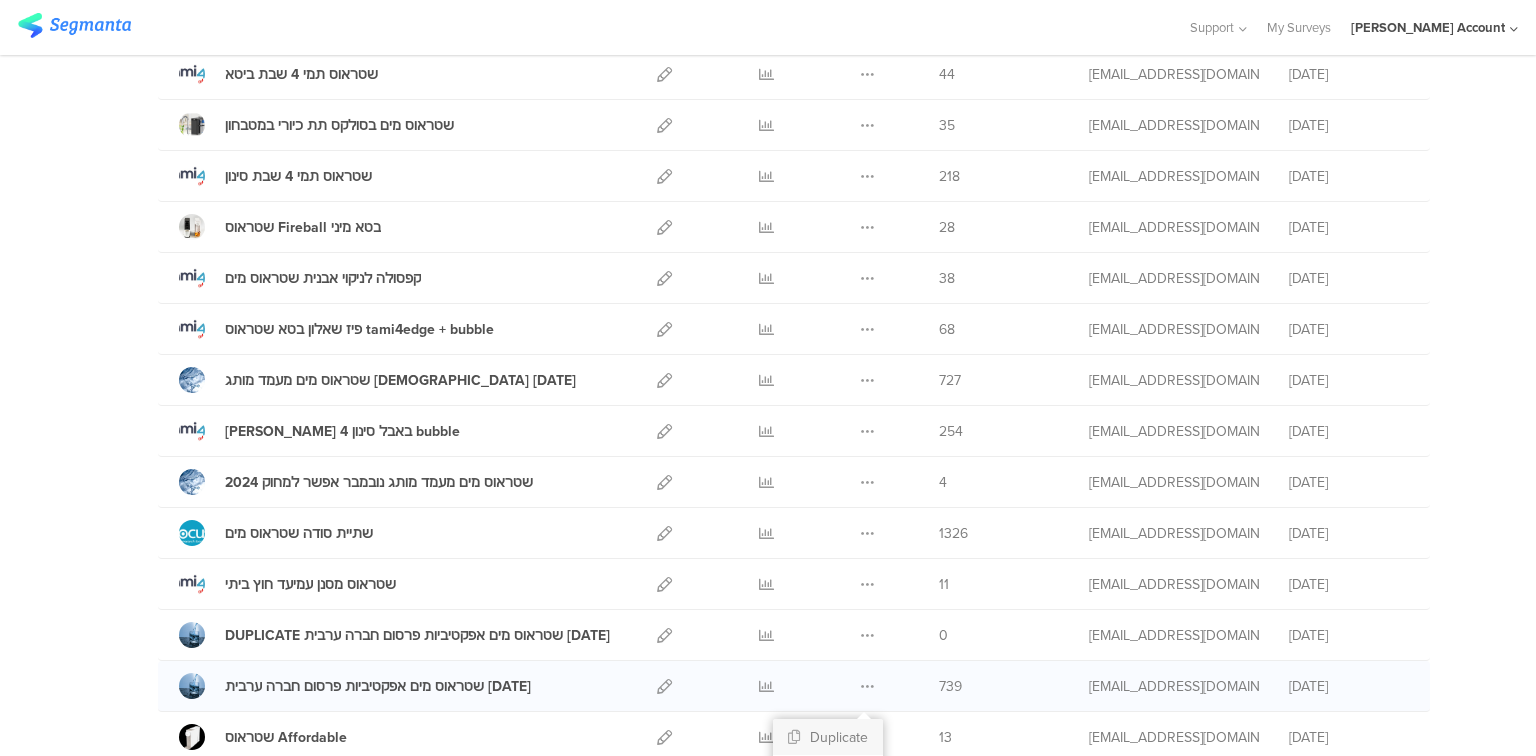 click on "Duplicate" at bounding box center (828, 737) 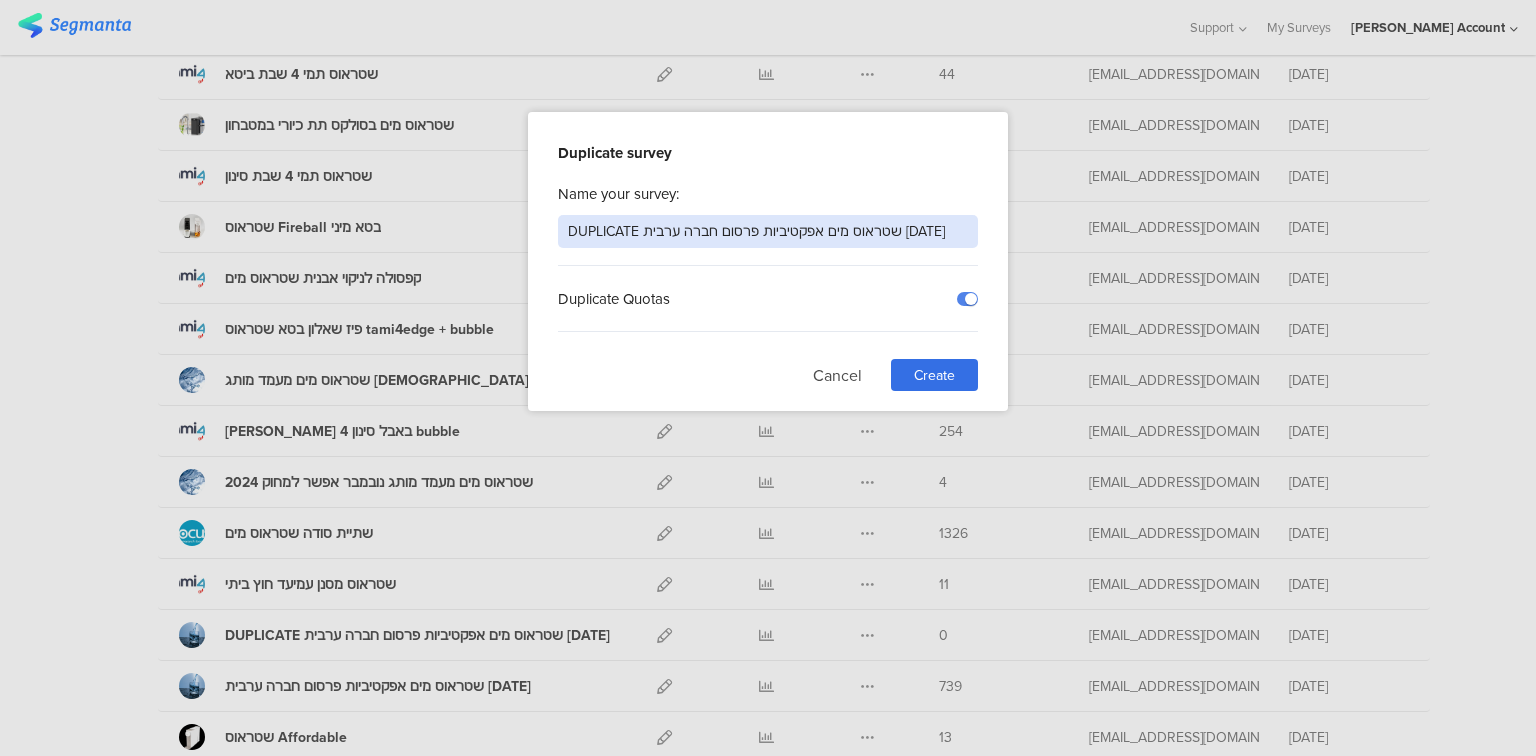 click on "DUPLICATE שטראוס מים אפקטיביות פרסום חברה ערבית [DATE]" at bounding box center [768, 231] 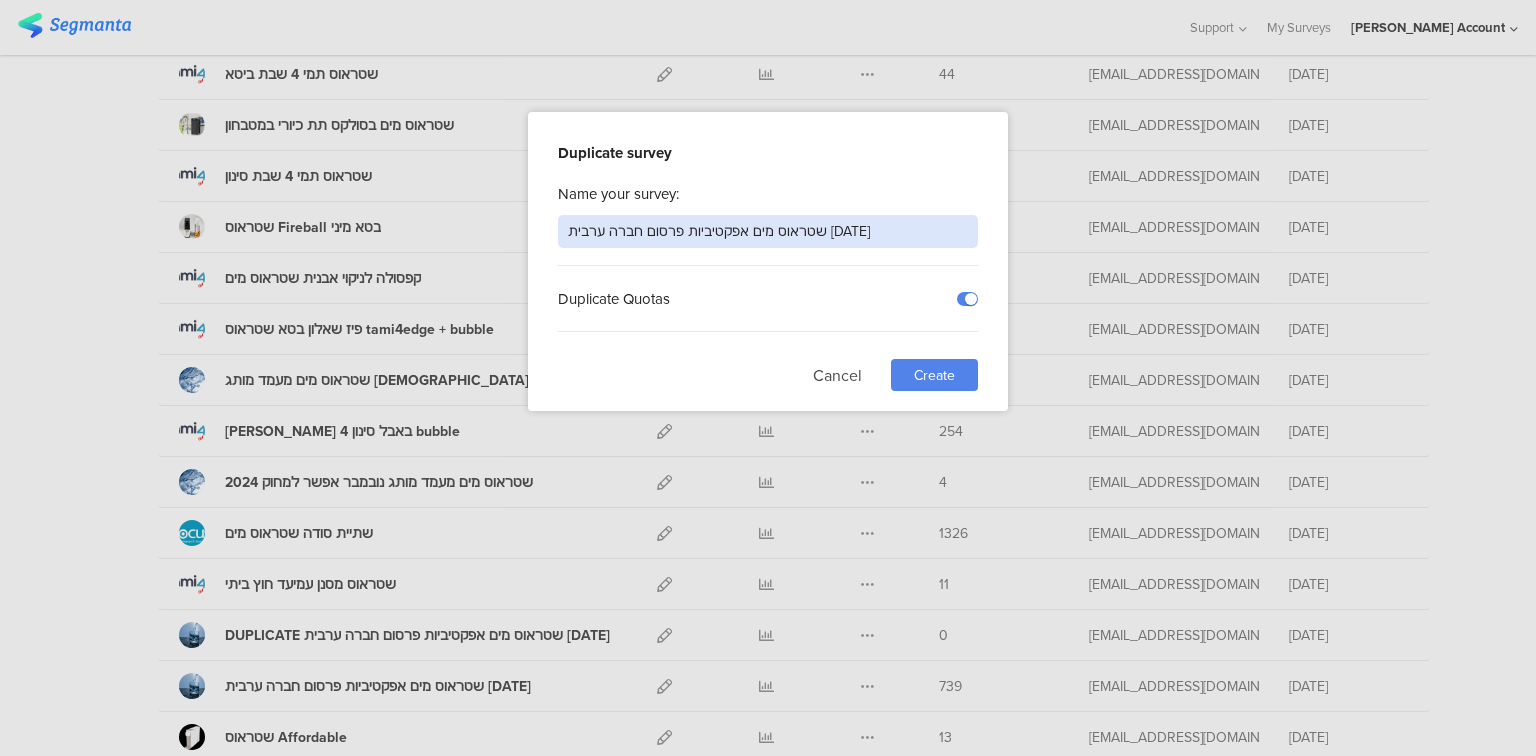 type on "שטראוס מים אפקטיביות פרסום חברה ערבית [DATE]" 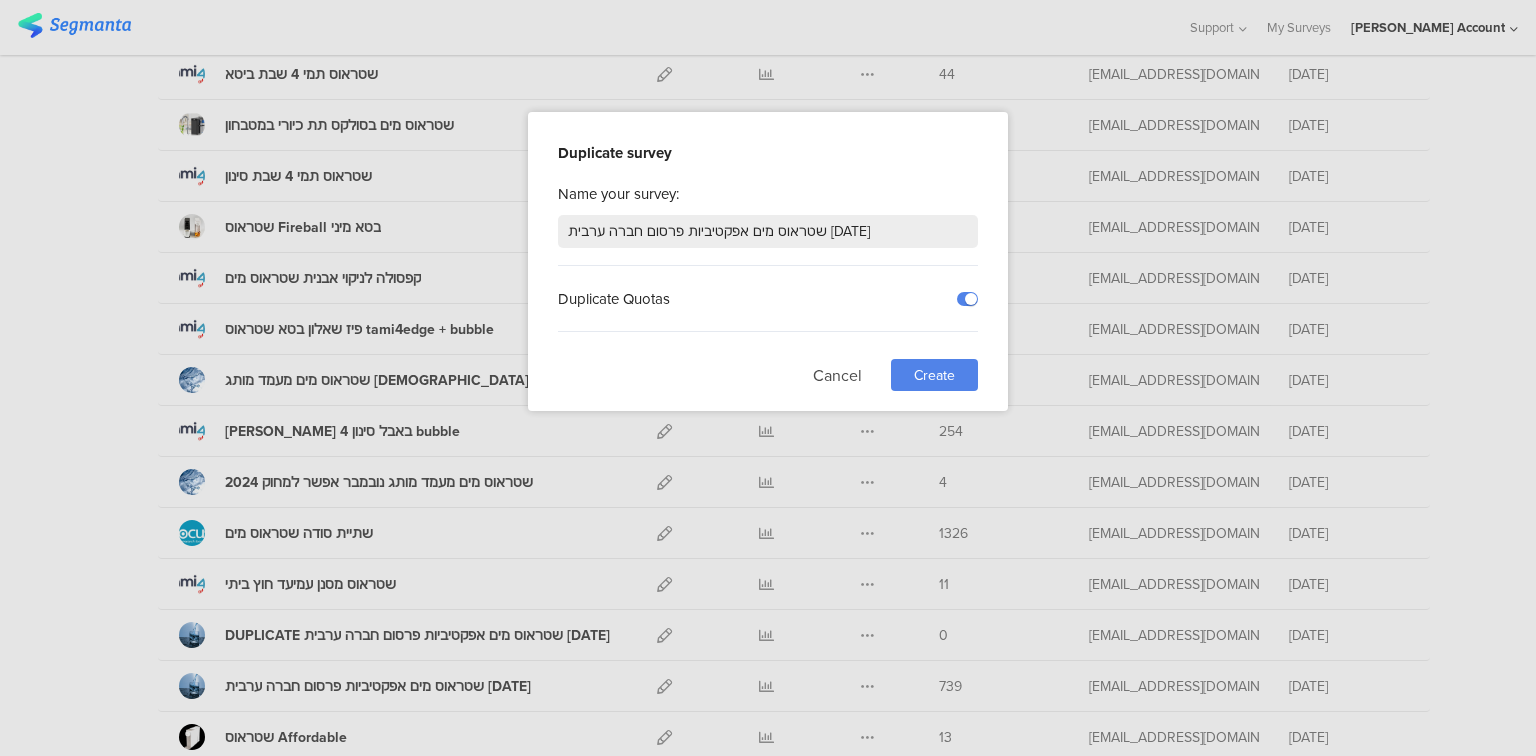 click on "Create" at bounding box center [934, 375] 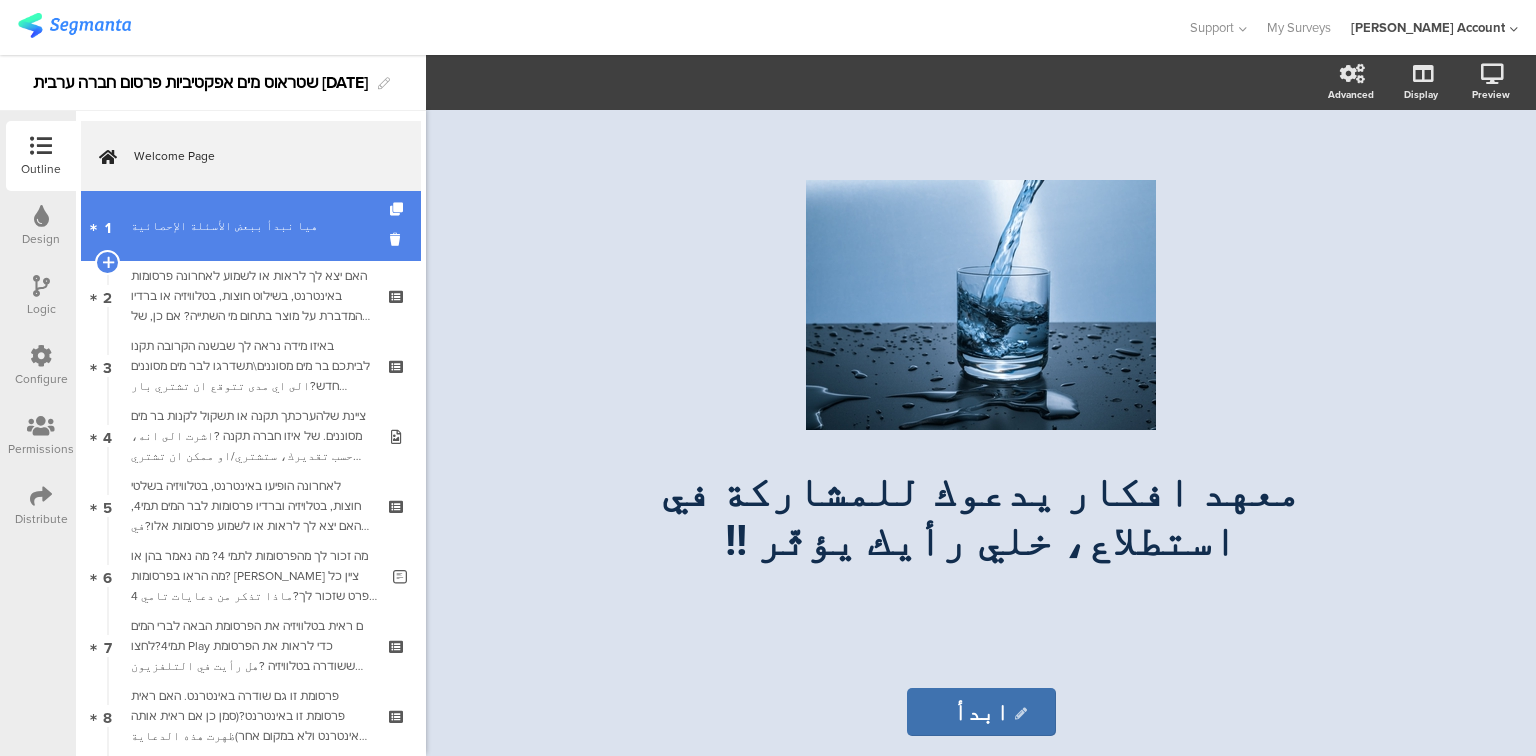 click on "﻿هيا نبدأ ببعض الأسئلة [DEMOGRAPHIC_DATA]" at bounding box center [250, 226] 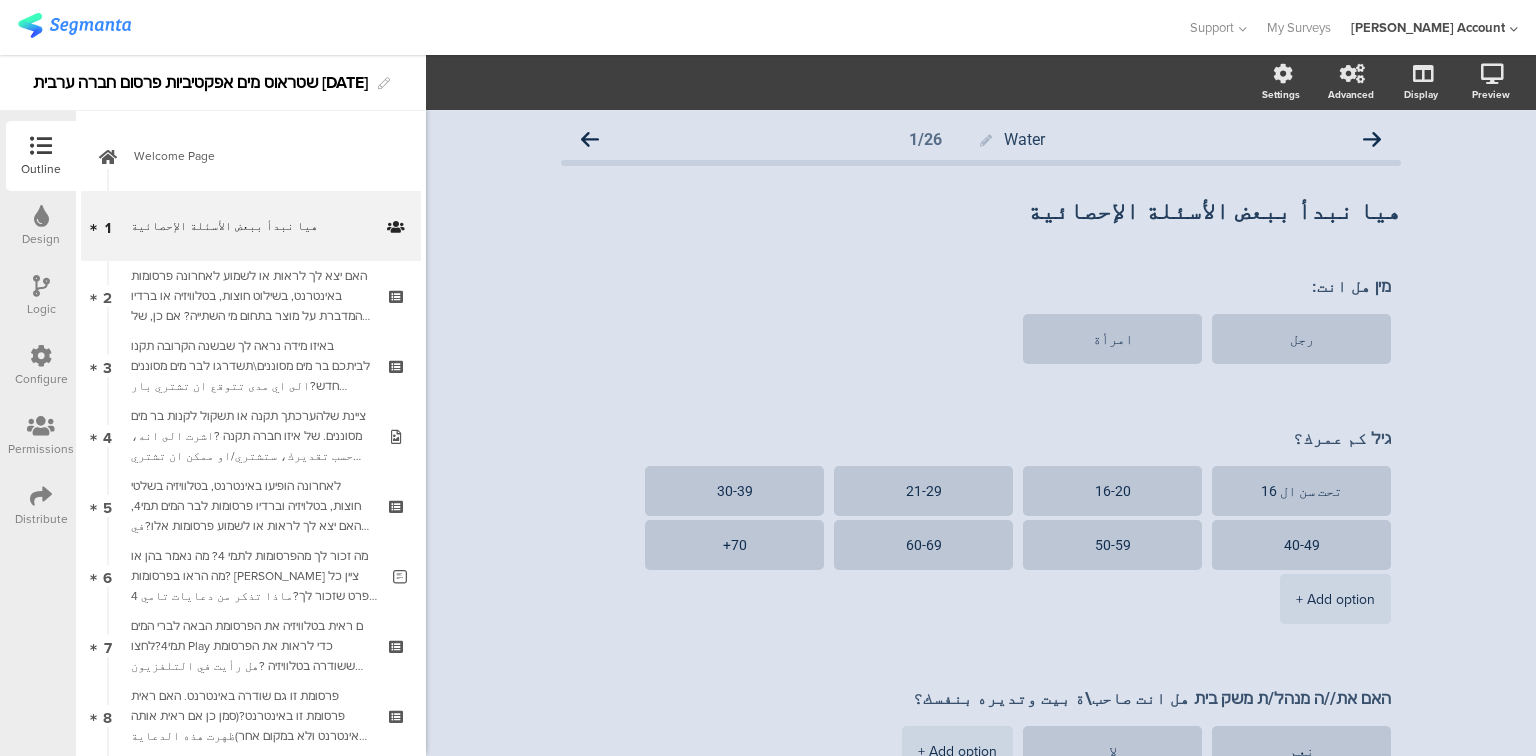 click at bounding box center [41, 426] 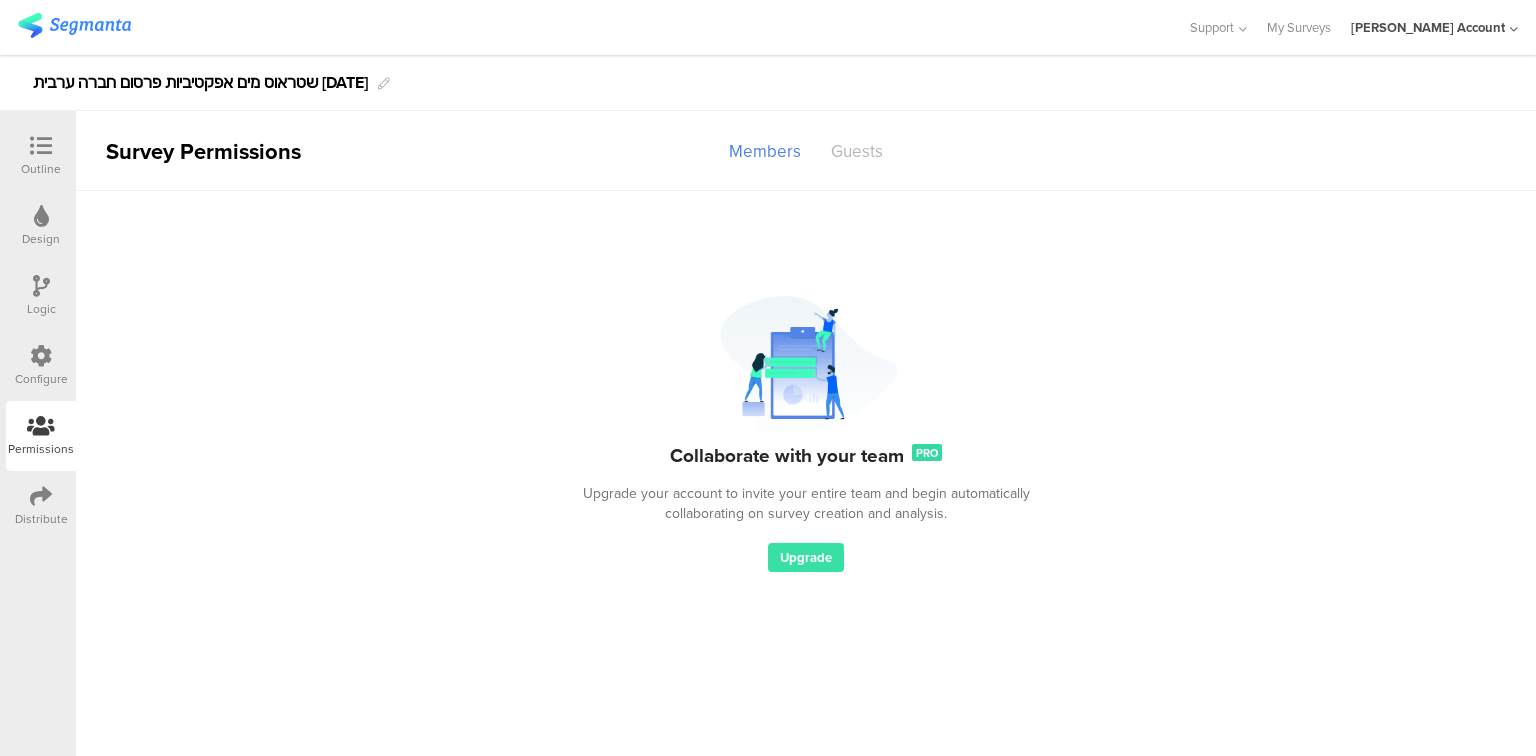 click on "Guests" at bounding box center (857, 151) 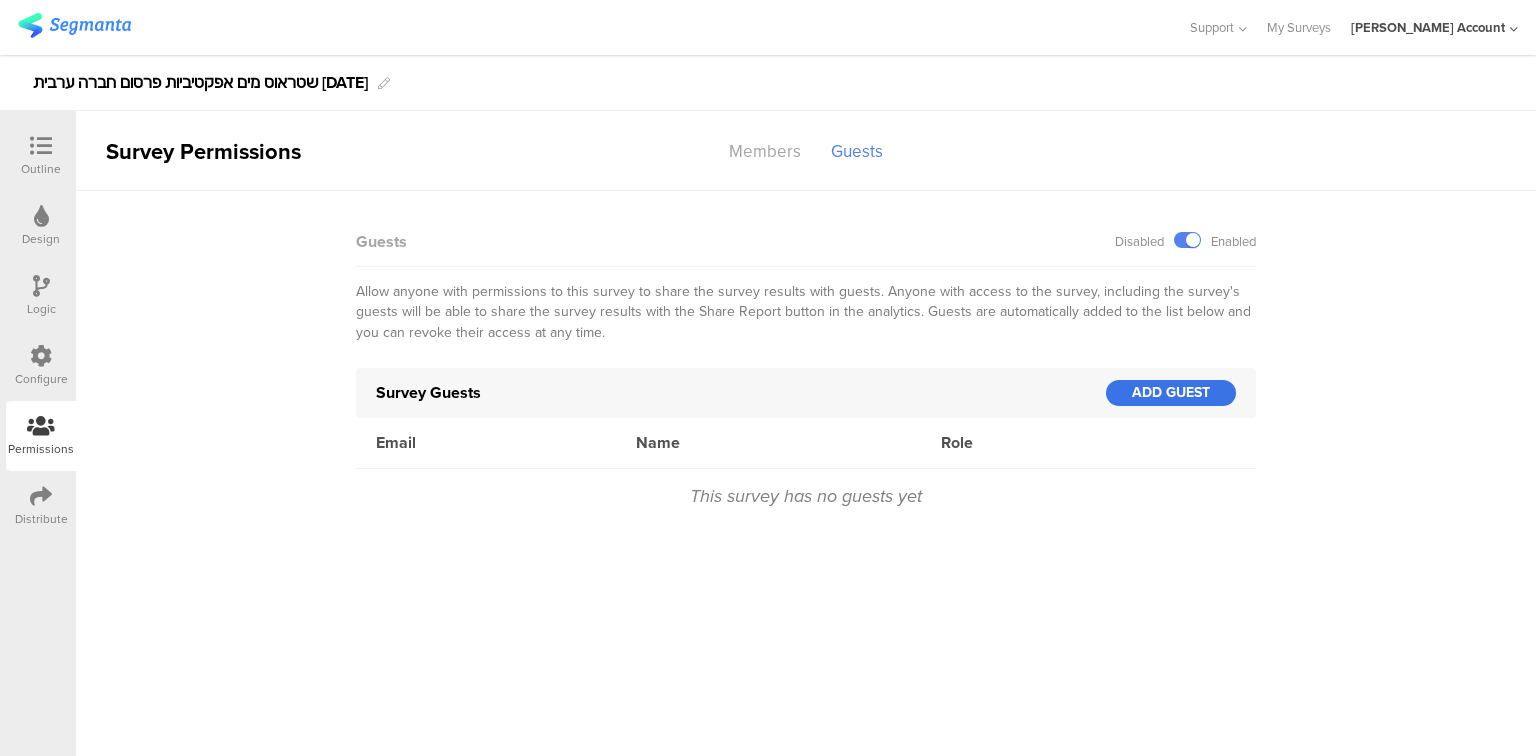 click on "ADD GUEST" 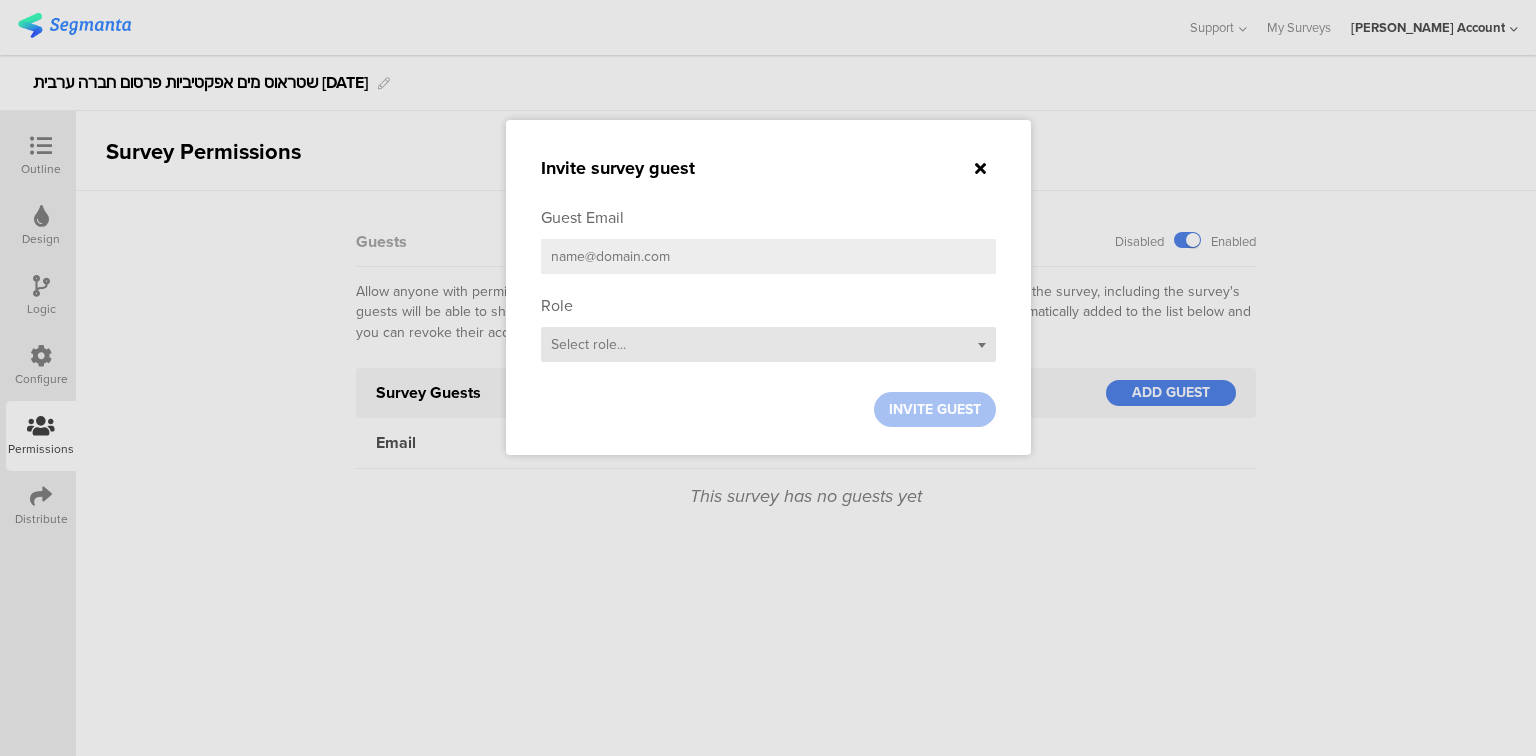 click on "Select role..." at bounding box center (768, 344) 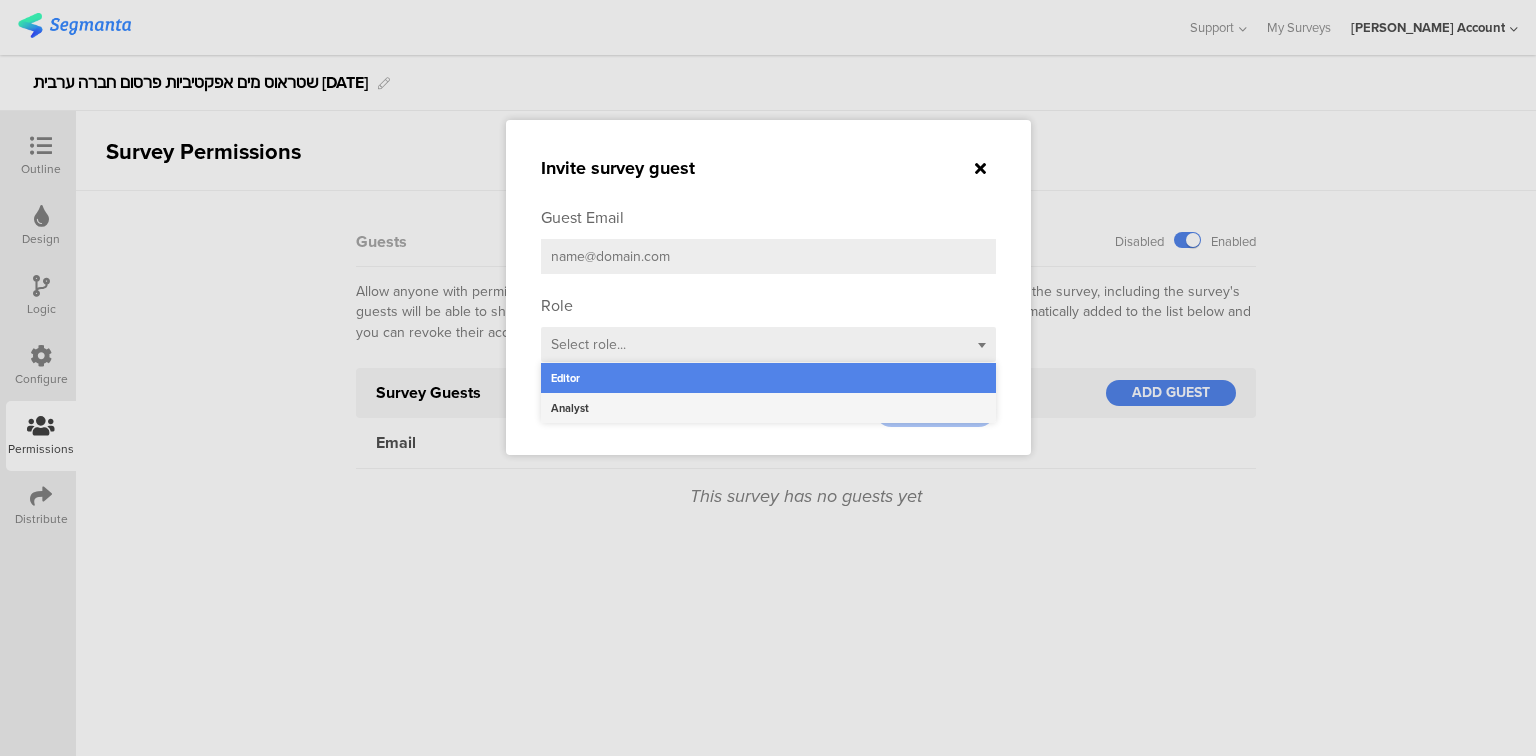 click on "Analyst" at bounding box center (768, 408) 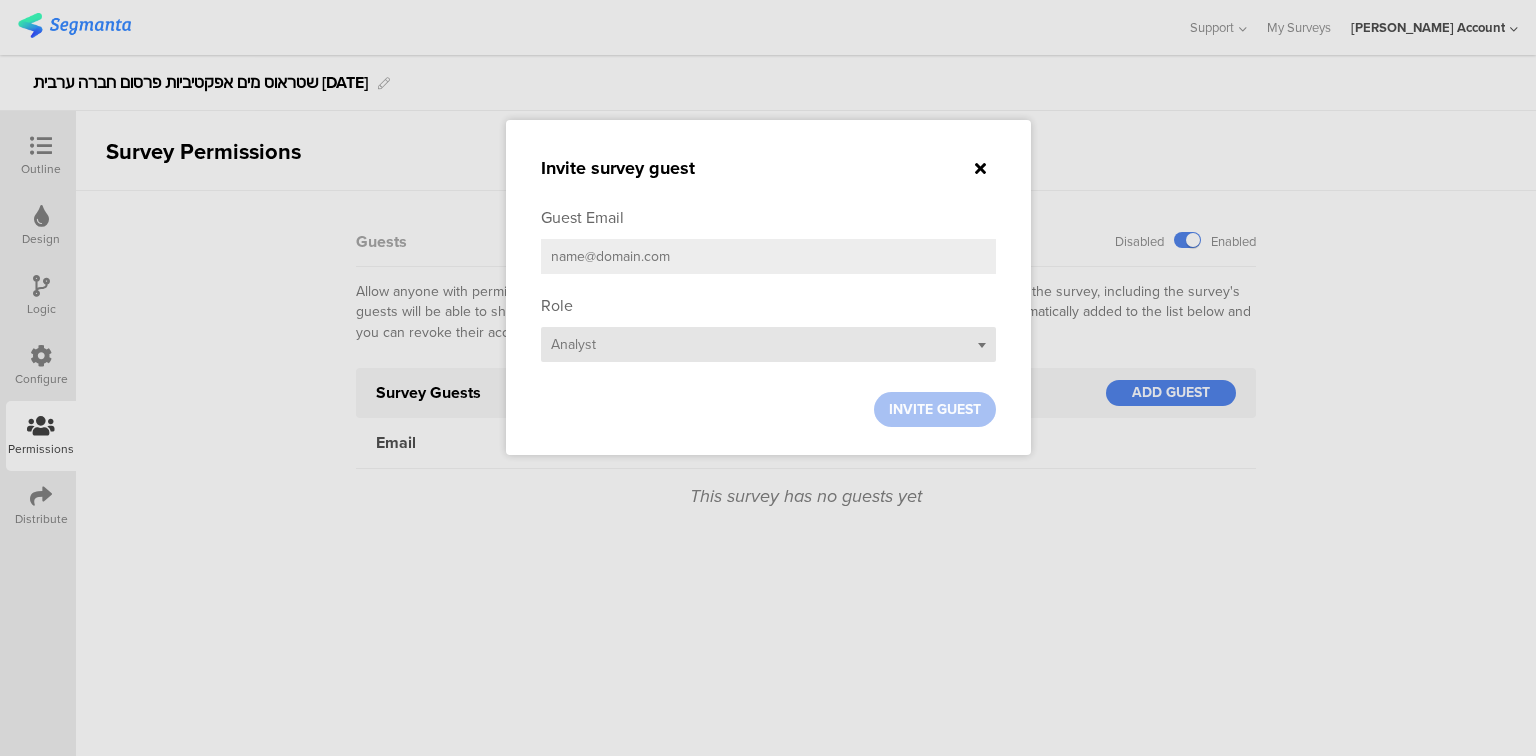 click on "Select role...   Analyst" at bounding box center [768, 344] 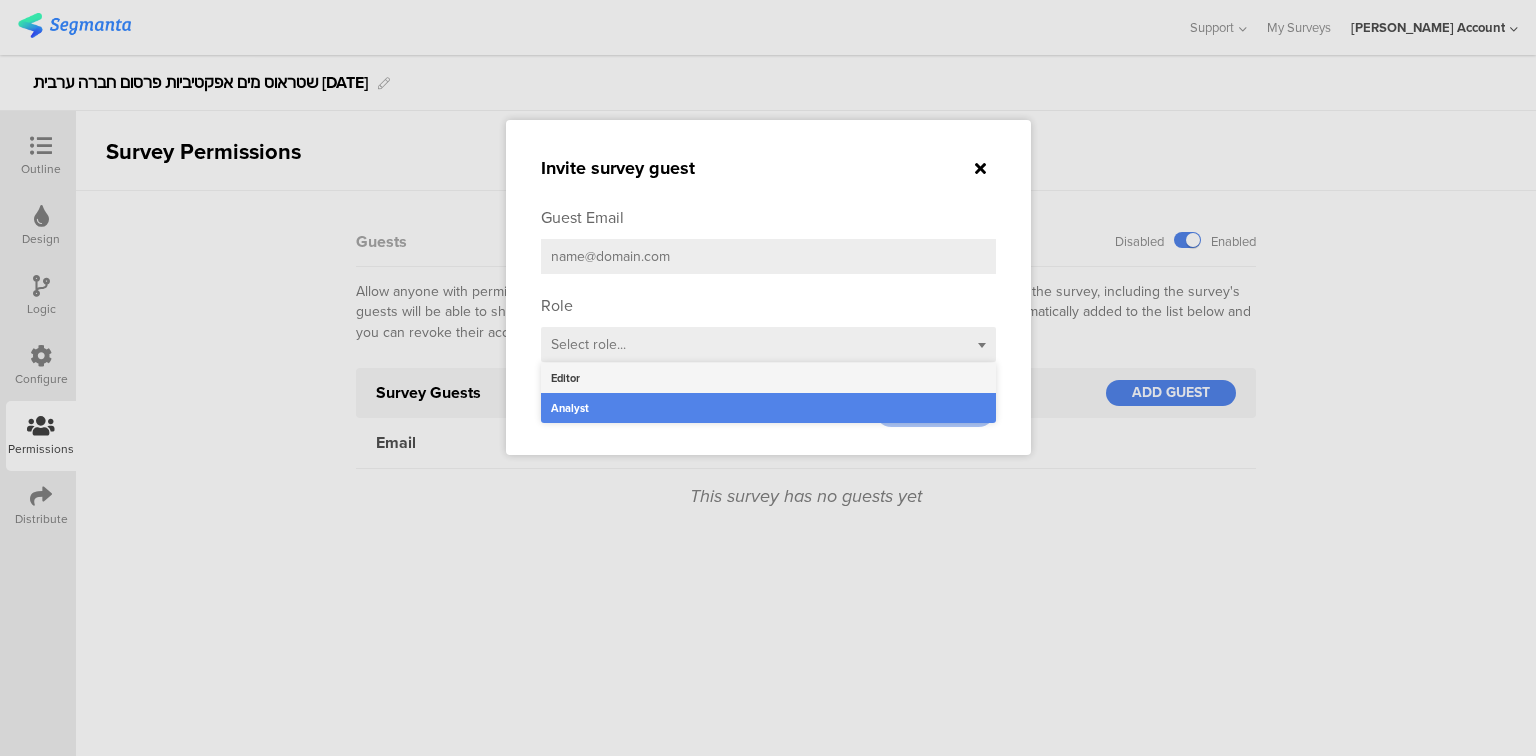 click on "Editor" at bounding box center [768, 378] 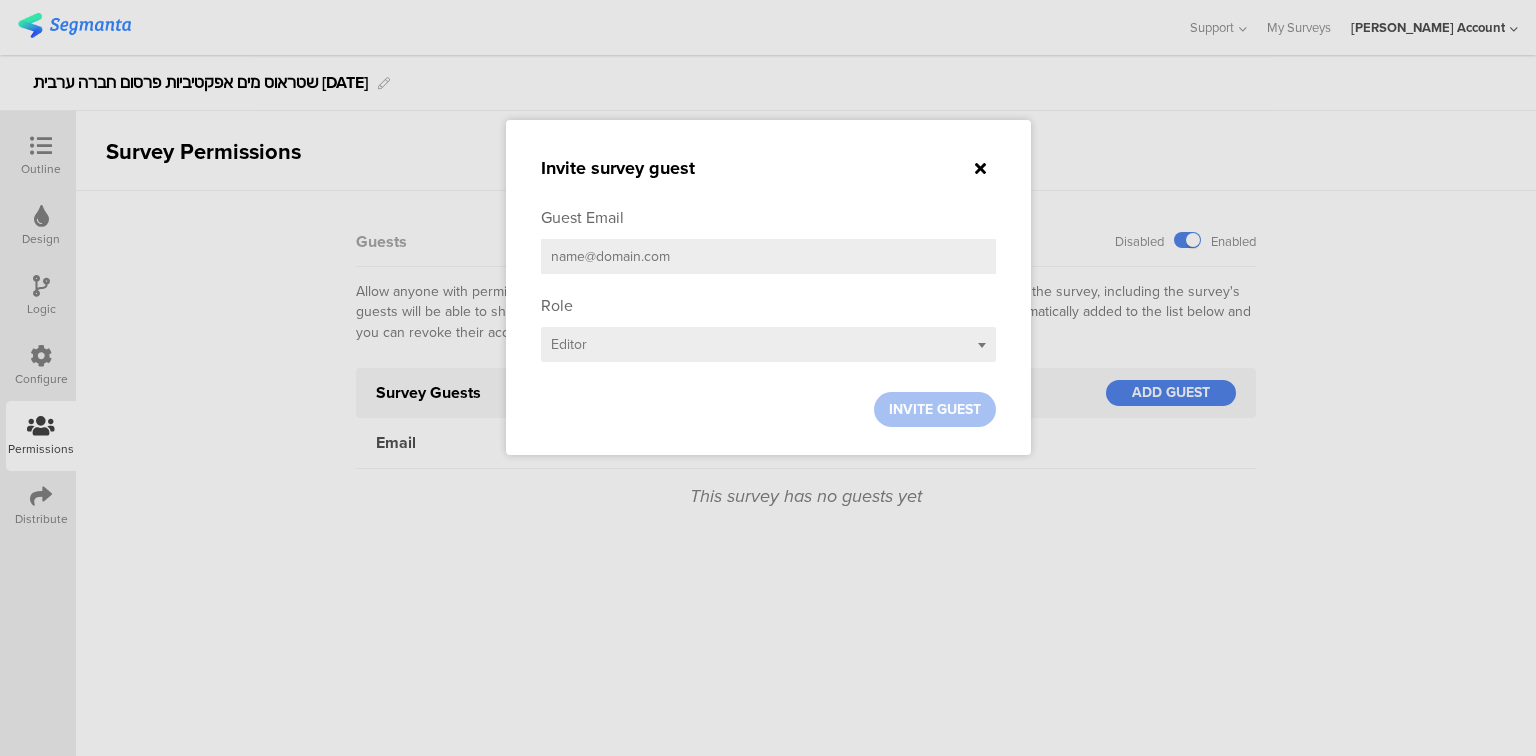 click at bounding box center [768, 256] 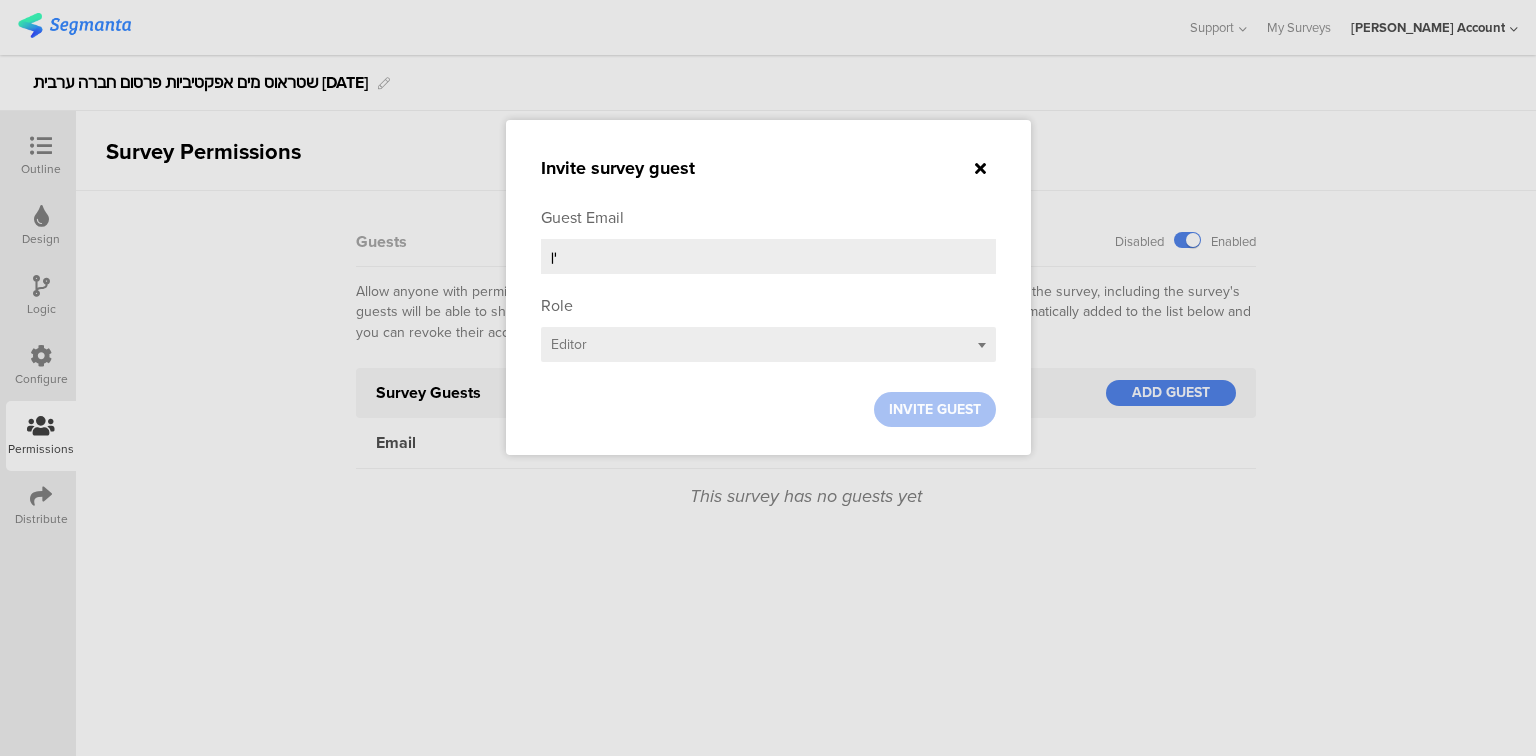type on "י" 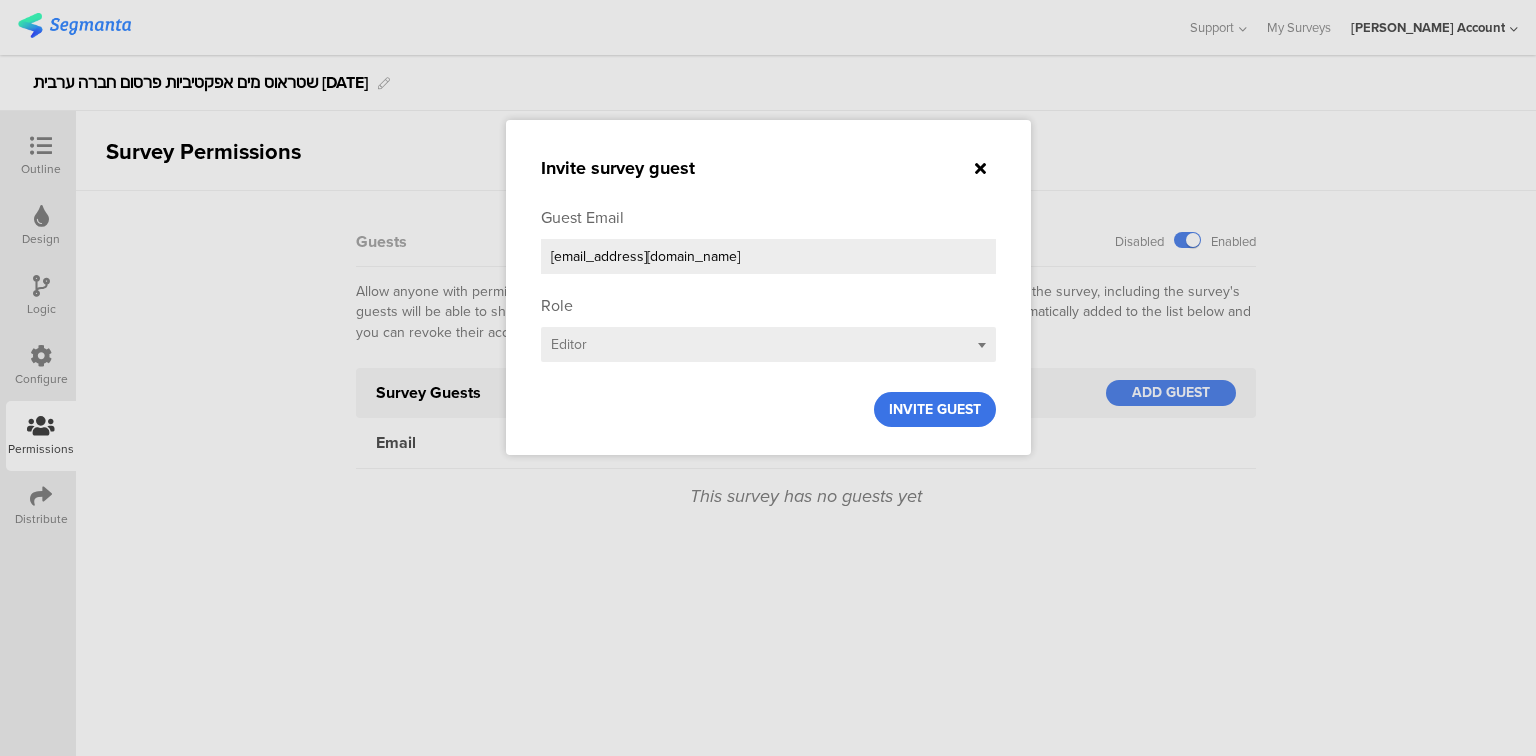 type on "[EMAIL_ADDRESS][DOMAIN_NAME]" 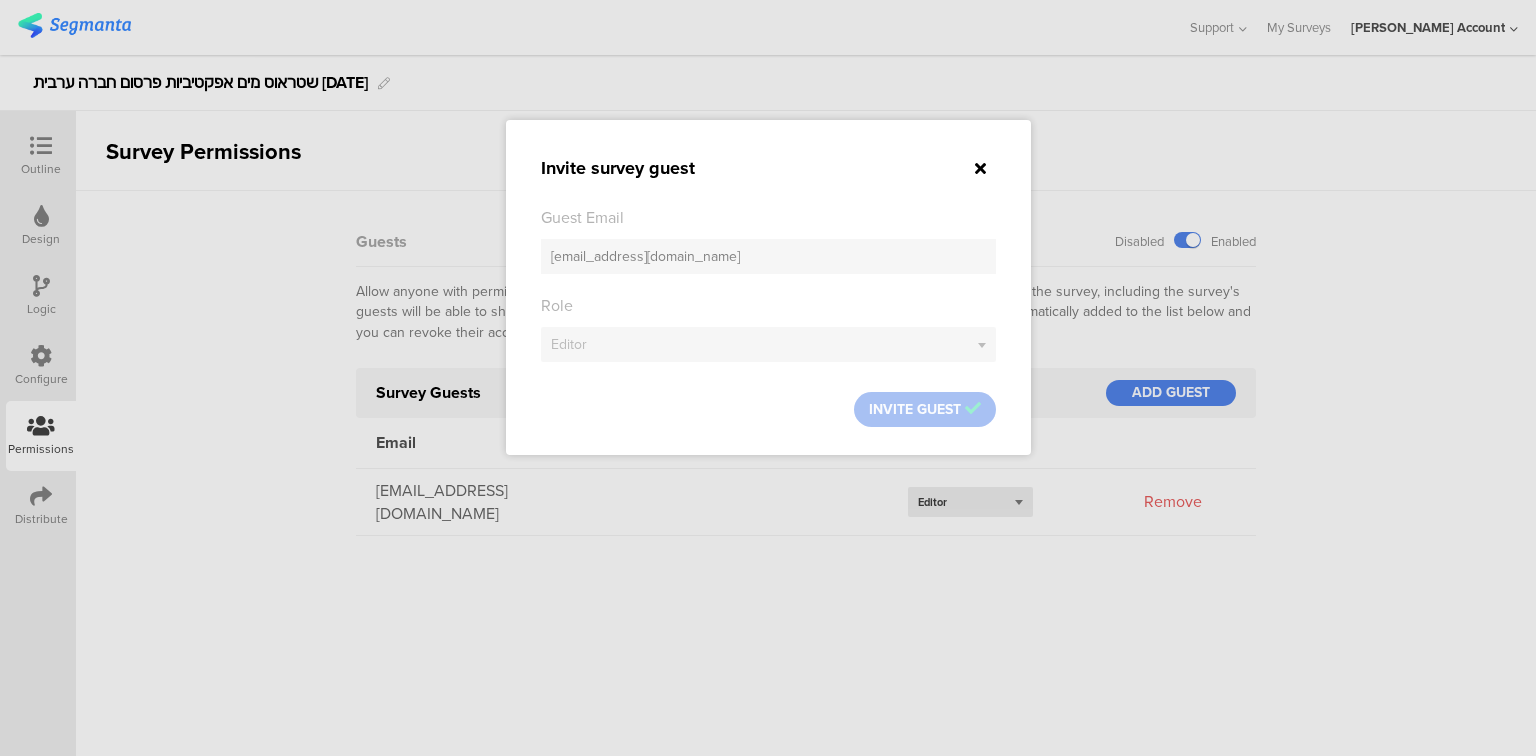 click at bounding box center [768, 378] 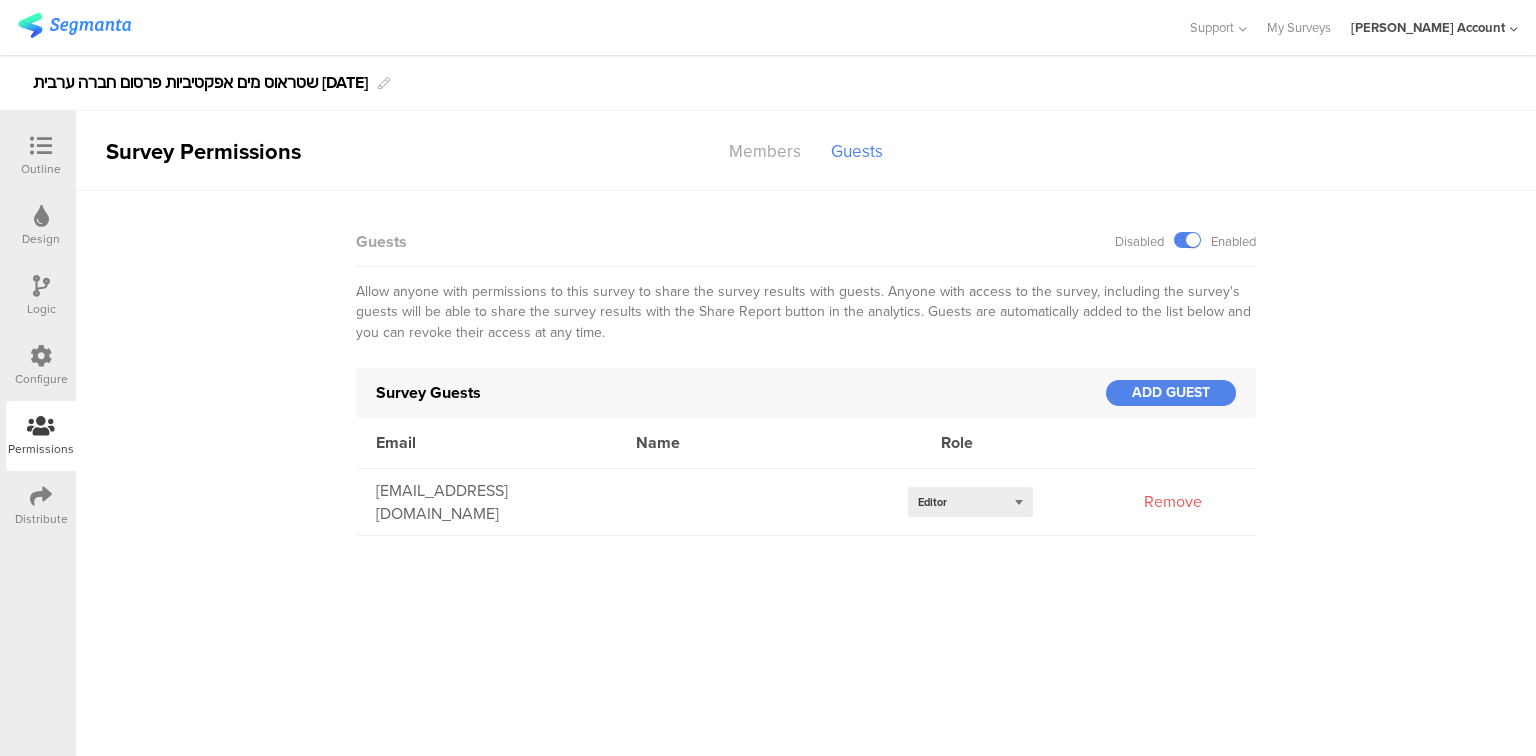 click at bounding box center (41, 146) 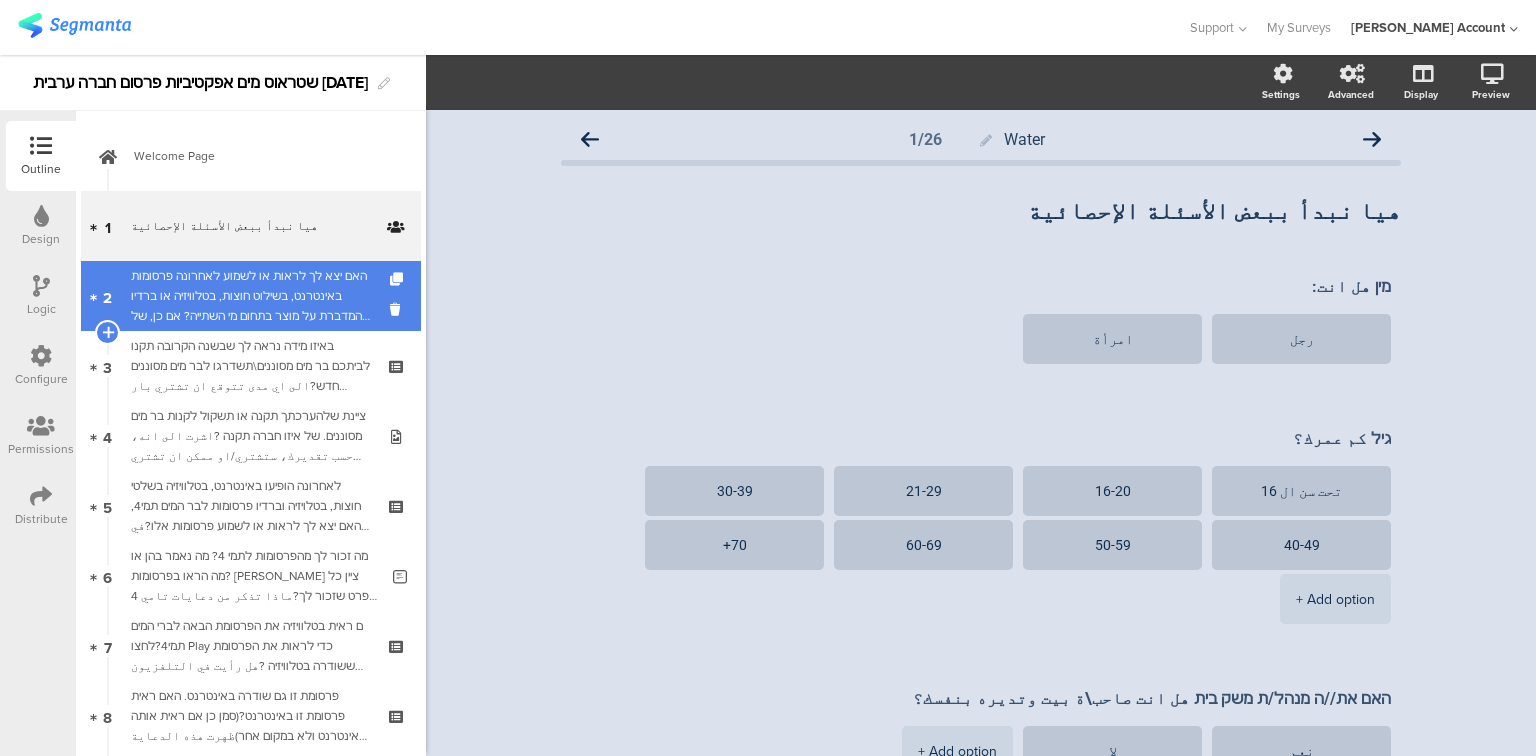 click on "האם יצא לך לראות או לשמוע לאחרונה פרסומות באינטרנט, בשילוט חוצות, בטלוויזיה או ברדיו המדברת על מוצר בתחום מי השתייה? אם כן, של איזה חברה?هل رأيت في الآونة الاخيرة دعايات في الانترنت، لافتات الشوارع، التلفزيون او الراديو تحكي عن منتوجات من مجال مياه الشرب؟ اذا نعم؟ لاي شركة؟" at bounding box center [250, 296] 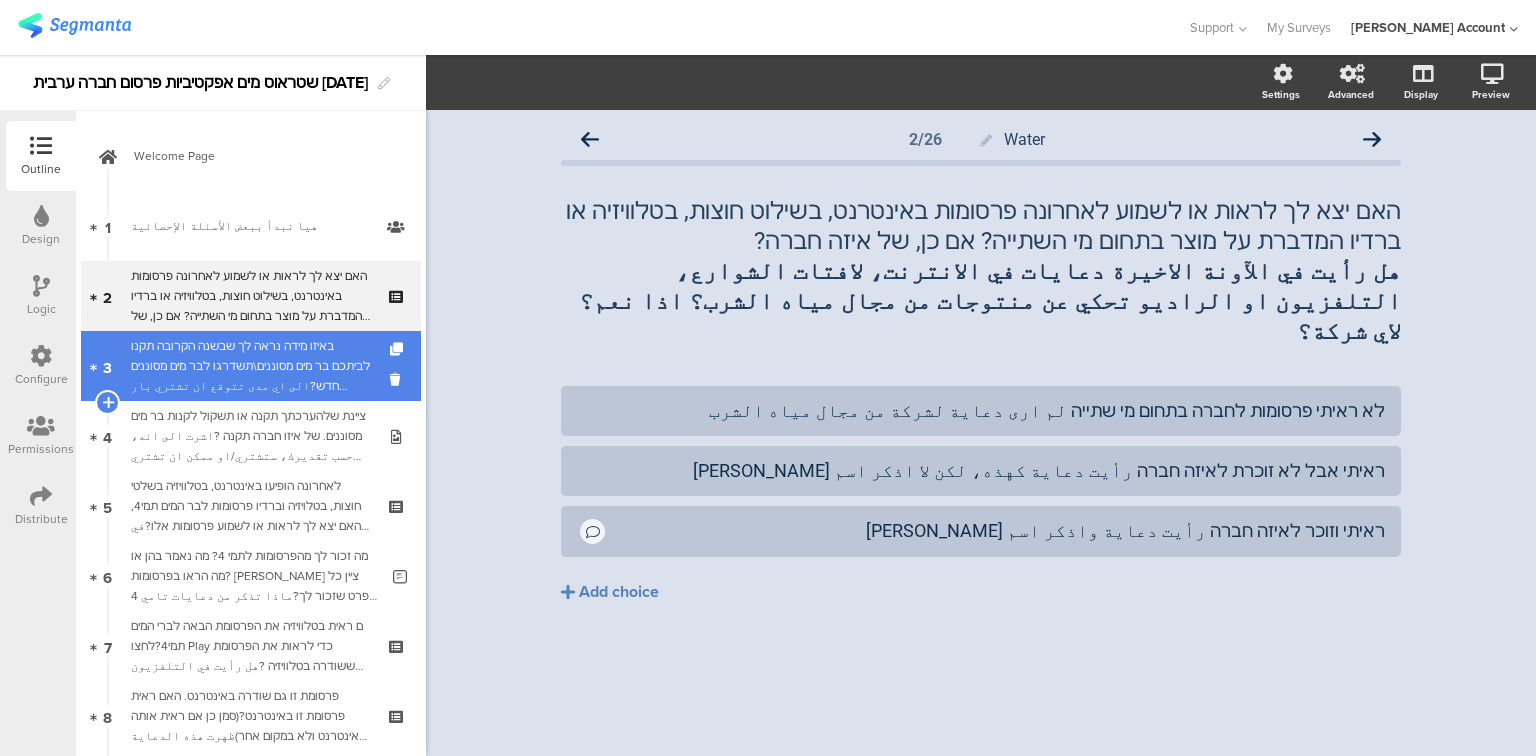 click on "באיזו מידה נראה לך שבשנה הקרובה תקנו לביתכם בר מים מסוננים\תשדרגו לבר מים מסוננים חדש?الى اي مدى تتوقع ان تشتري بار المياه المصفاة لبيتك في السنة القريبة او ستبدل البارالموجود ببار جديد؟" at bounding box center [250, 366] 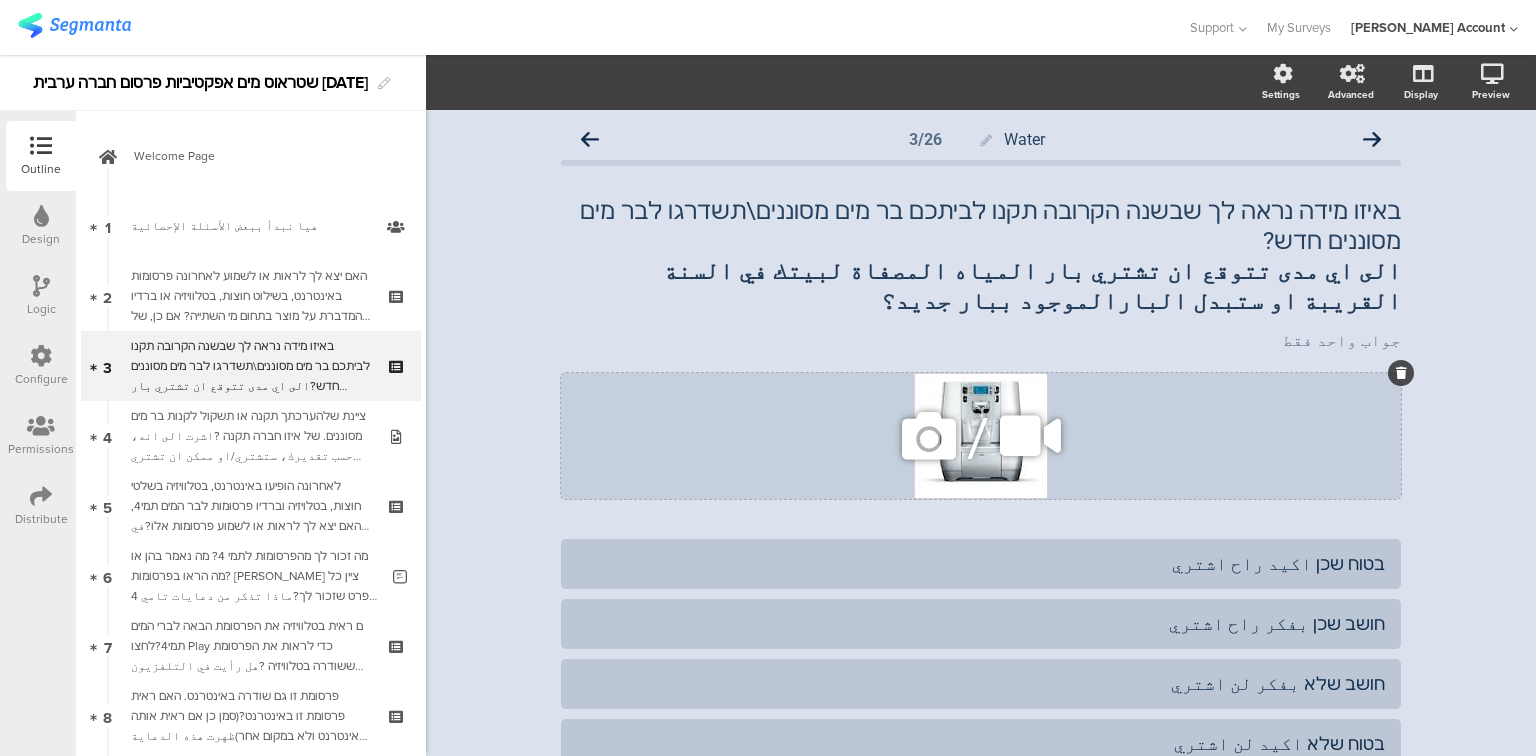 click 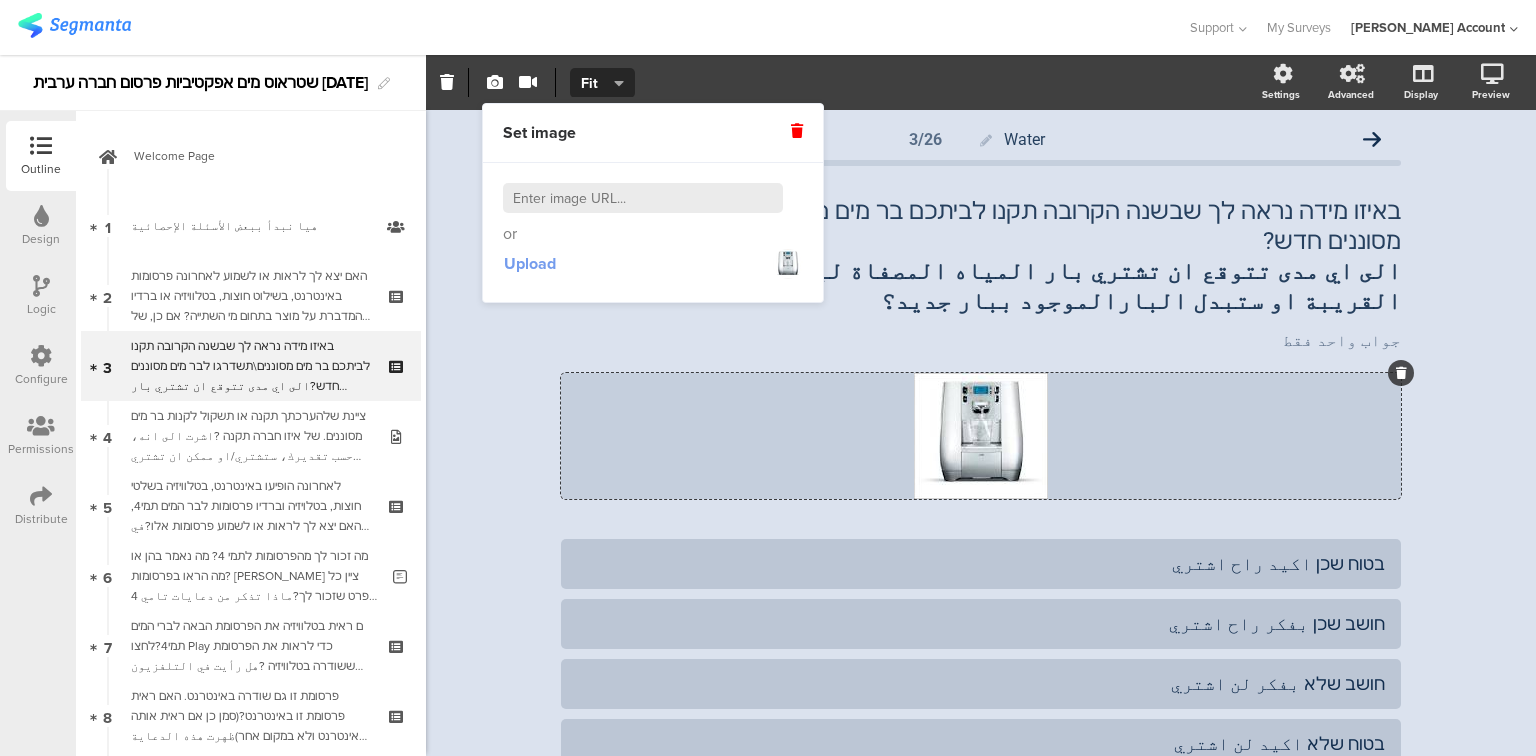 click on "Upload" at bounding box center (530, 263) 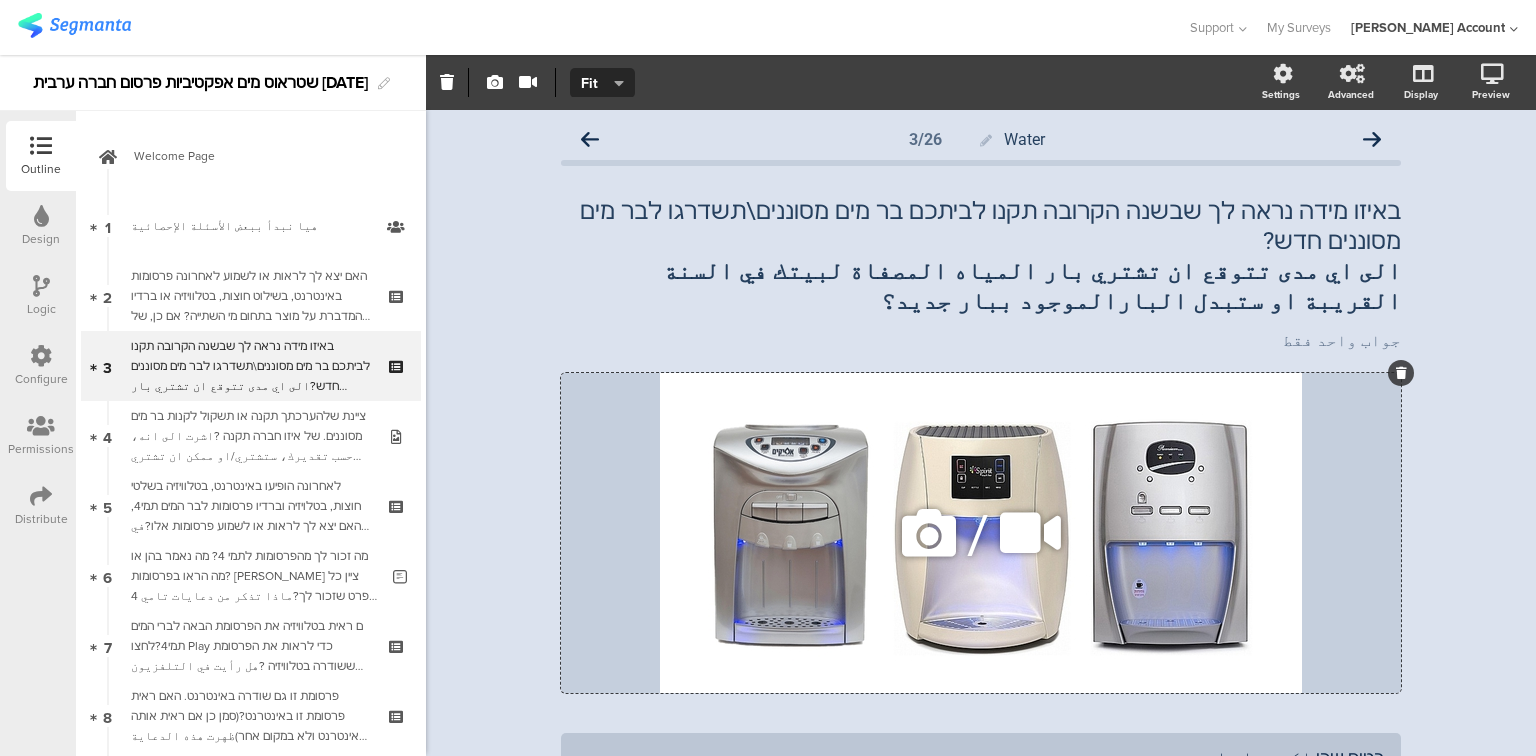 click on "/" 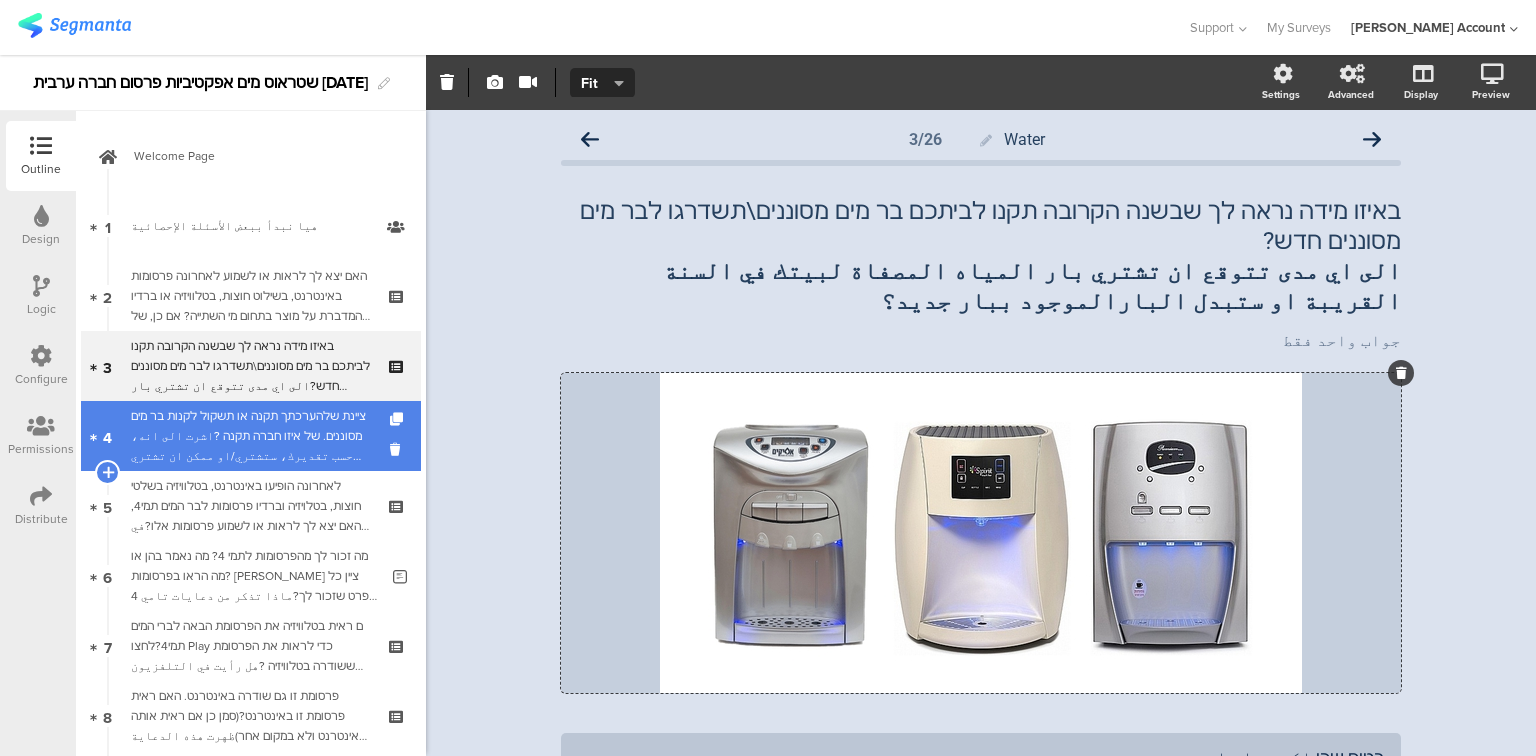 click on "ציינת שלהערכתך תקנה או תשקול לקנות בר מים מסוננים. של איזו חברה תקנה ?اشرت الى انه، حسب تقديرك، ستشتري/او ممكن ان تشتري بار مياه مصفاة. من اي شركة او ماركة ستشتري؟" at bounding box center (250, 436) 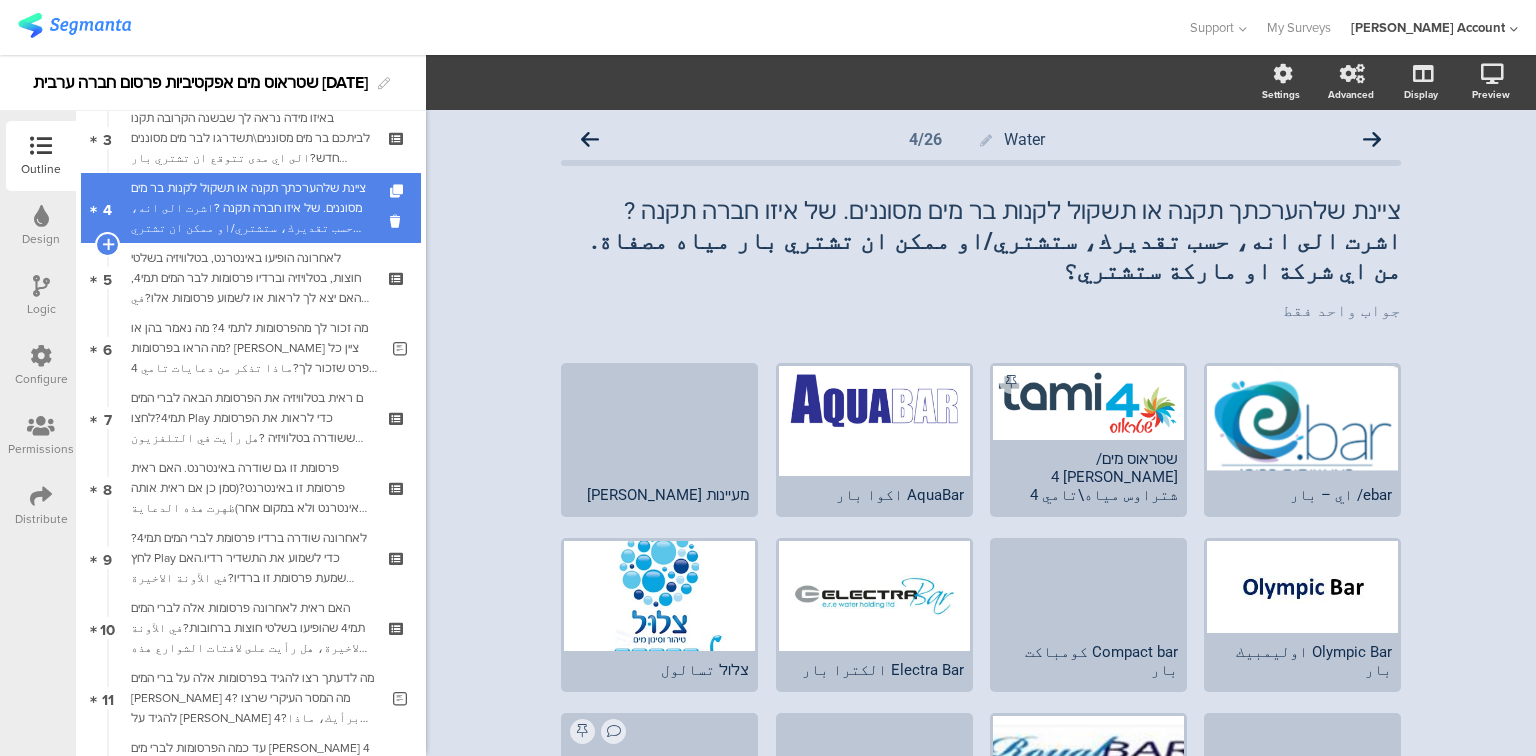 scroll, scrollTop: 240, scrollLeft: 0, axis: vertical 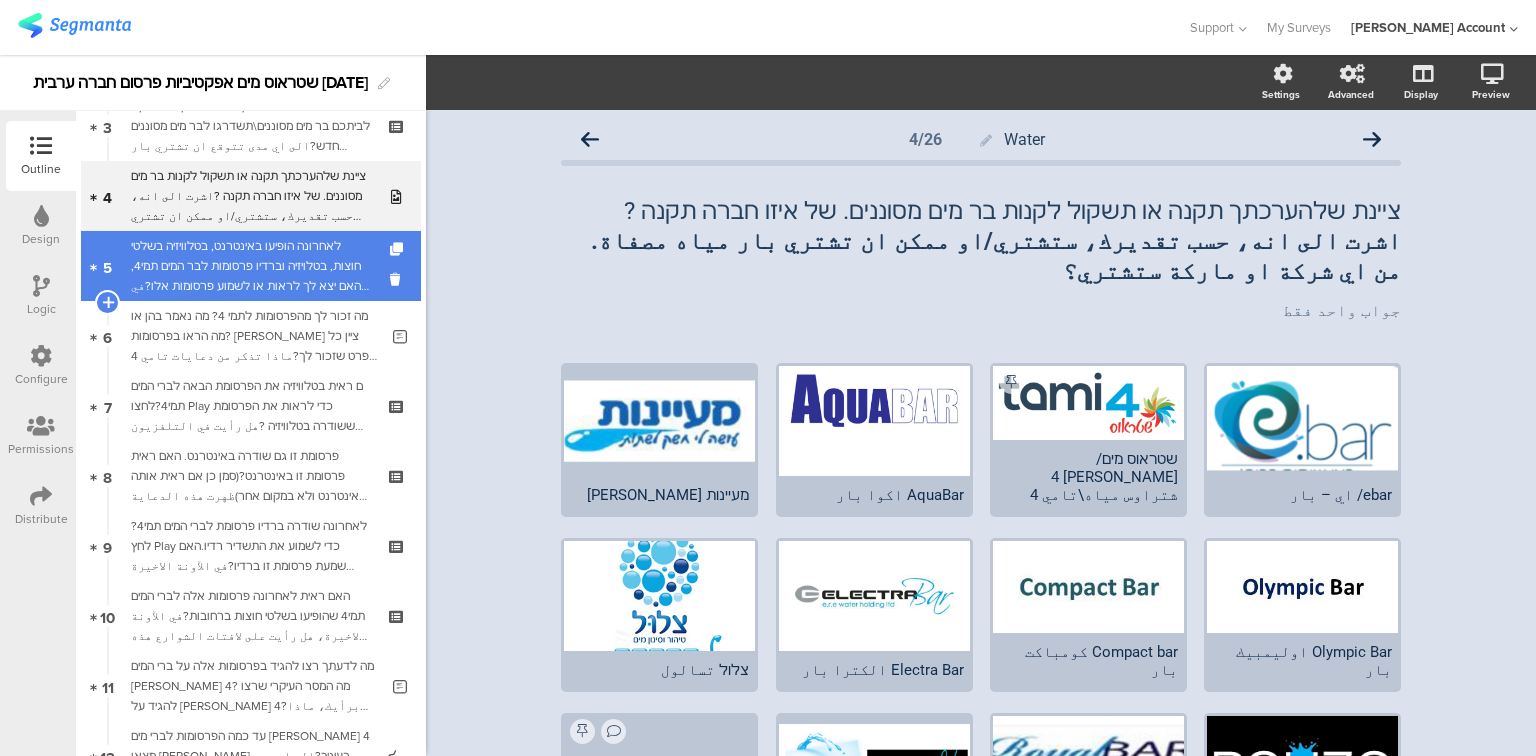 click on "לאחרונה הופיעו באינטרנט, בטלוויזיה בשלטי חוצות, בטלויזיה וברדיו פרסומות לבר המים תמי4, האם יצא לך לראות או לשמוע פרסומות אלו?في الاونة الاخيرة، ظهرت دعايات في الانترنت والتلفزيون ولافتات الشوارع والراديو لبارالمياه تامي 4 ، هل رأيت او سمعت هذه الدعايات؟" at bounding box center [250, 266] 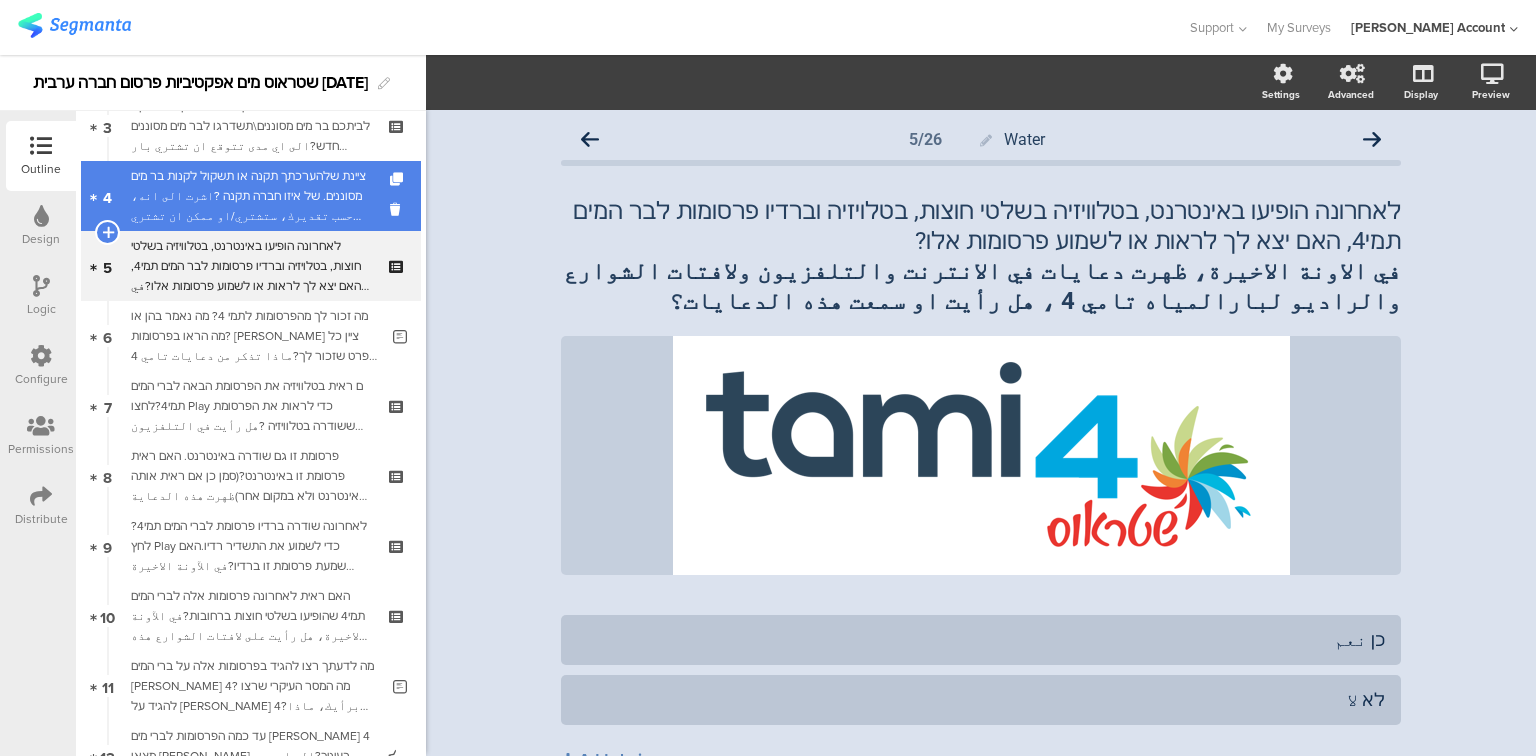 click on "ציינת שלהערכתך תקנה או תשקול לקנות בר מים מסוננים. של איזו חברה תקנה ?اشرت الى انه، حسب تقديرك، ستشتري/او ممكن ان تشتري بار مياه مصفاة. من اي شركة او ماركة ستشتري؟" at bounding box center (250, 196) 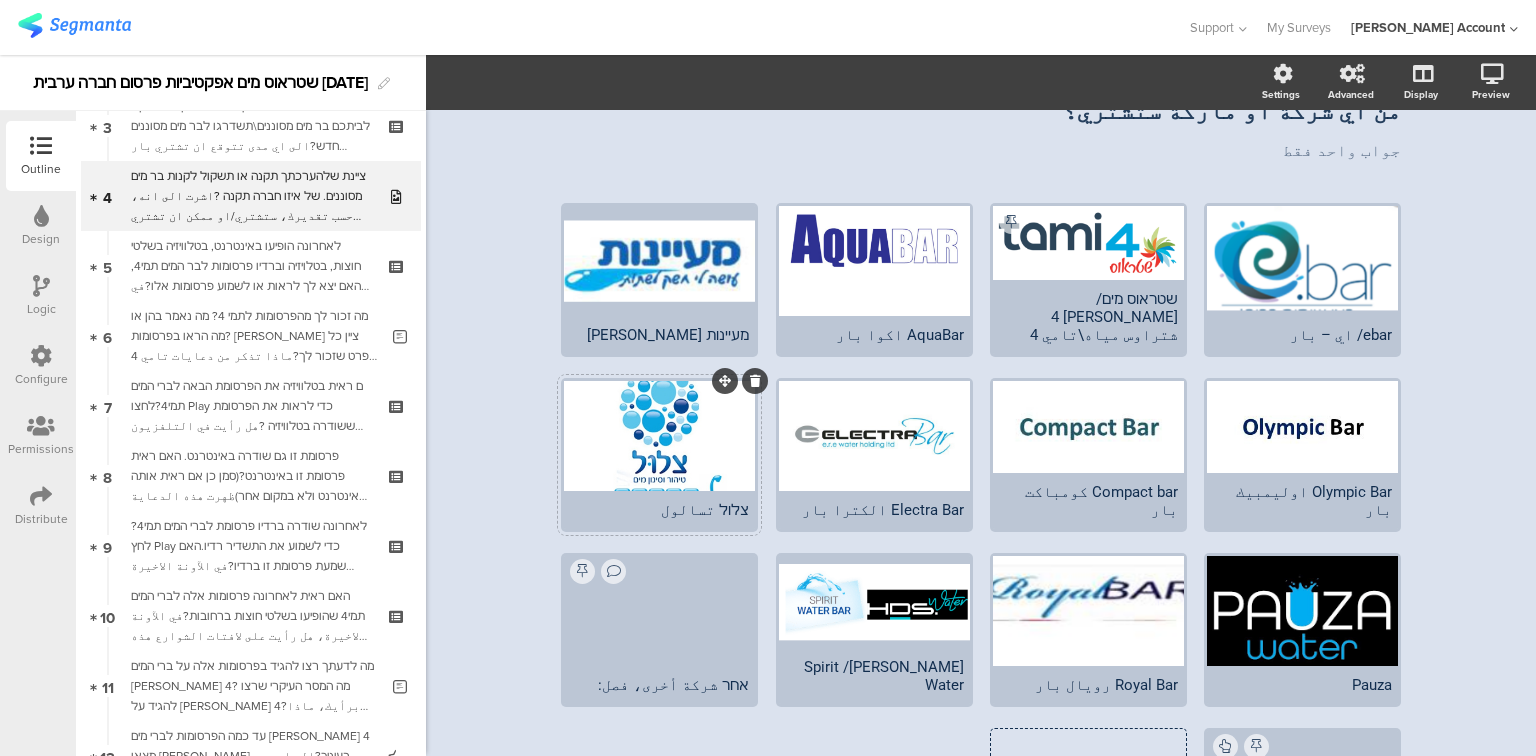 scroll, scrollTop: 240, scrollLeft: 0, axis: vertical 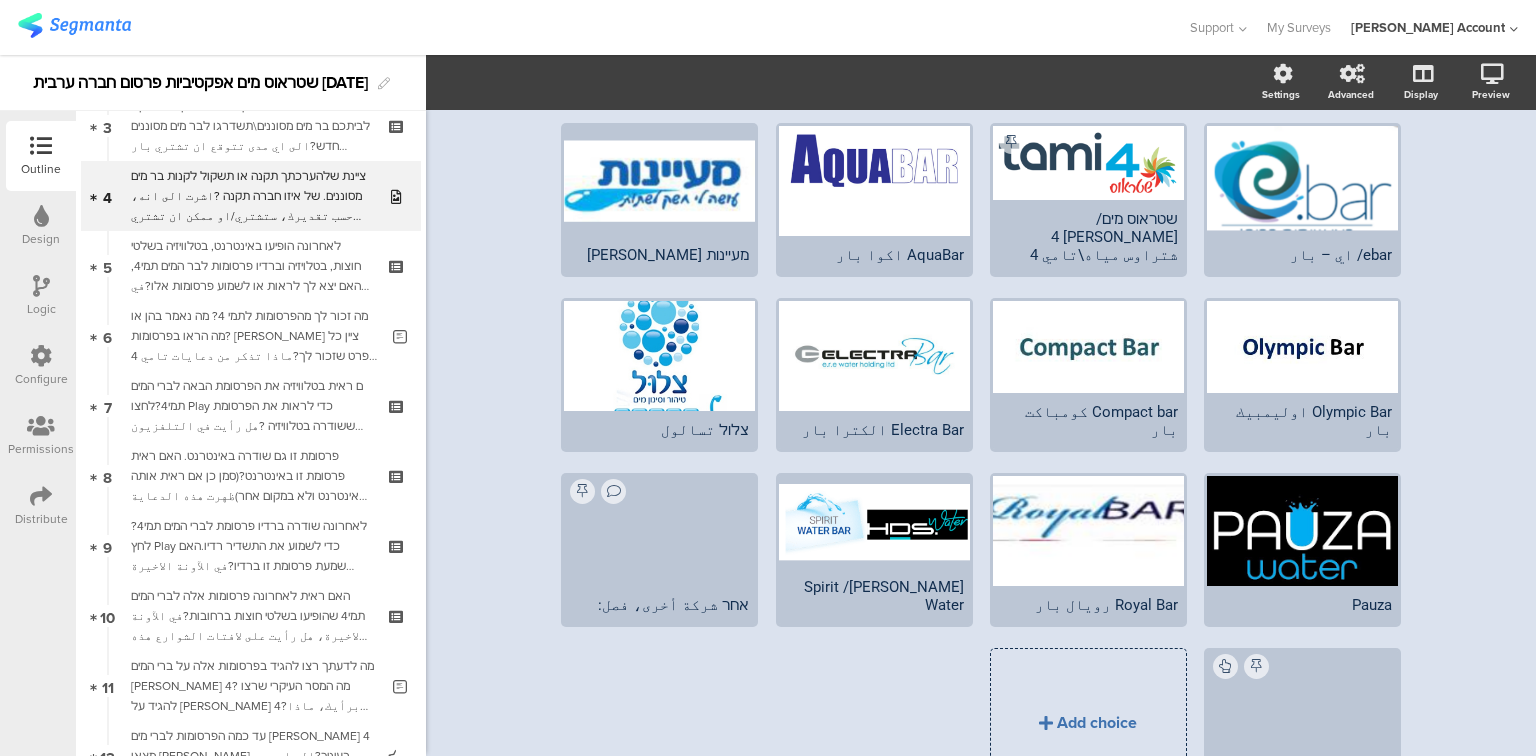 click on "Add choice" 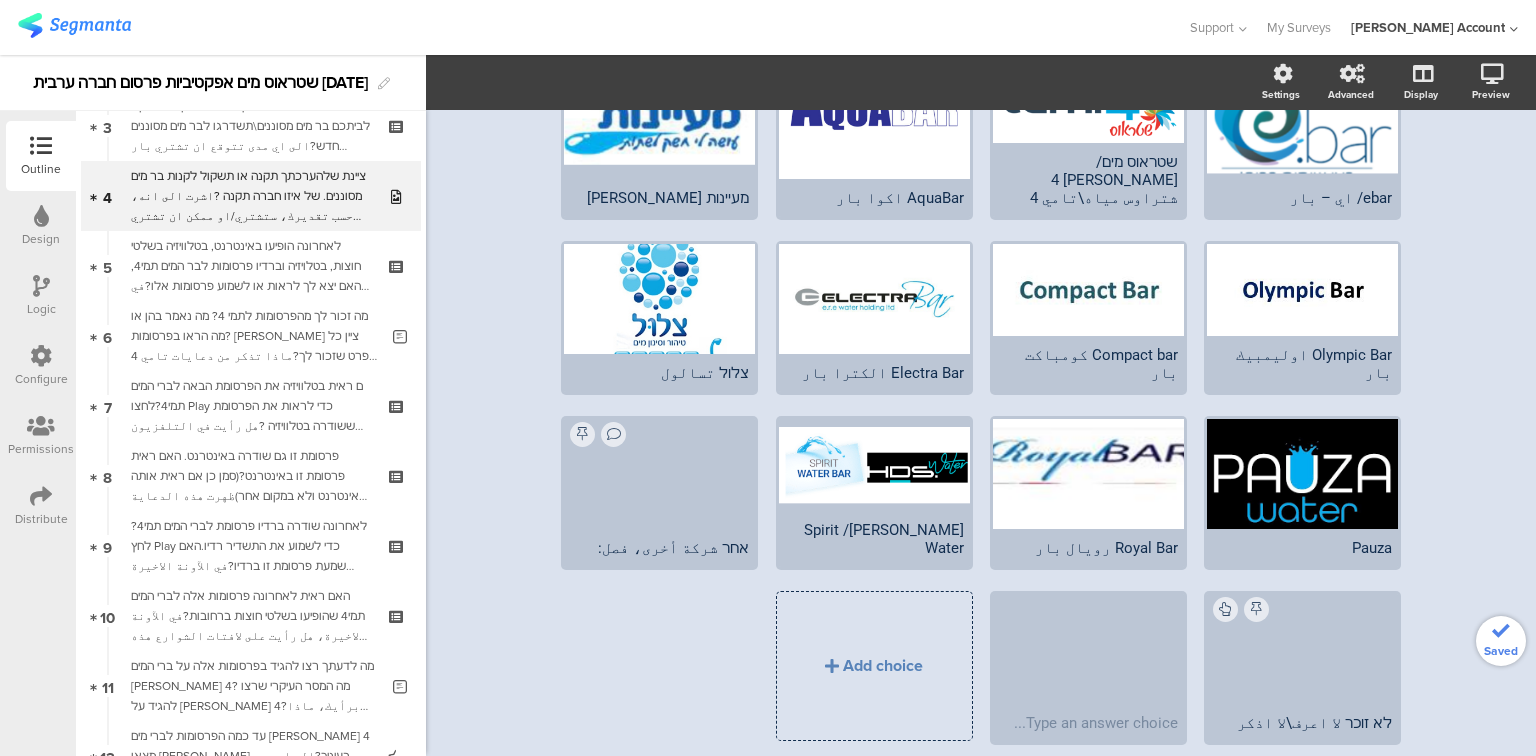 scroll, scrollTop: 364, scrollLeft: 0, axis: vertical 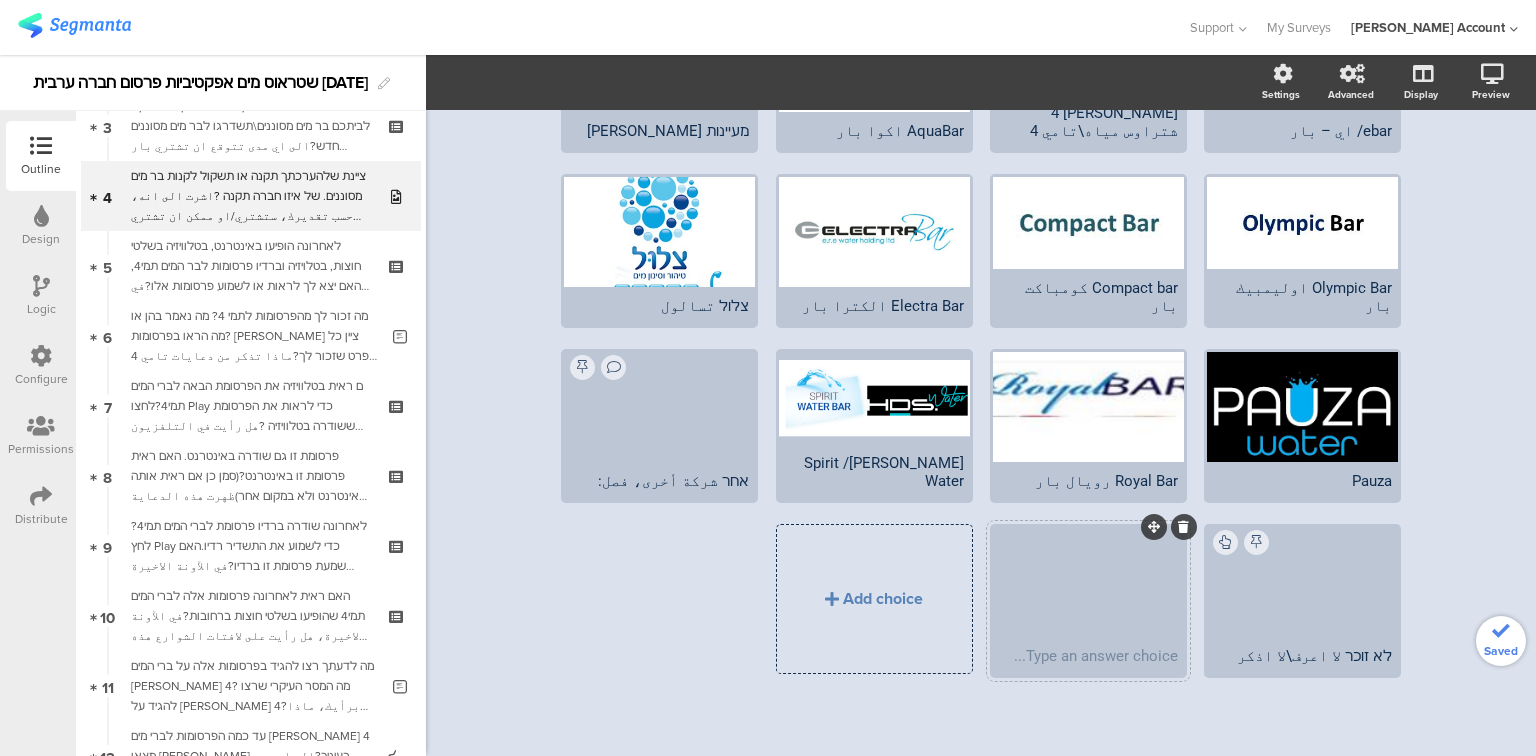 type 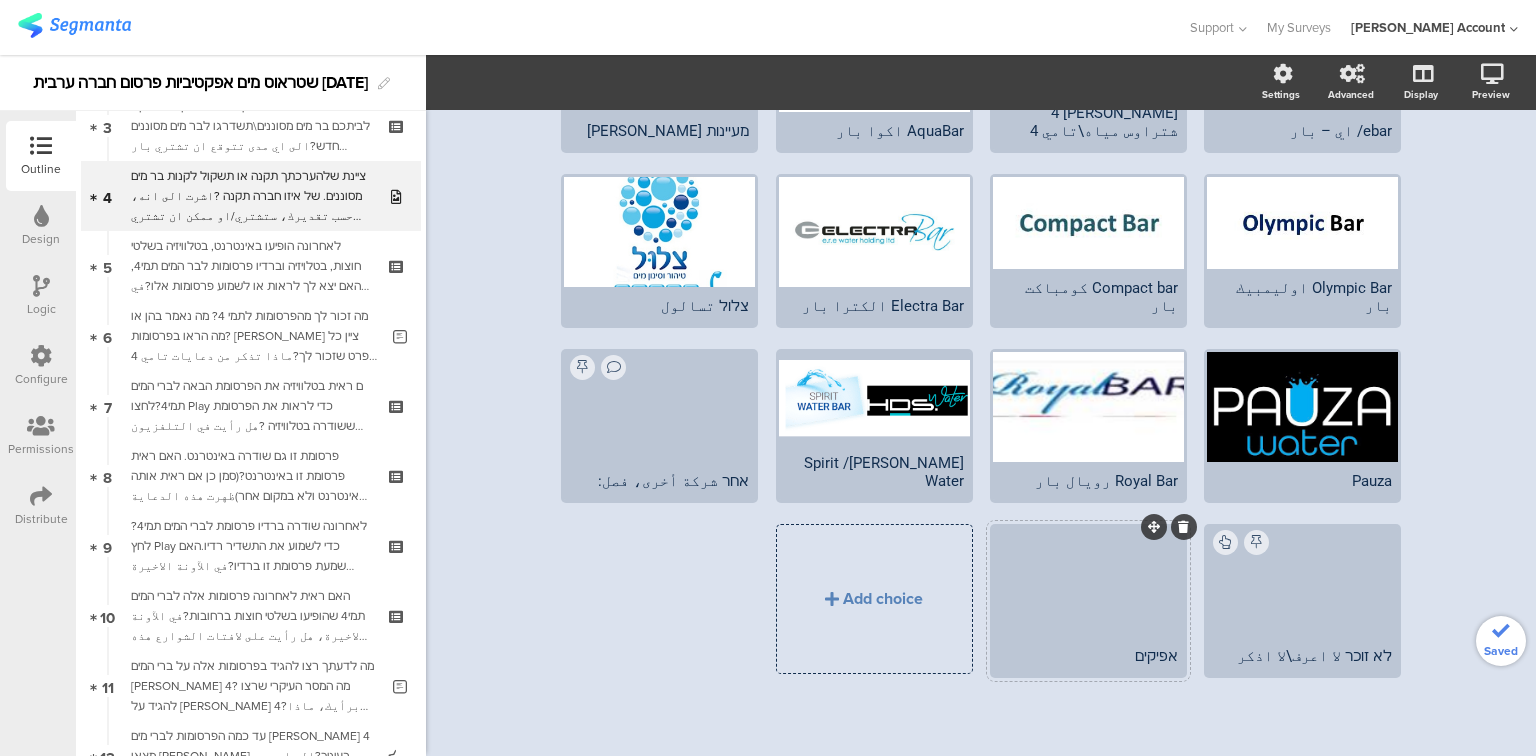 click 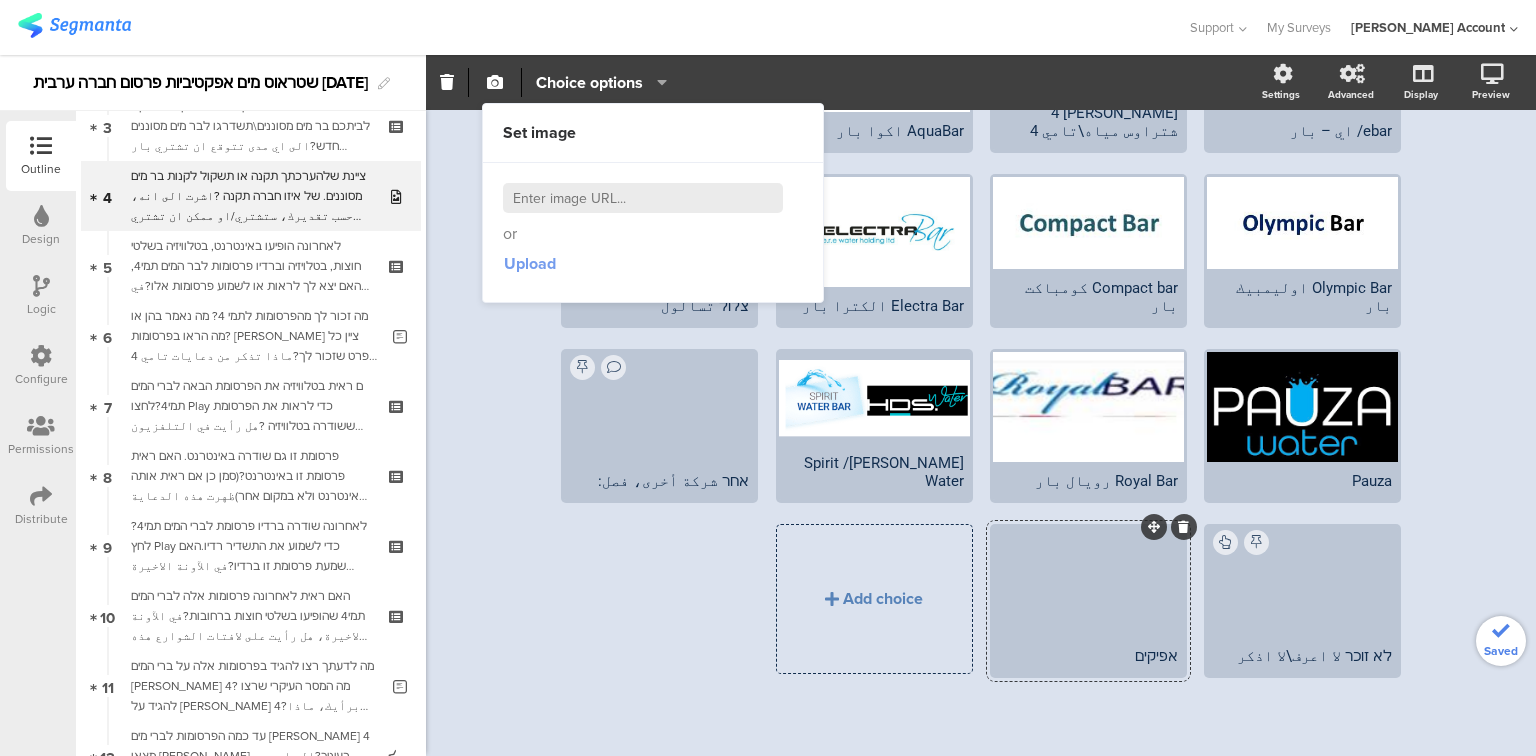 click on "Upload" at bounding box center [530, 263] 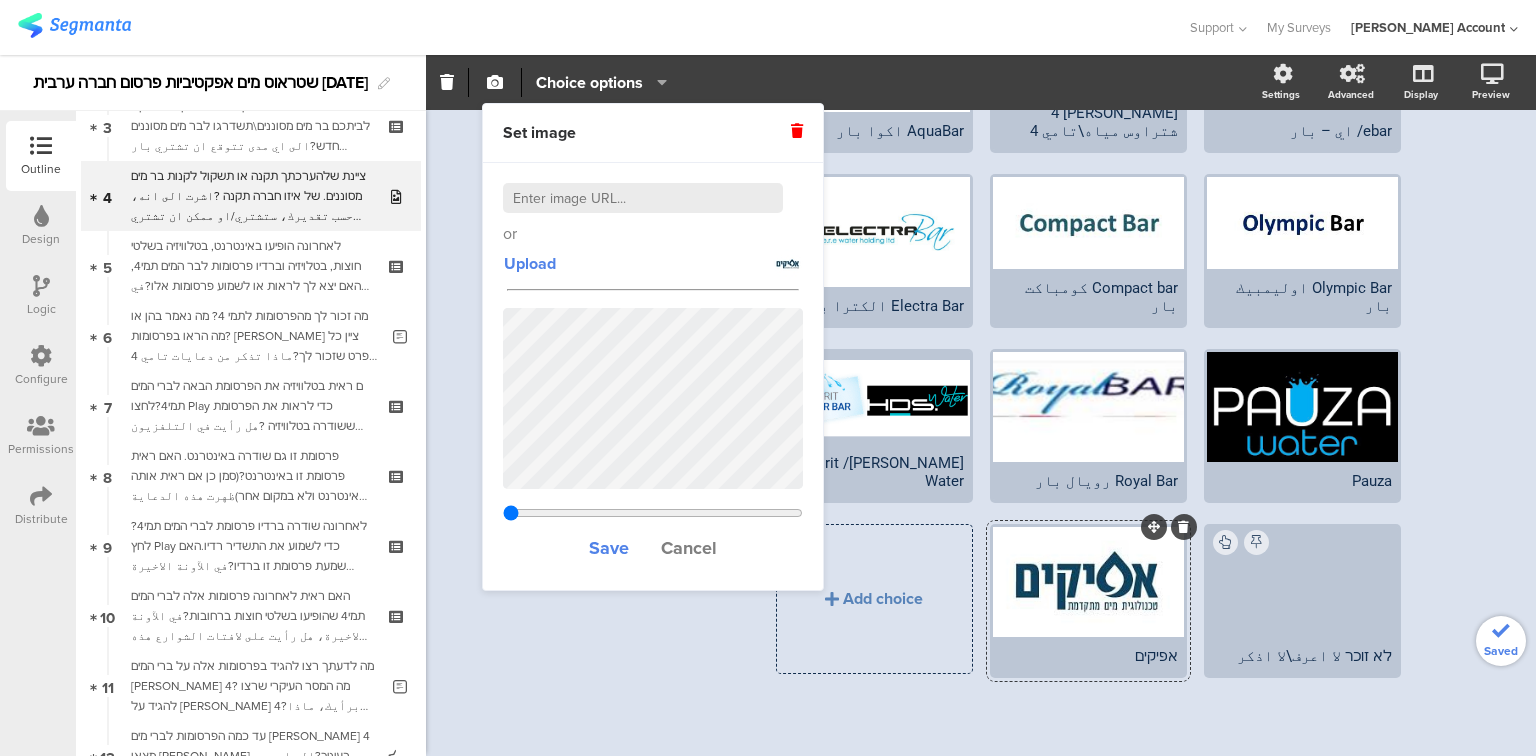type on "2.66633333333333" 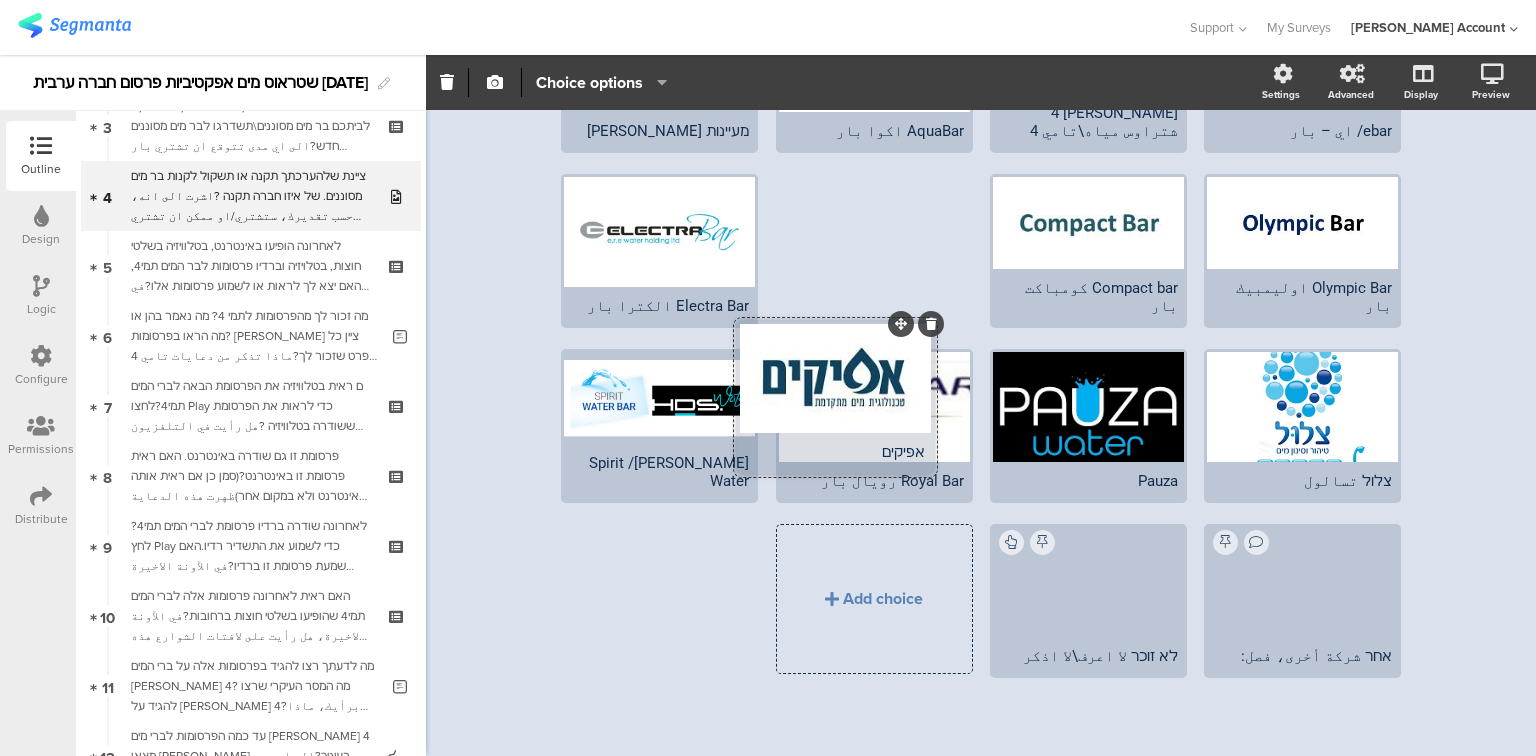 drag, startPoint x: 1144, startPoint y: 523, endPoint x: 891, endPoint y: 324, distance: 321.88507 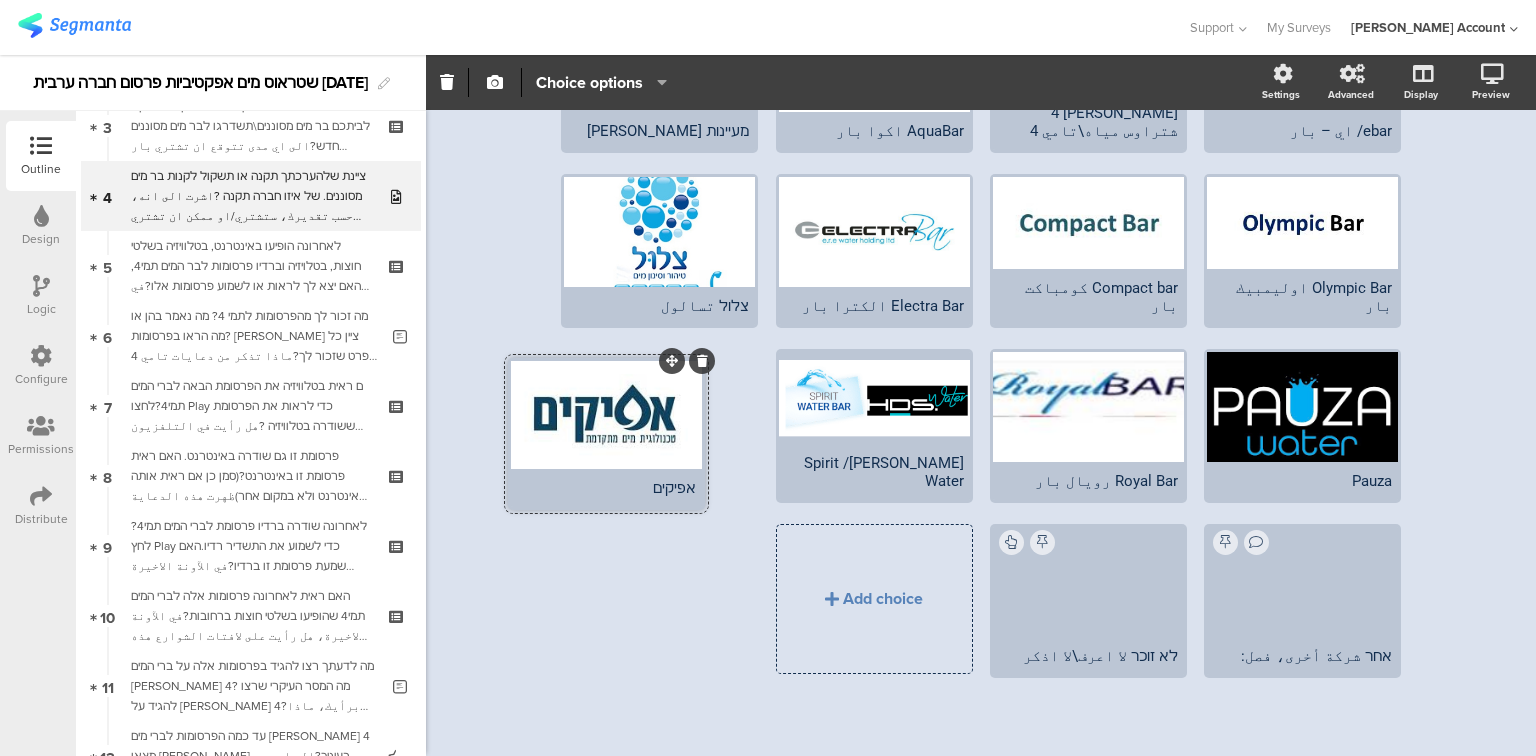 drag, startPoint x: 936, startPoint y: 176, endPoint x: 668, endPoint y: 360, distance: 325.0846 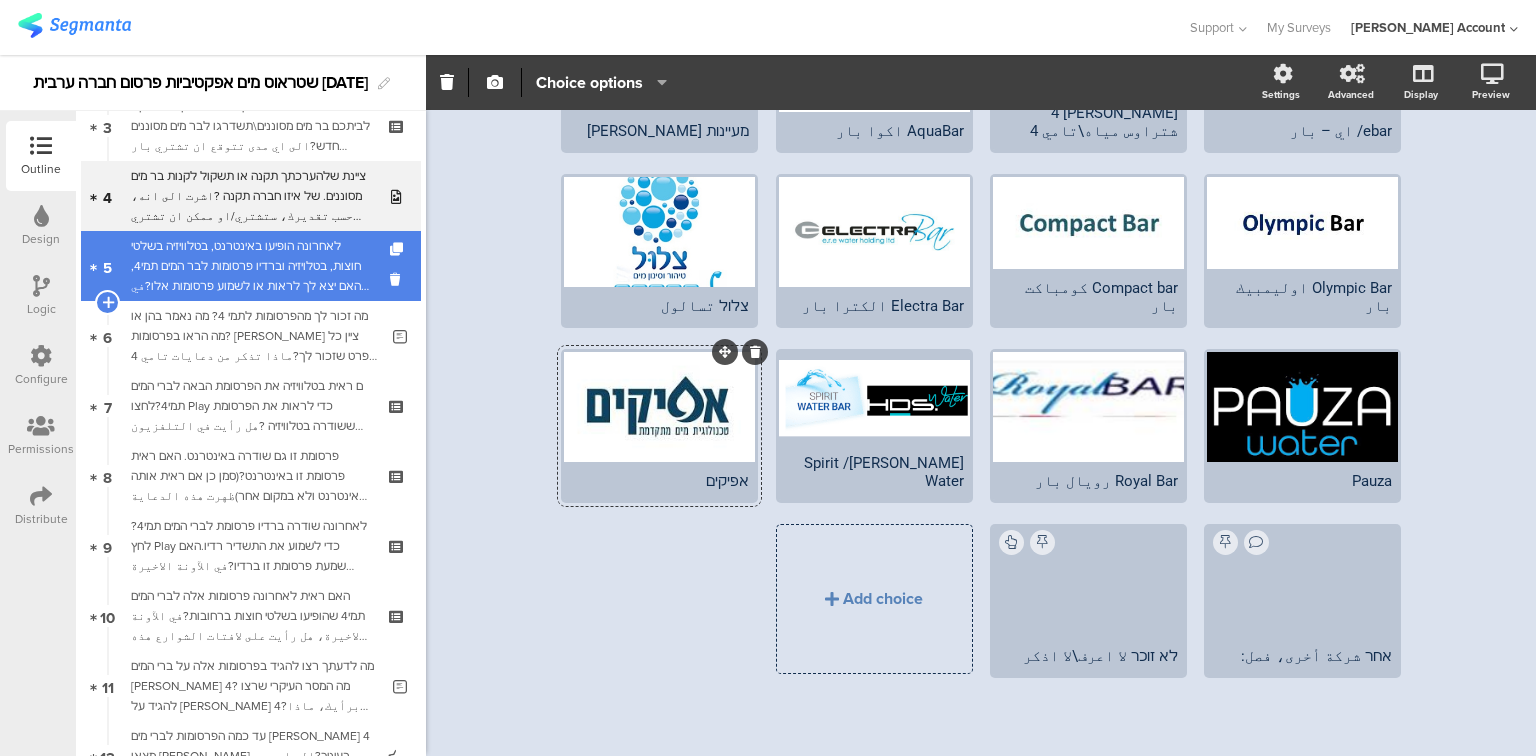 click on "לאחרונה הופיעו באינטרנט, בטלוויזיה בשלטי חוצות, בטלויזיה וברדיו פרסומות לבר המים תמי4, האם יצא לך לראות או לשמוע פרסומות אלו?في الاونة الاخيرة، ظهرت دعايات في الانترنت والتلفزيون ولافتات الشوارع والراديو لبارالمياه تامي 4 ، هل رأيت او سمعت هذه الدعايات؟" at bounding box center (250, 266) 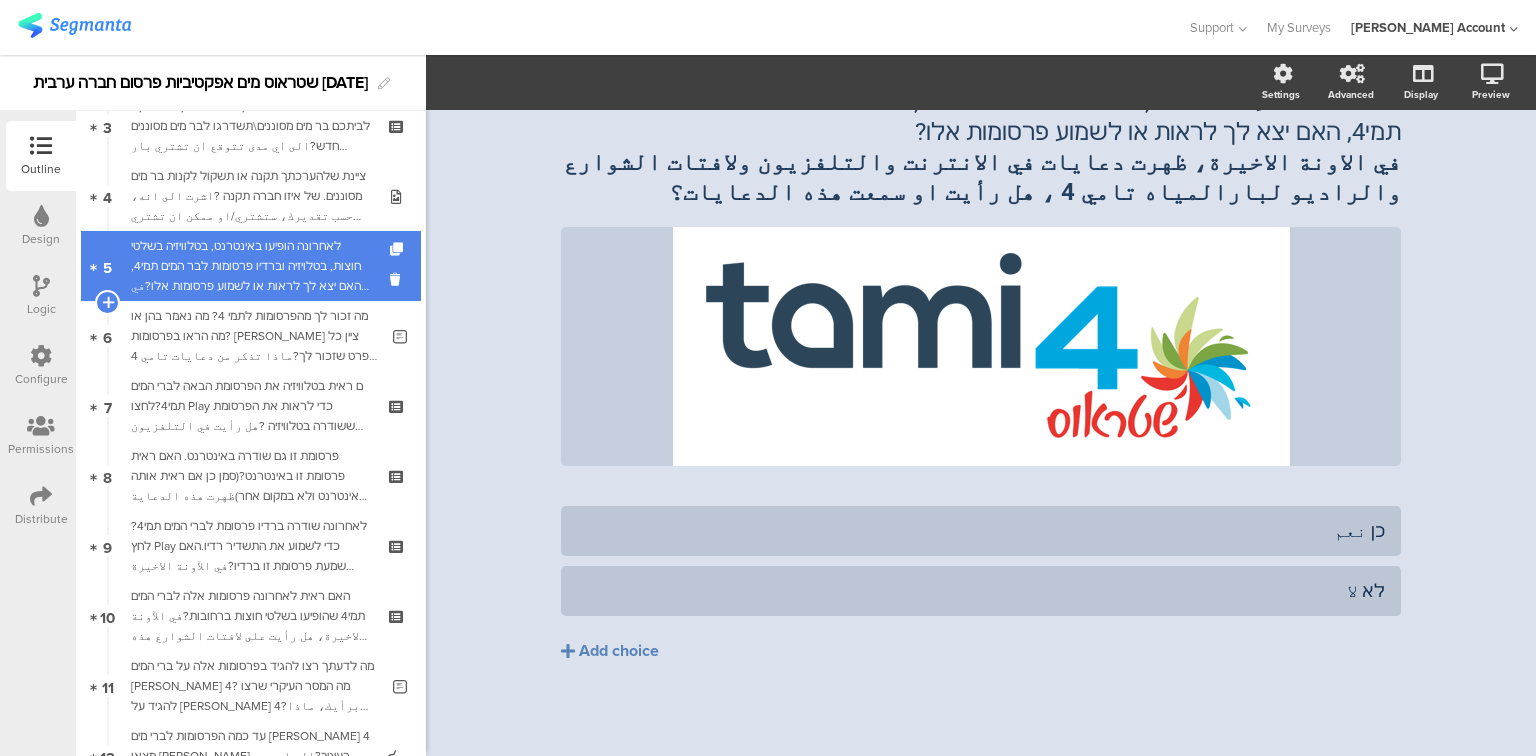 scroll, scrollTop: 109, scrollLeft: 0, axis: vertical 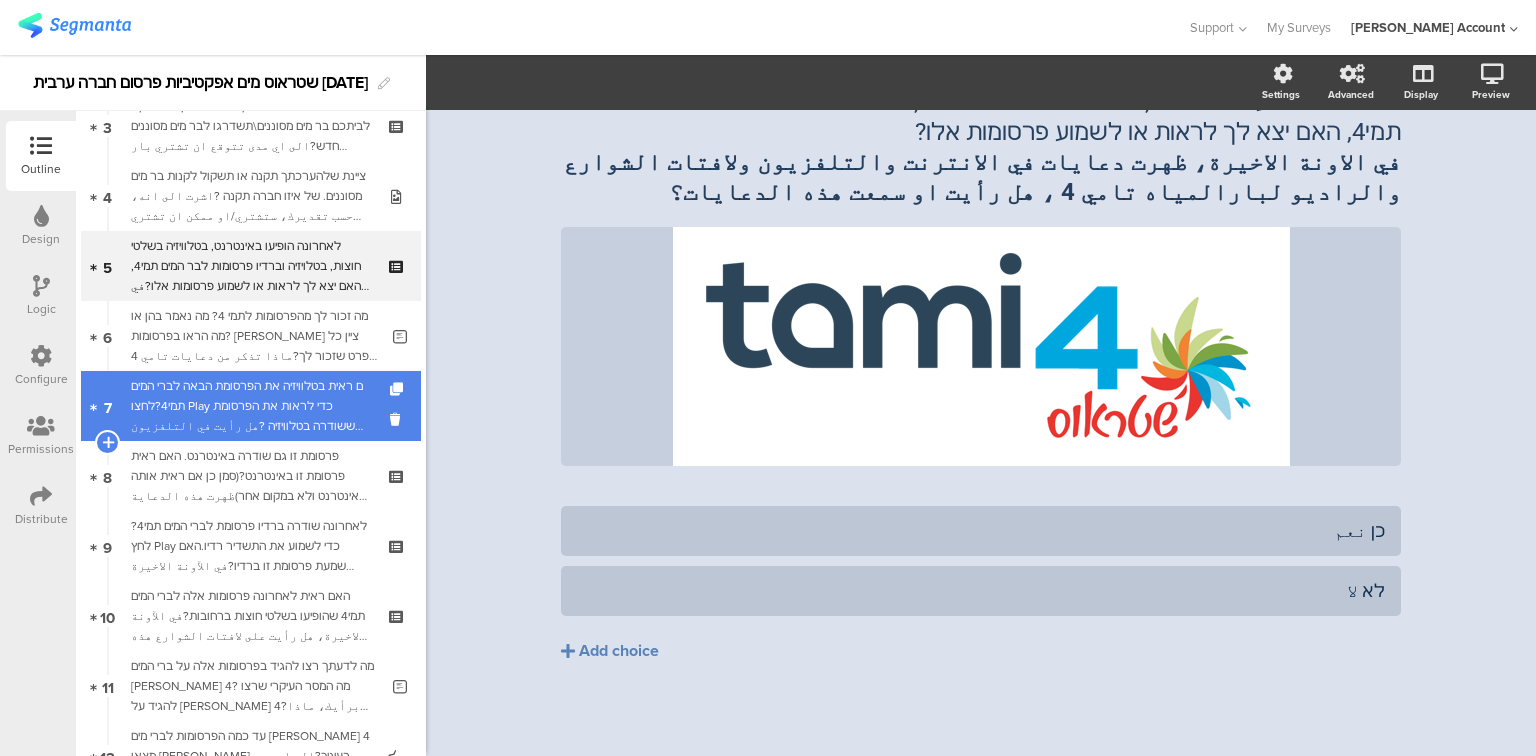 click on "ם ראית בטלוויזיה את הפרסומת הבאה לברי המים תמי4?לחצו Play כדי לראות את הפרסומת ששודרה בטלוויזיה ?هل رأيت في التلفزيون الدعاية التالية لبار المياه تامي 4؟ إضغط على Play لمشاهدة الدعاية التي ظهرت في التلفزيون" at bounding box center [250, 406] 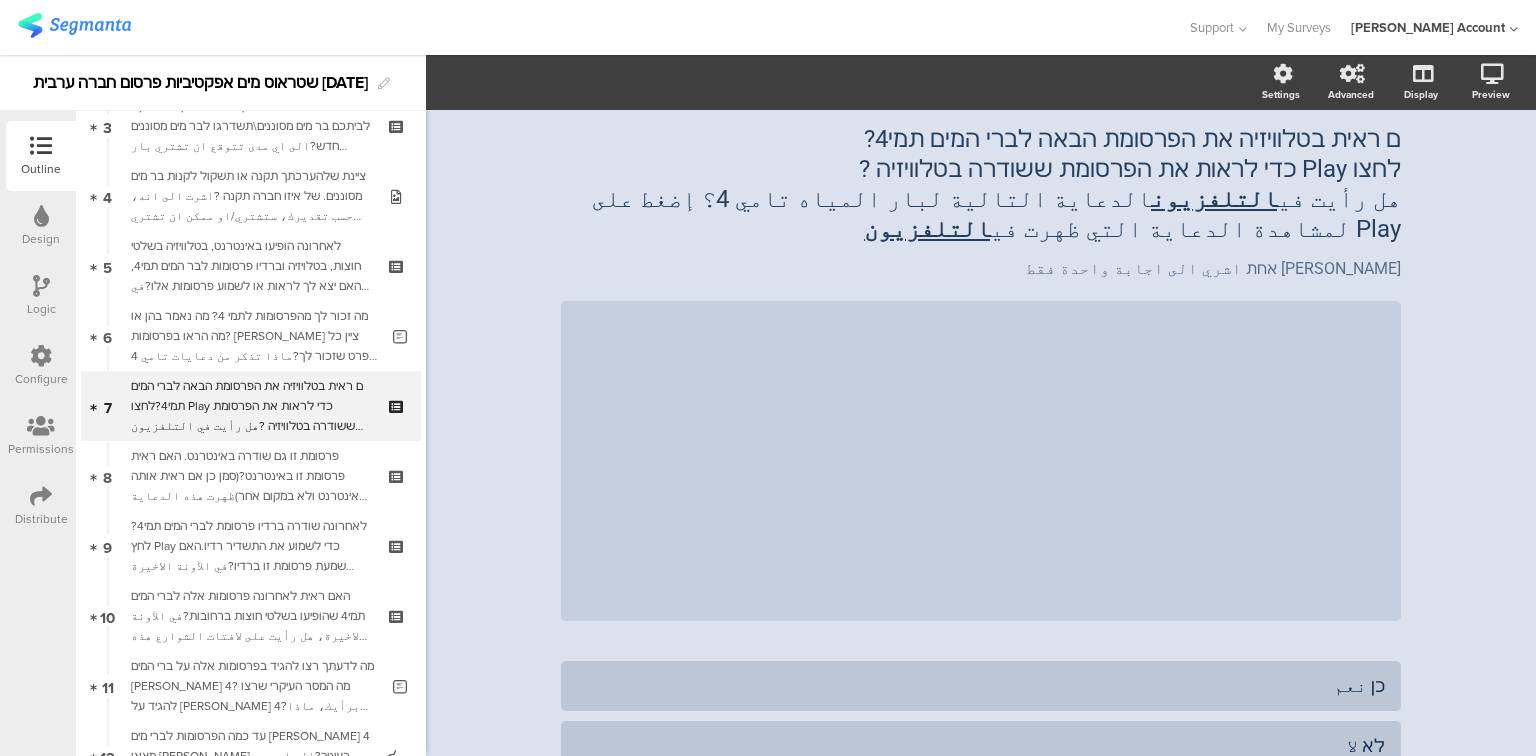 scroll, scrollTop: 0, scrollLeft: 0, axis: both 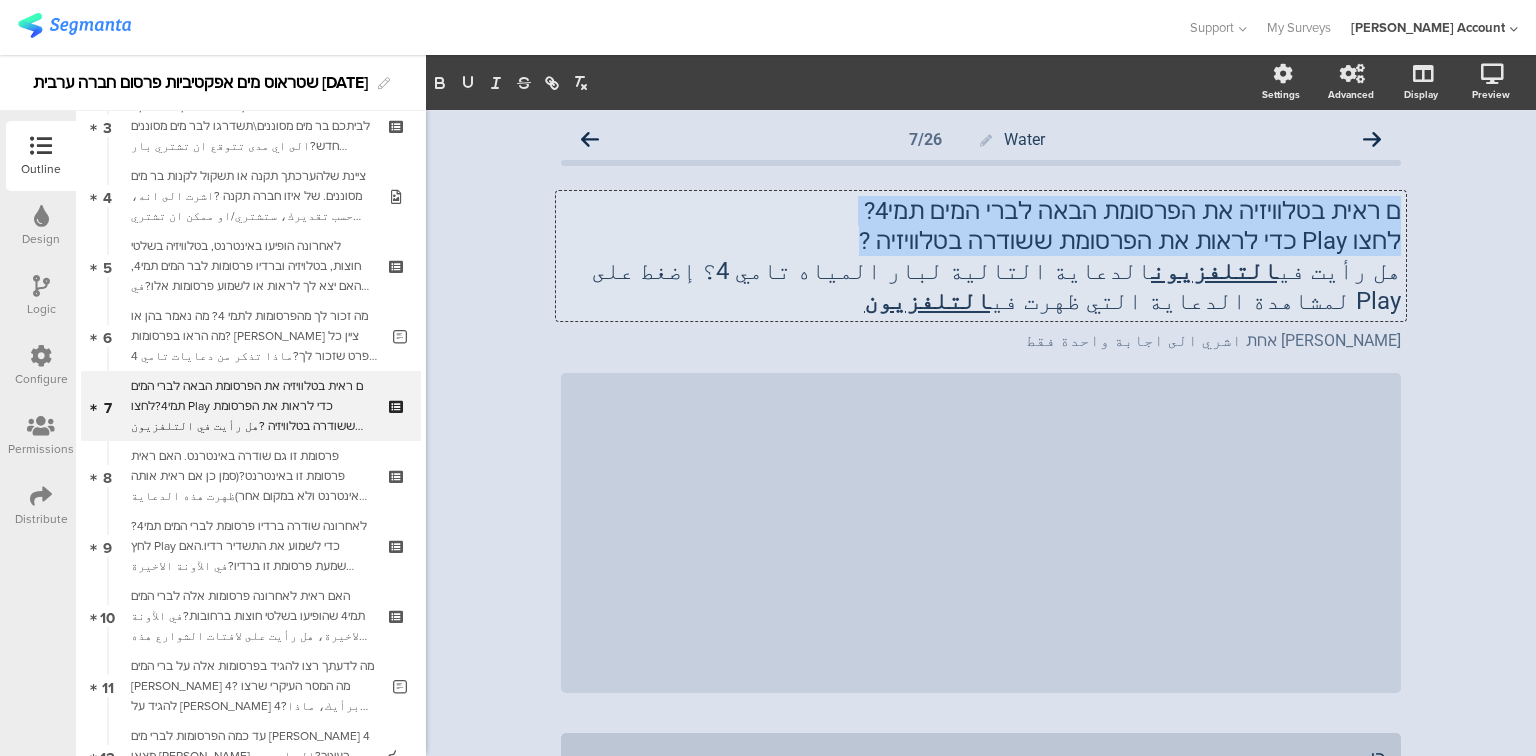 drag, startPoint x: 1392, startPoint y: 210, endPoint x: 832, endPoint y: 237, distance: 560.6505 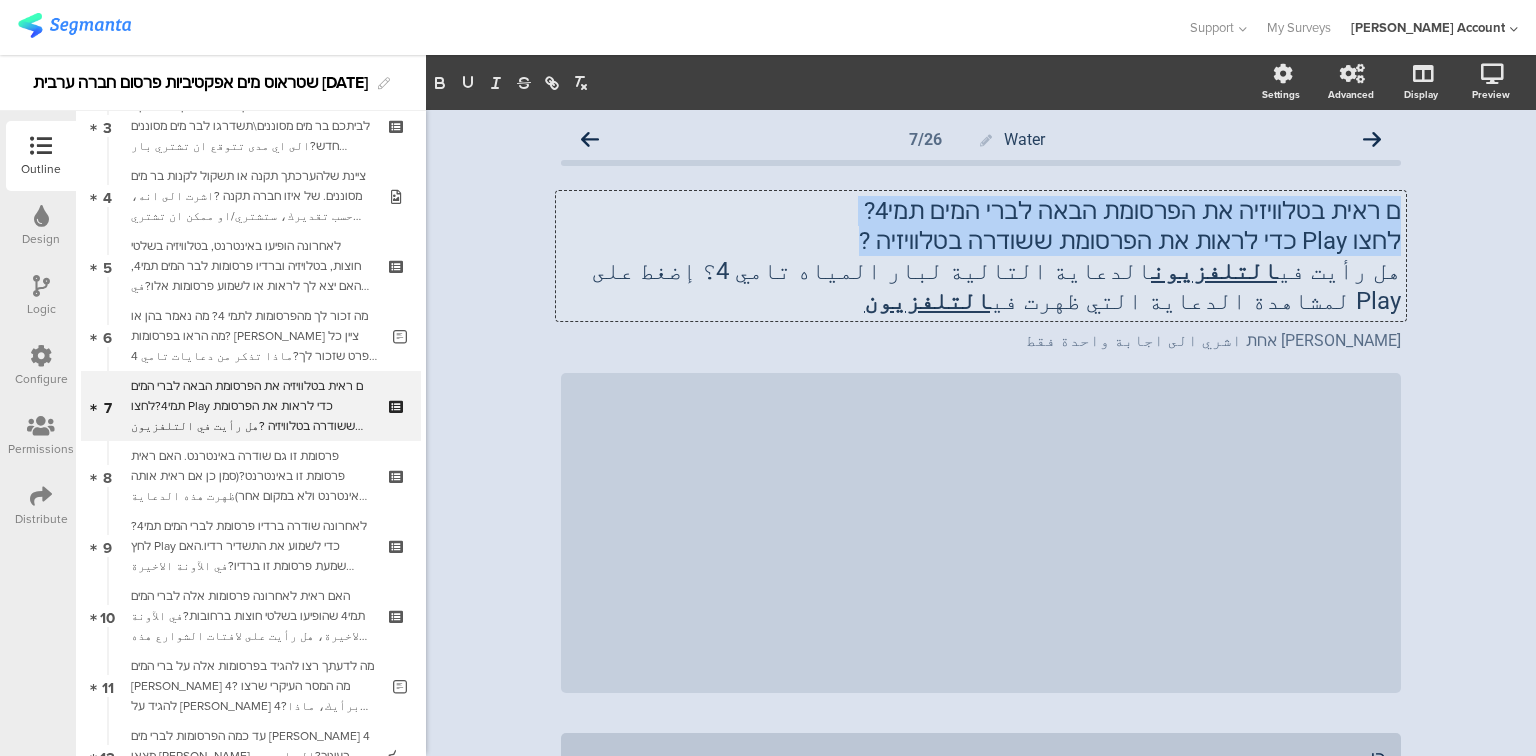 click on "ם ראית בטלוויזיה את הפרסומת הבאה לברי המים תמי4? לחצו Play כדי לראות את הפרסומת ששודרה בטלוויזיה ? هل رأيت في  التلفزيون  الدعاية التالية لبار المياه تامي 4؟ إضغط على Play لمشاهدة الدعاية التي ظهرت في  التلفزيون
ם ראית בטלוויזיה את הפרסומת הבאה לברי המים תמי4? לחצו Play כדי לראות את הפרסומת ששודרה בטלוויזיה ? هل رأيت في  التلفزيون  الدعاية التالية لبار المياه تامي 4؟ إضغط على Play لمشاهدة الدعاية التي ظهرت في  التلفزيون
ם ראית בטלוויזיה את הפרסומת הבאה לברי המים תמי4? לחצו Play כדי לראות את הפרסומת ששודרה בטלוויזיה ? هل رأيت في  [GEOGRAPHIC_DATA]" 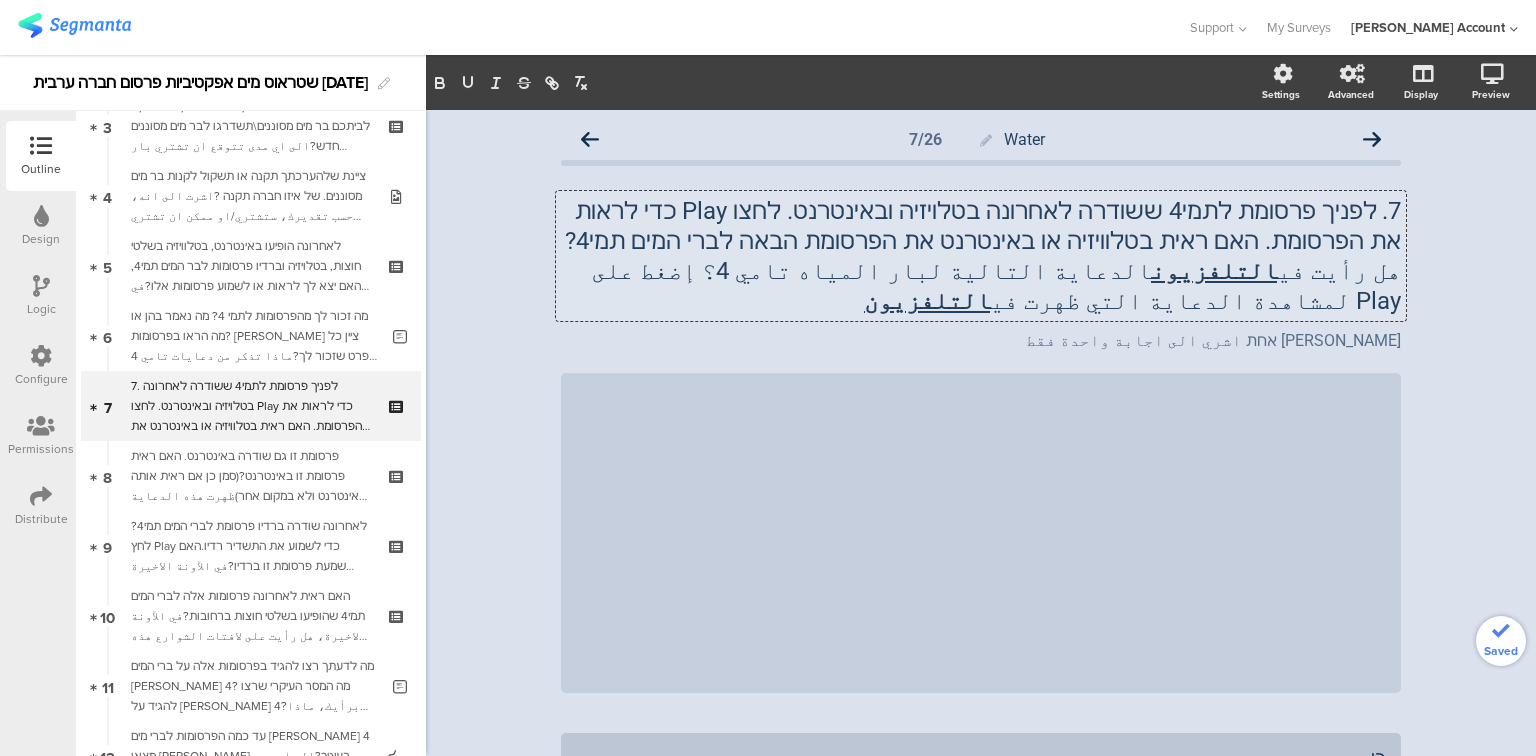 click on "7.	לפניך פרסומת לתמי4 ששודרה לאחרונה בטלויזיה ובאינטרנט. לחצו Play כדי לראות את הפרסומת. האם ראית בטלוויזיה או באינטרנט את הפרסומת הבאה לברי המים תמי4?" 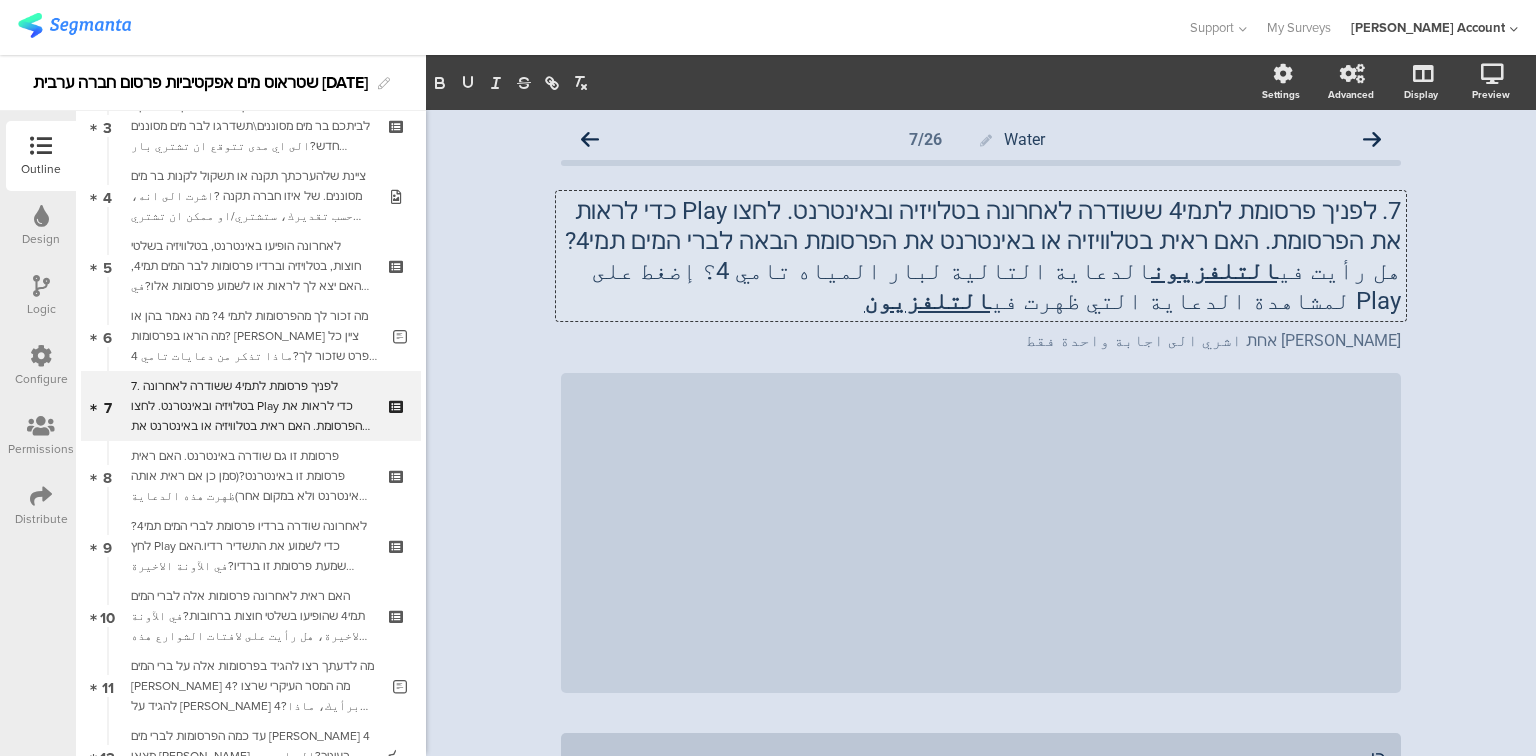 type 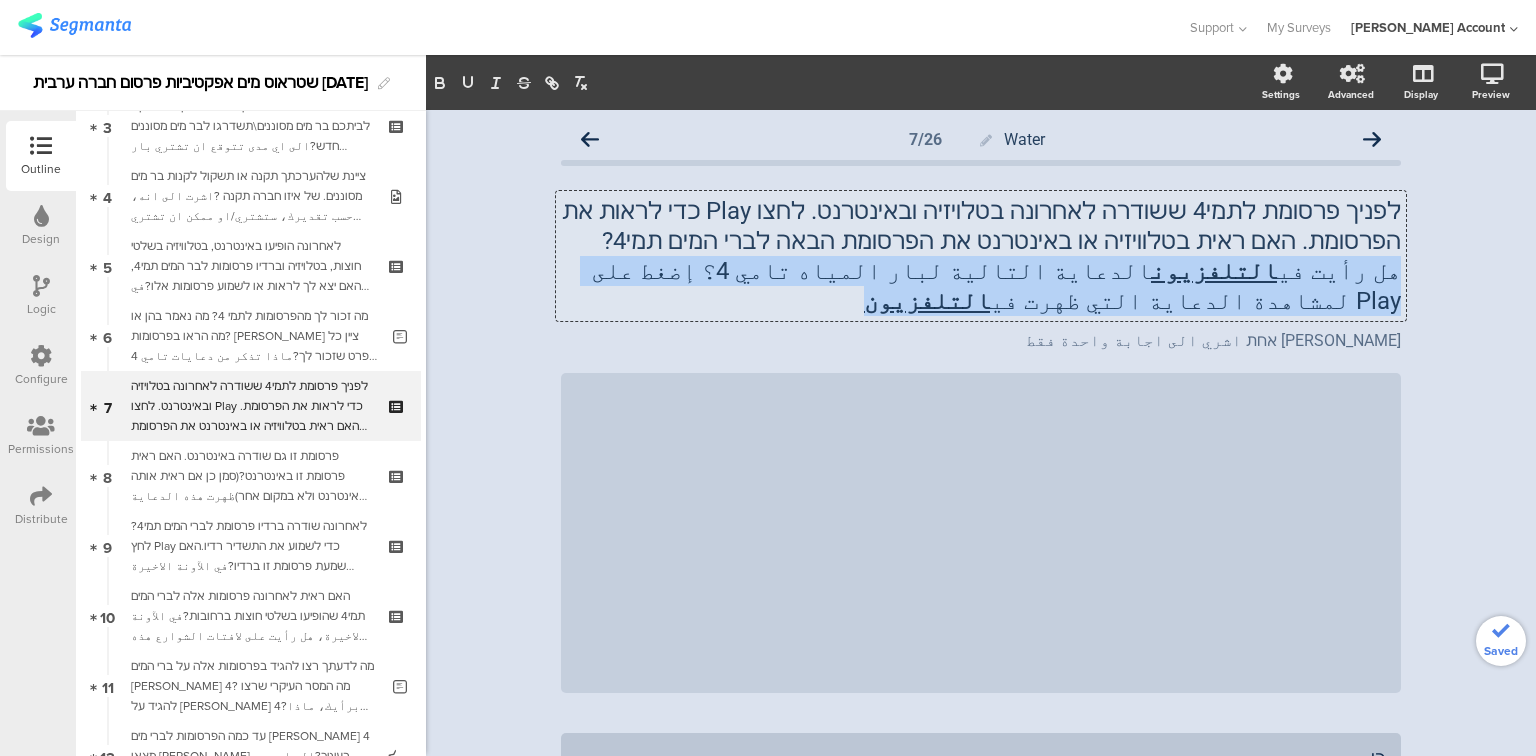 drag, startPoint x: 1389, startPoint y: 269, endPoint x: 1280, endPoint y: 304, distance: 114.48144 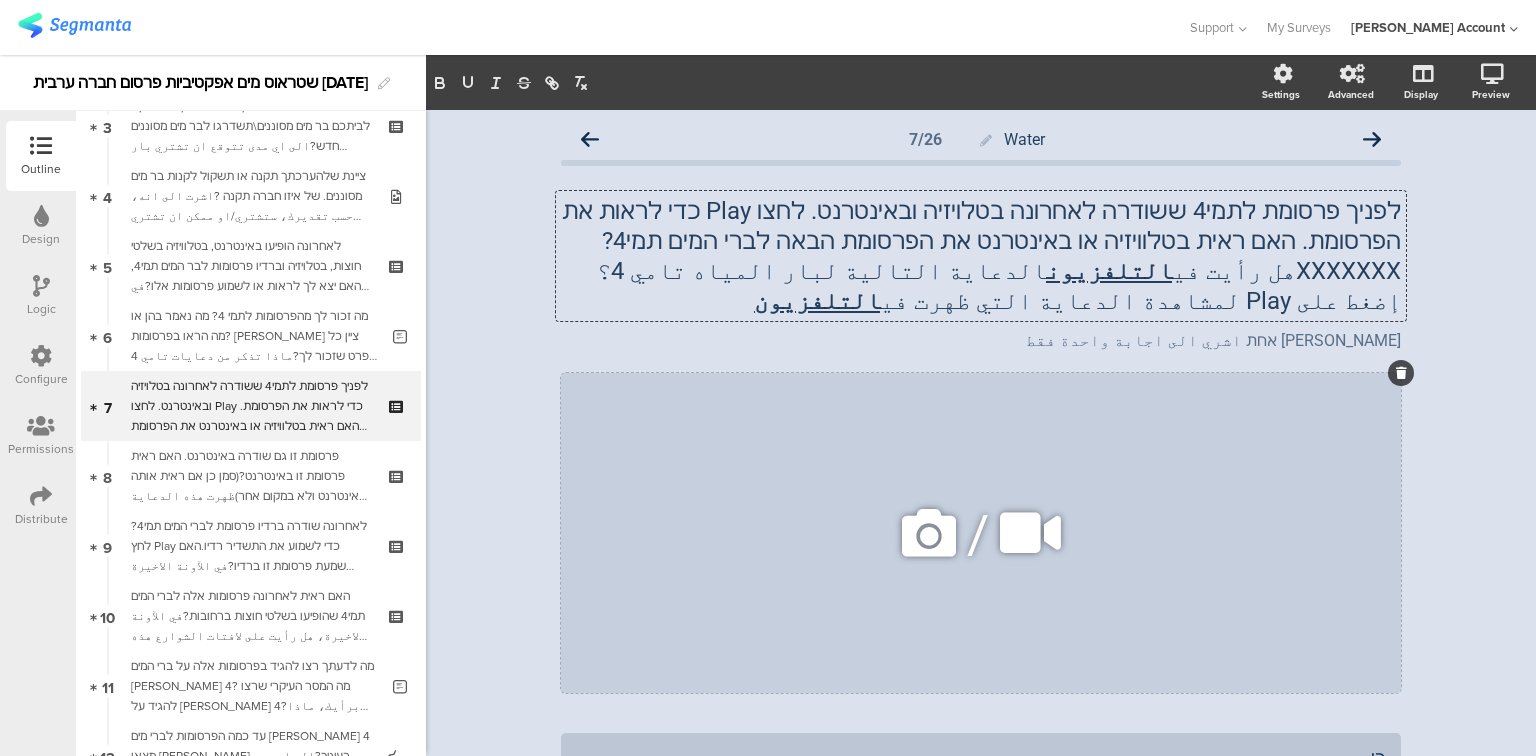 click 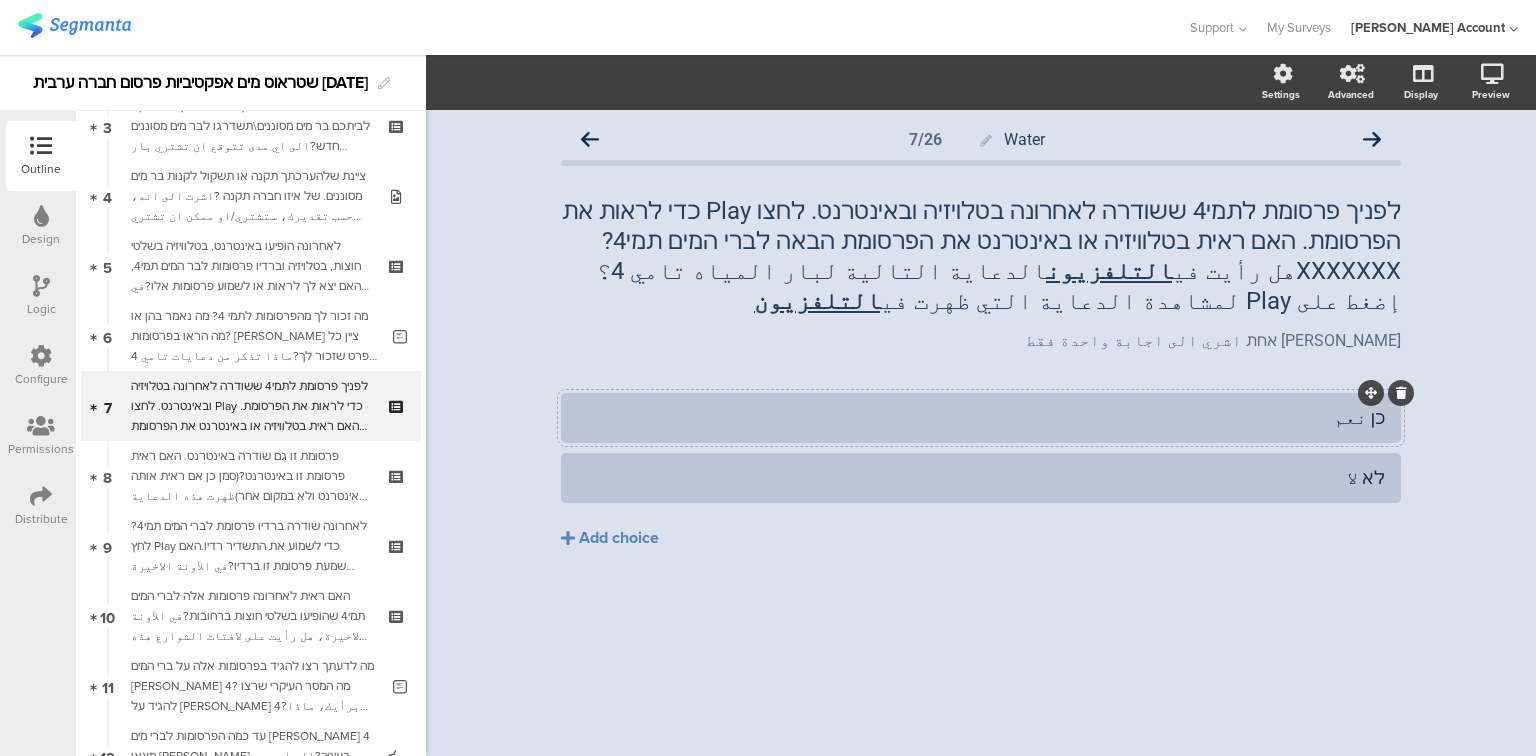 click on "כן نعم" 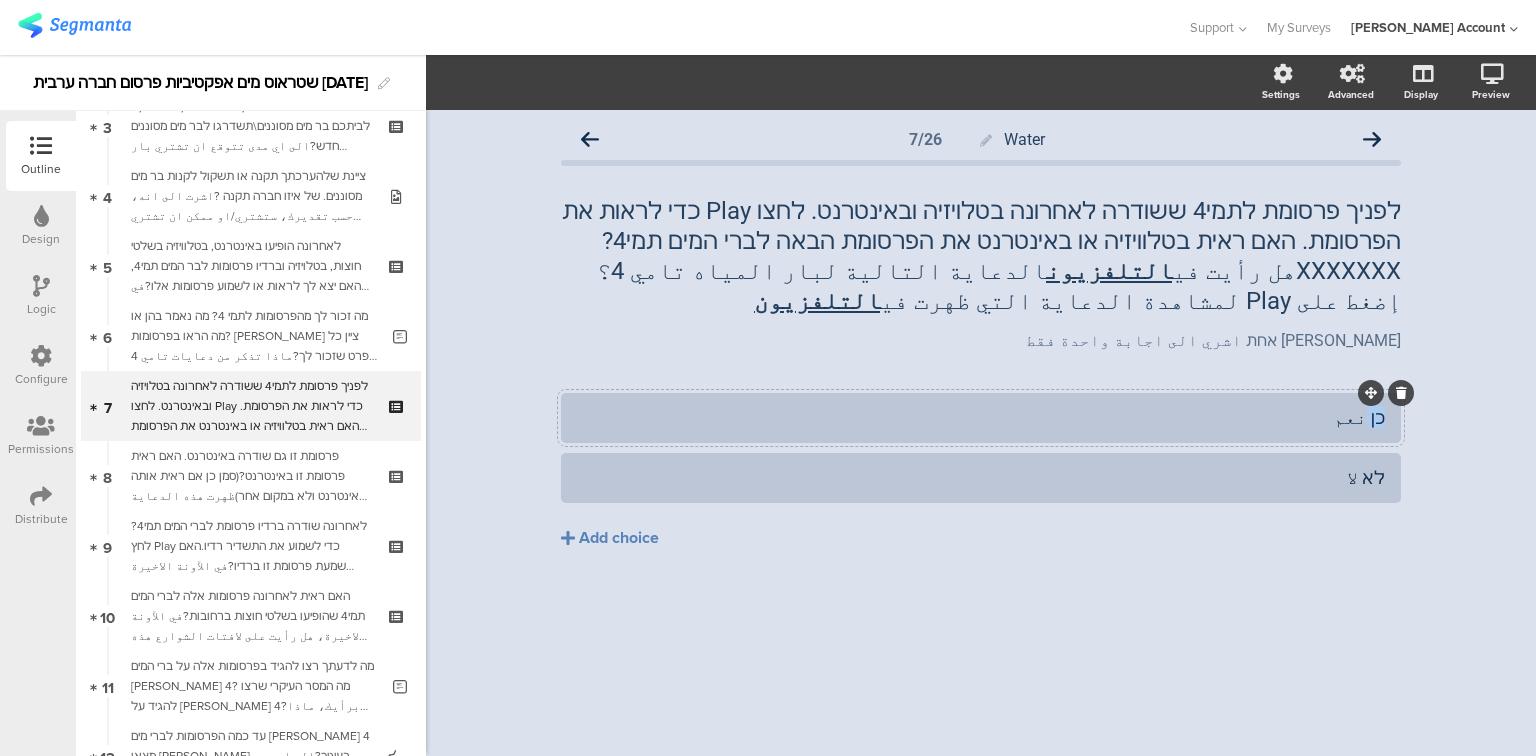 click on "כן نعم" 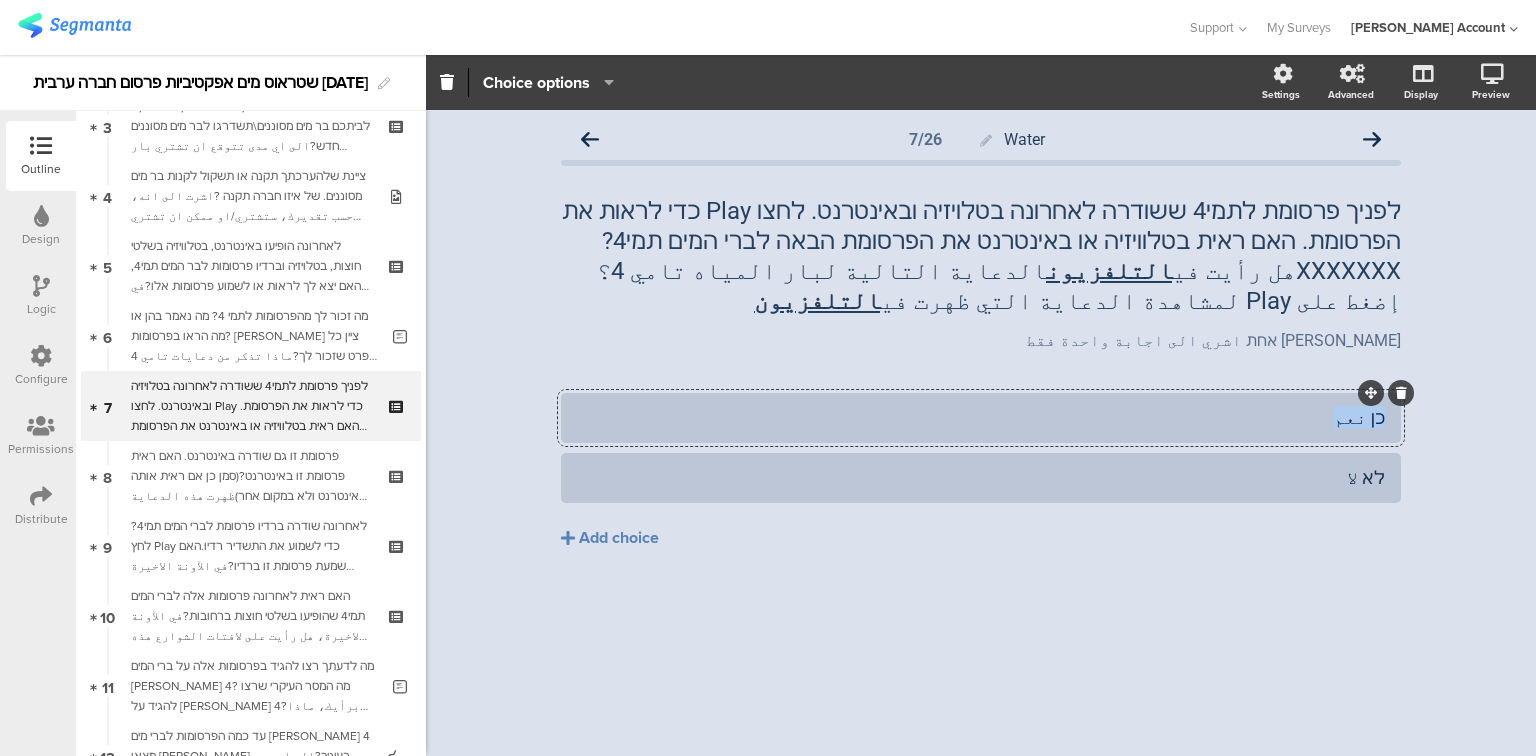 click on "כן نعم" 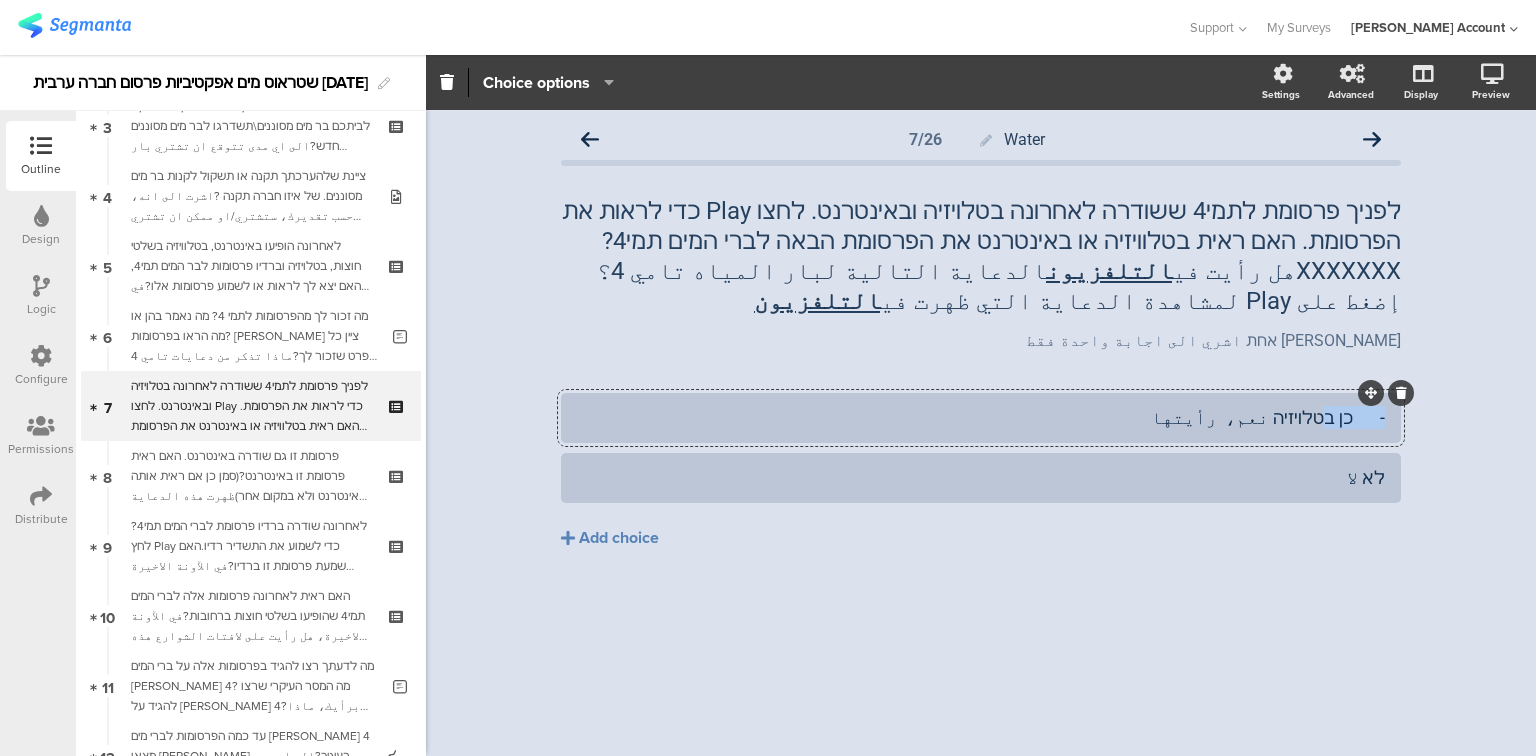 type 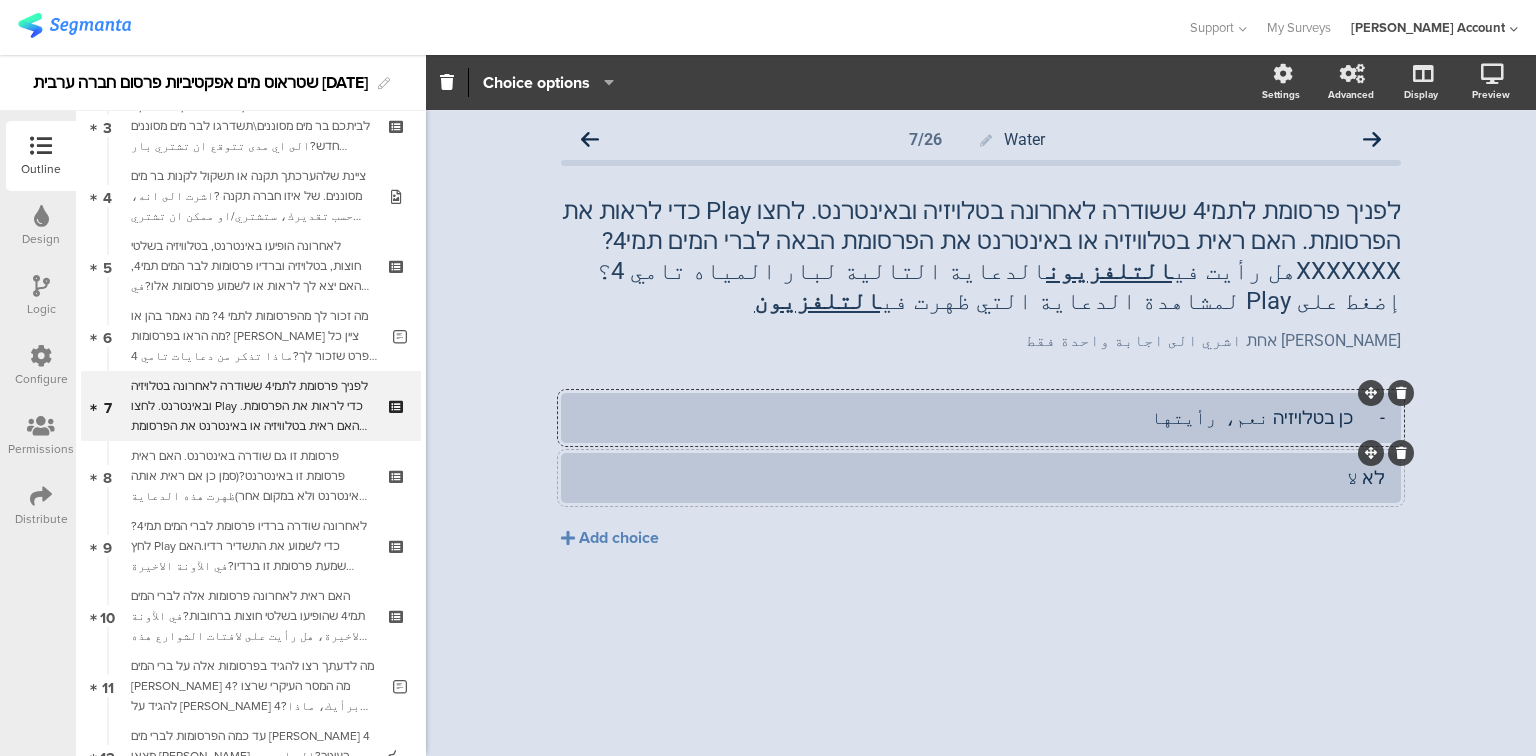 click on "לא لا" 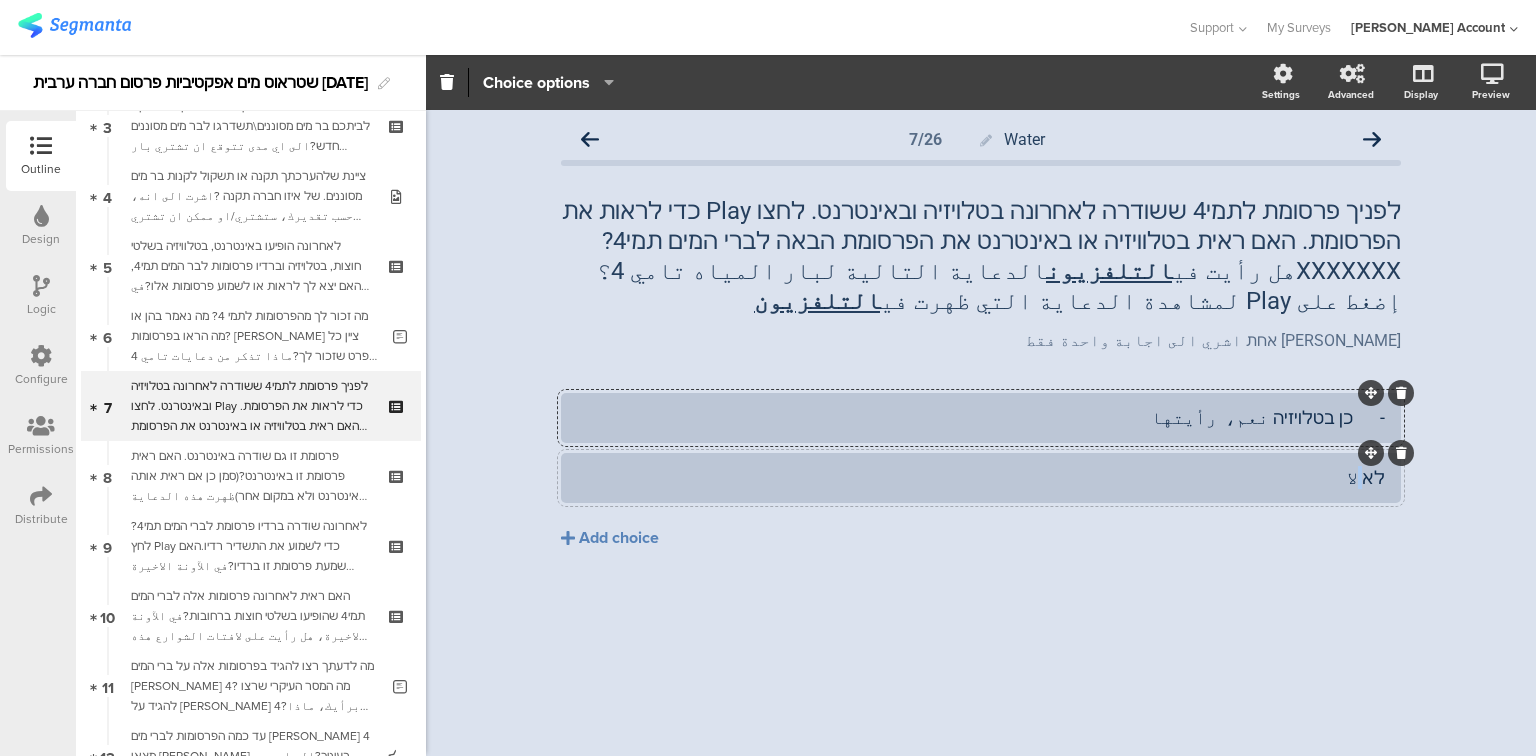 click on "לא لا" 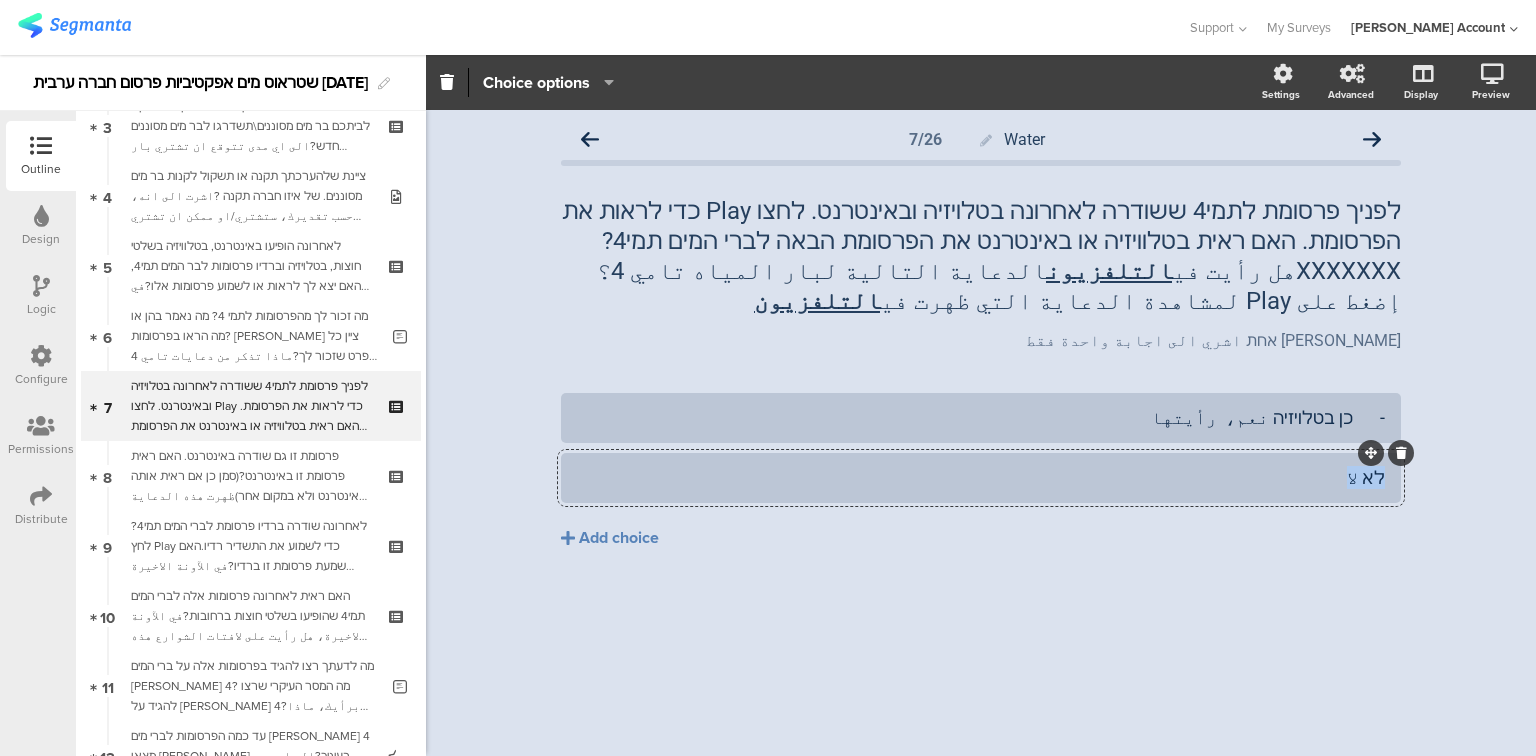 click on "לא لا" 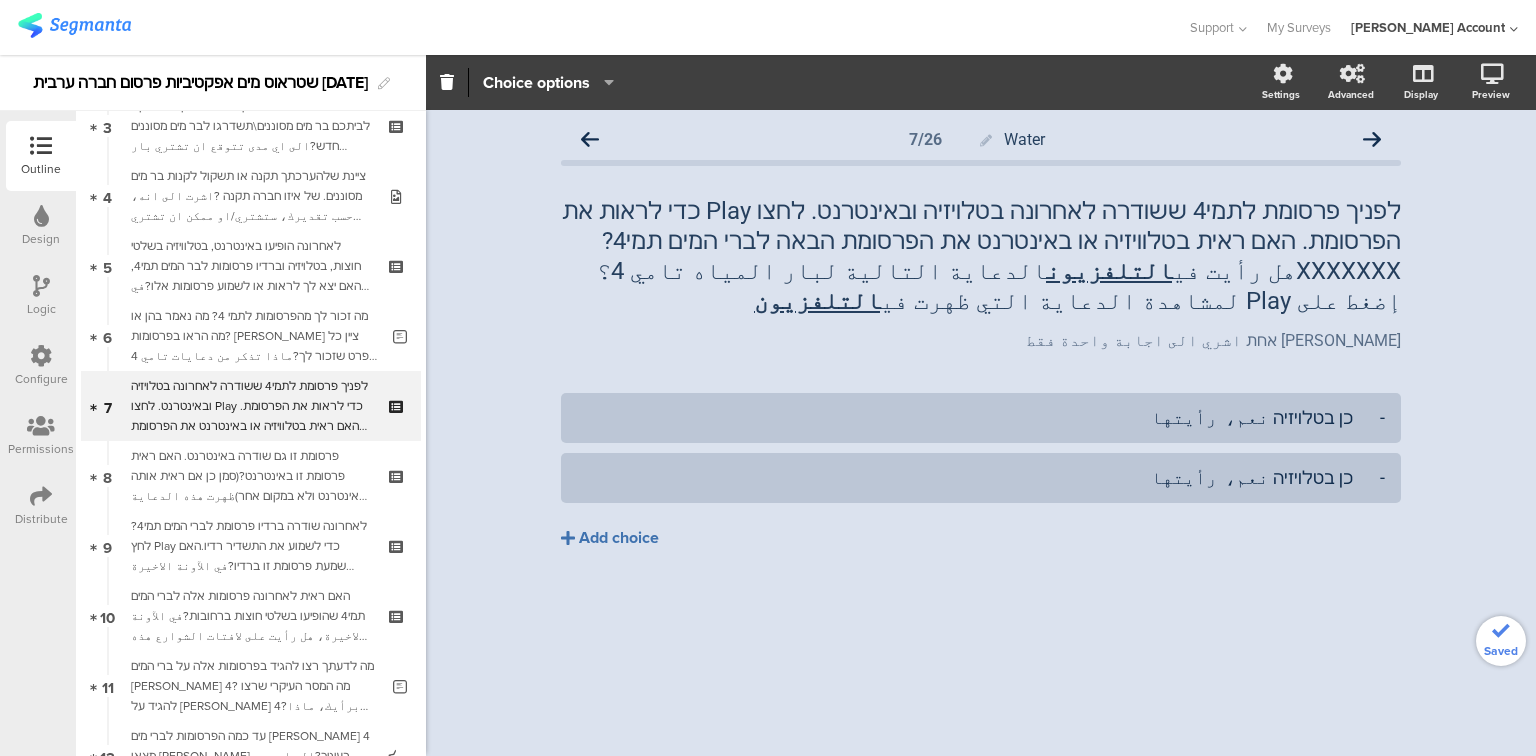 click on "Add choice" 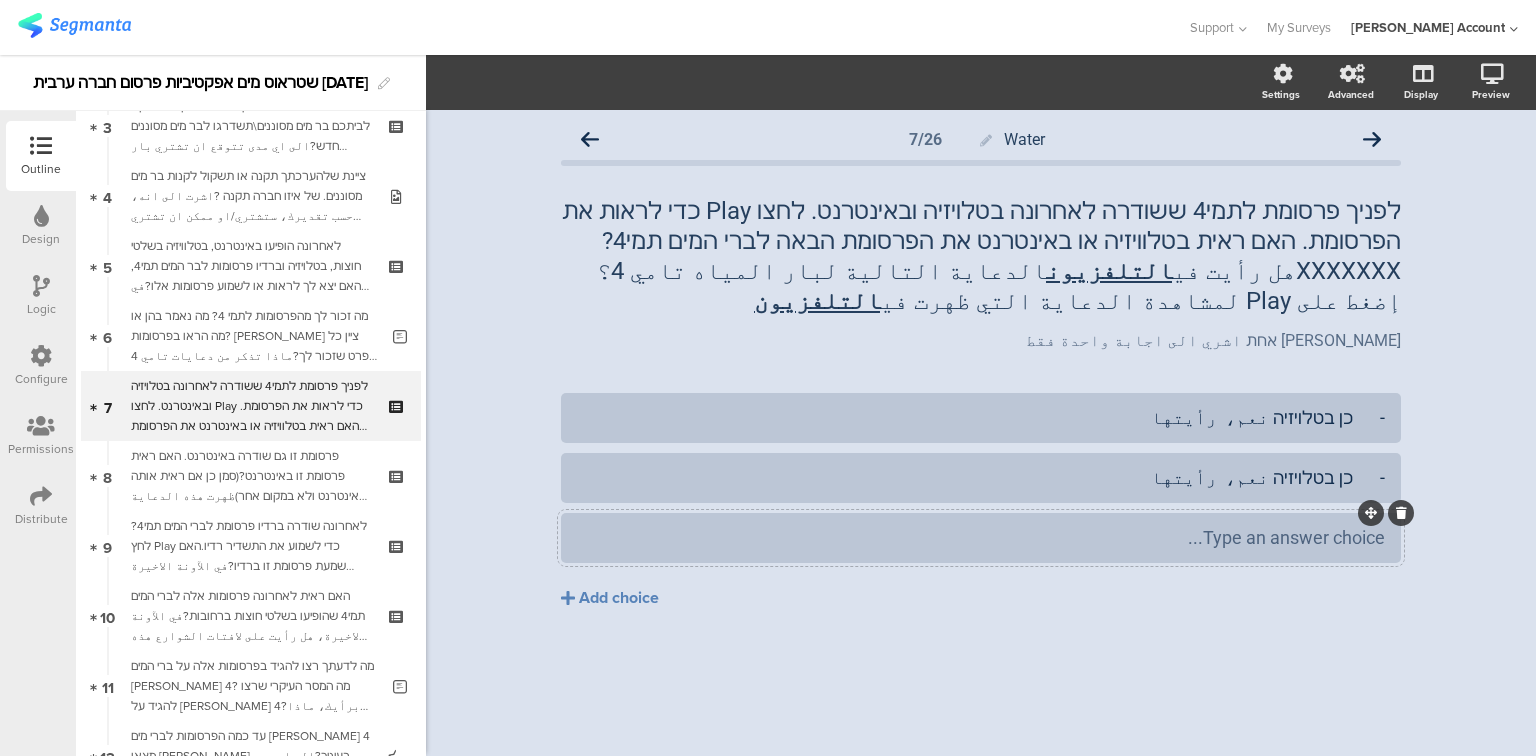type 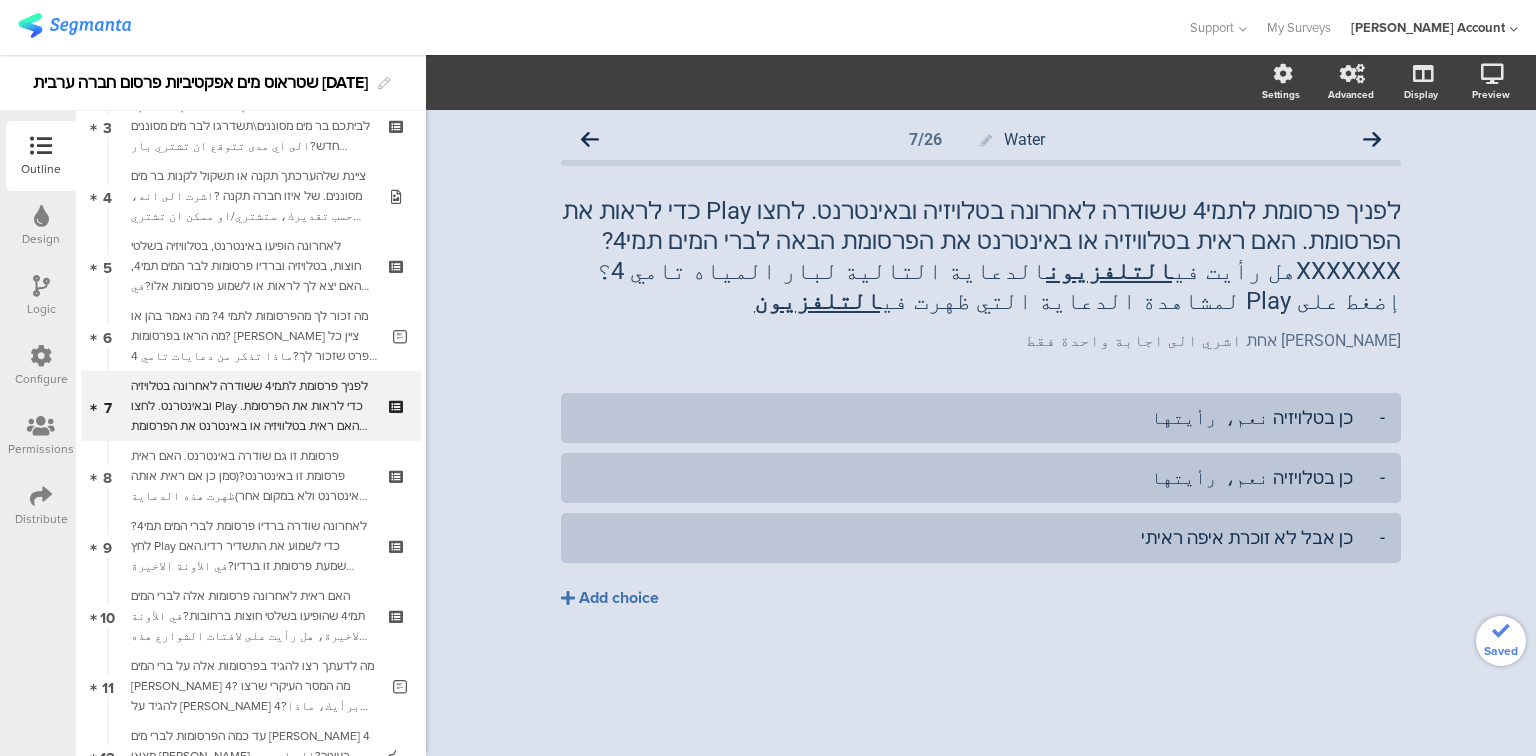 click on "Add choice" 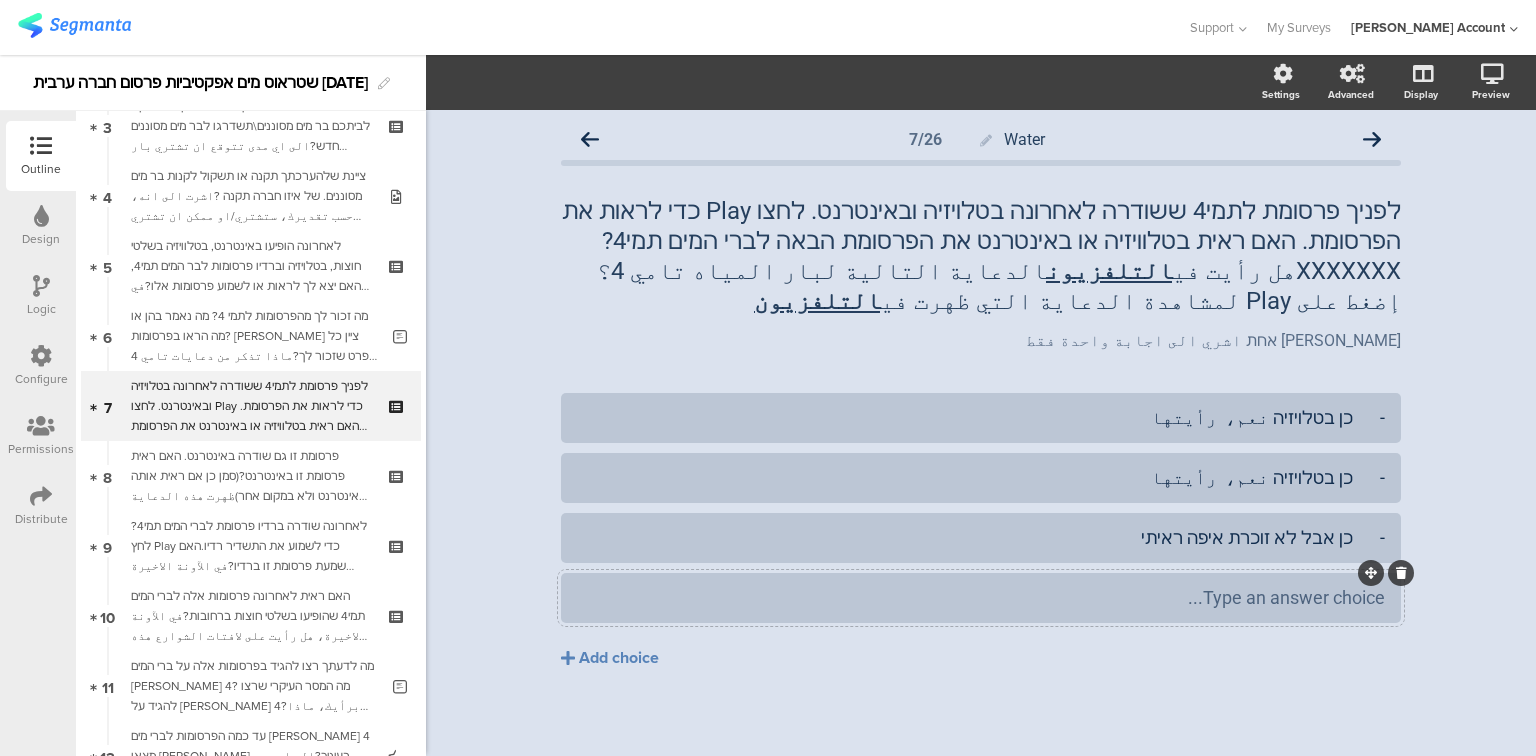 type 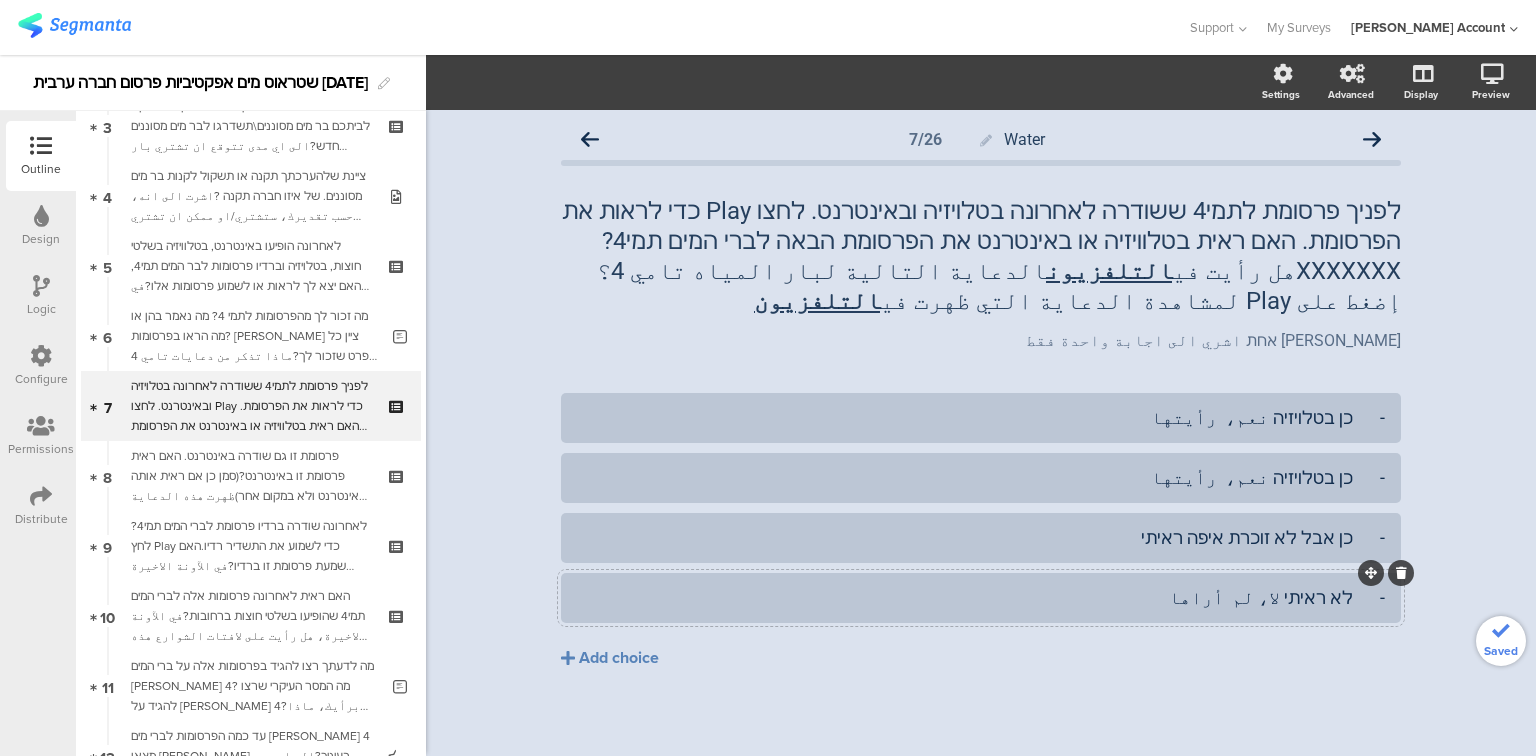 click on "-	לא ראיתי لا، لم  أراها" 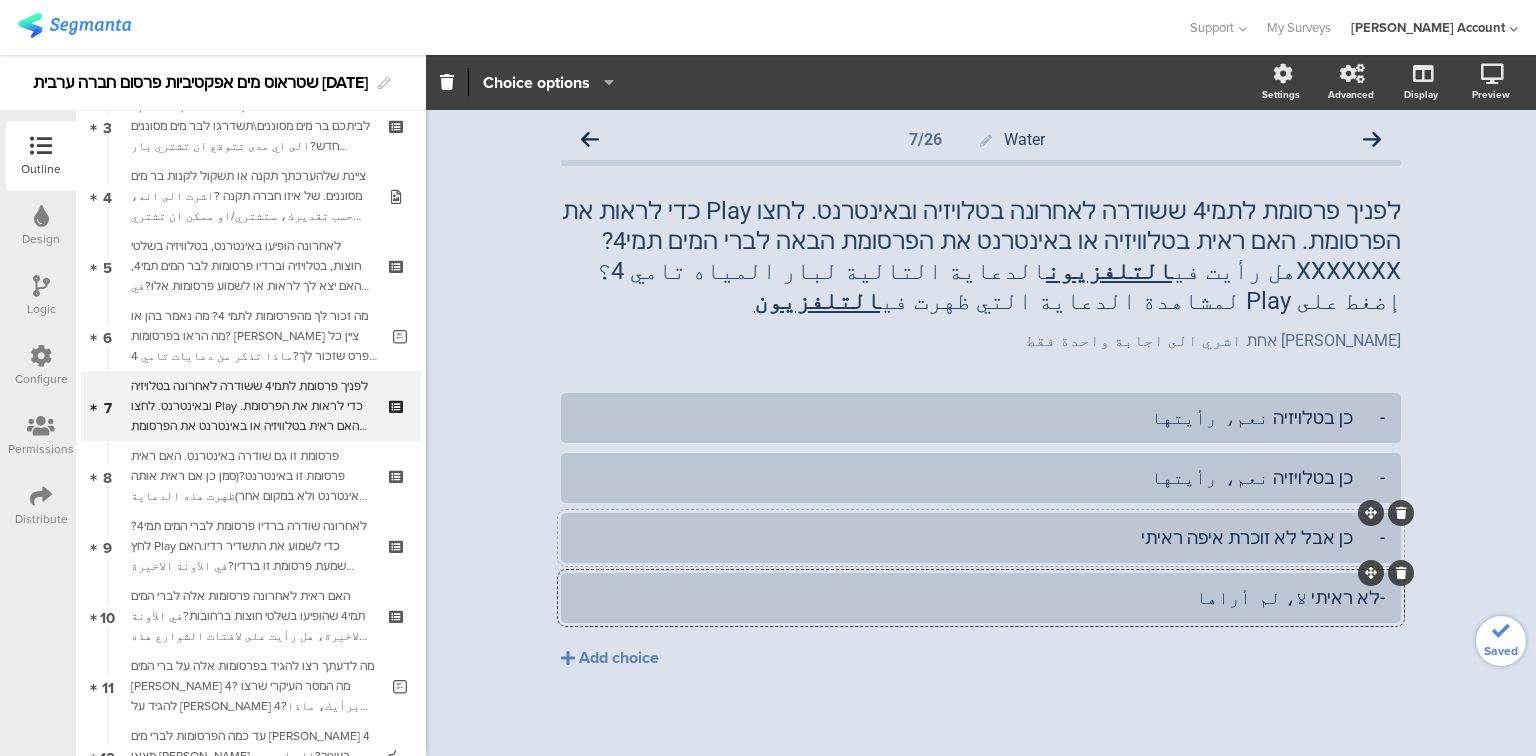 click on "-	כן אבל לא זוכרת איפה ראיתי" 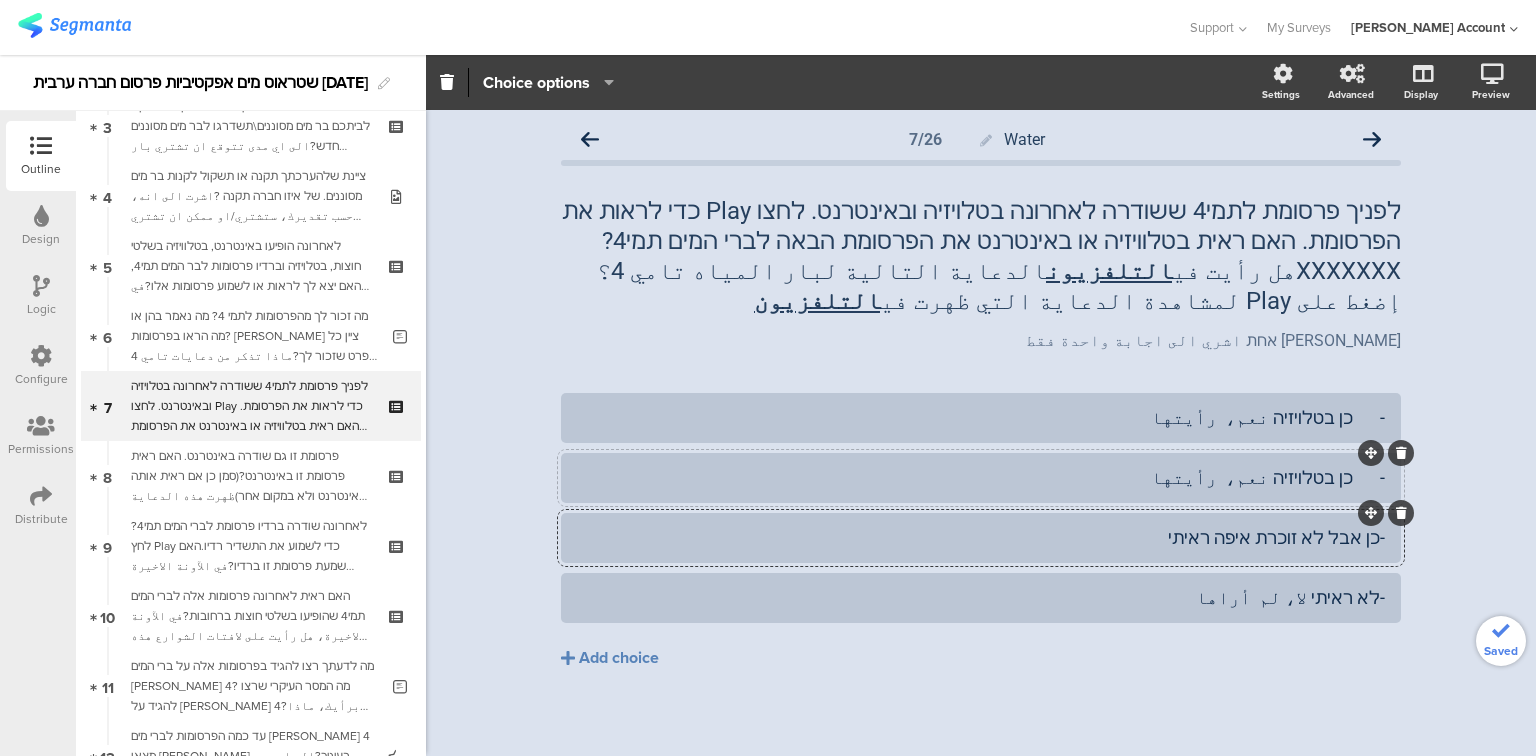click on "-	כן בטלויזיה نعم،  رأيتها" 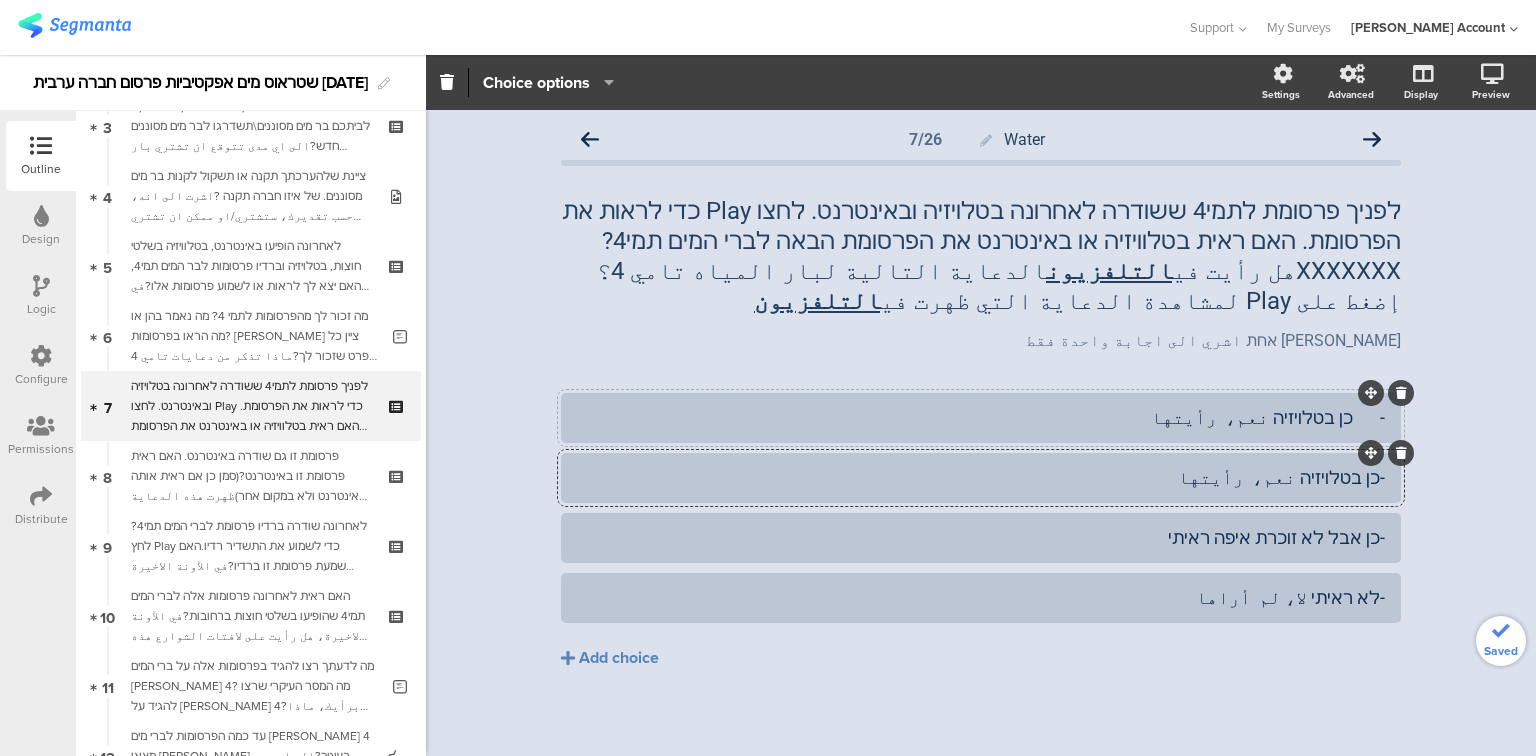 click on "-	כן בטלויזיה نعم،  رأيتها" 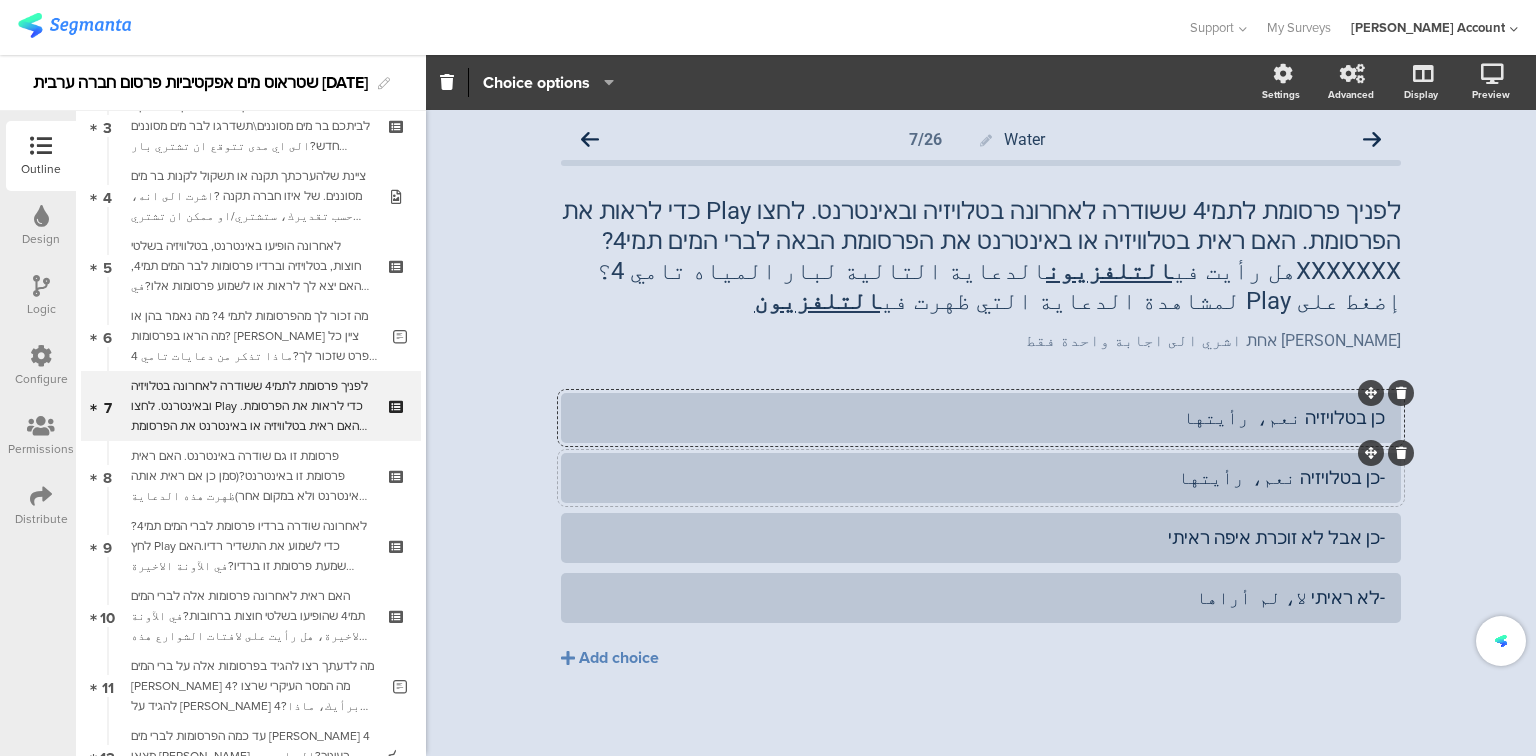 click on "-כן בטלויזיה نعم،  رأيتها" 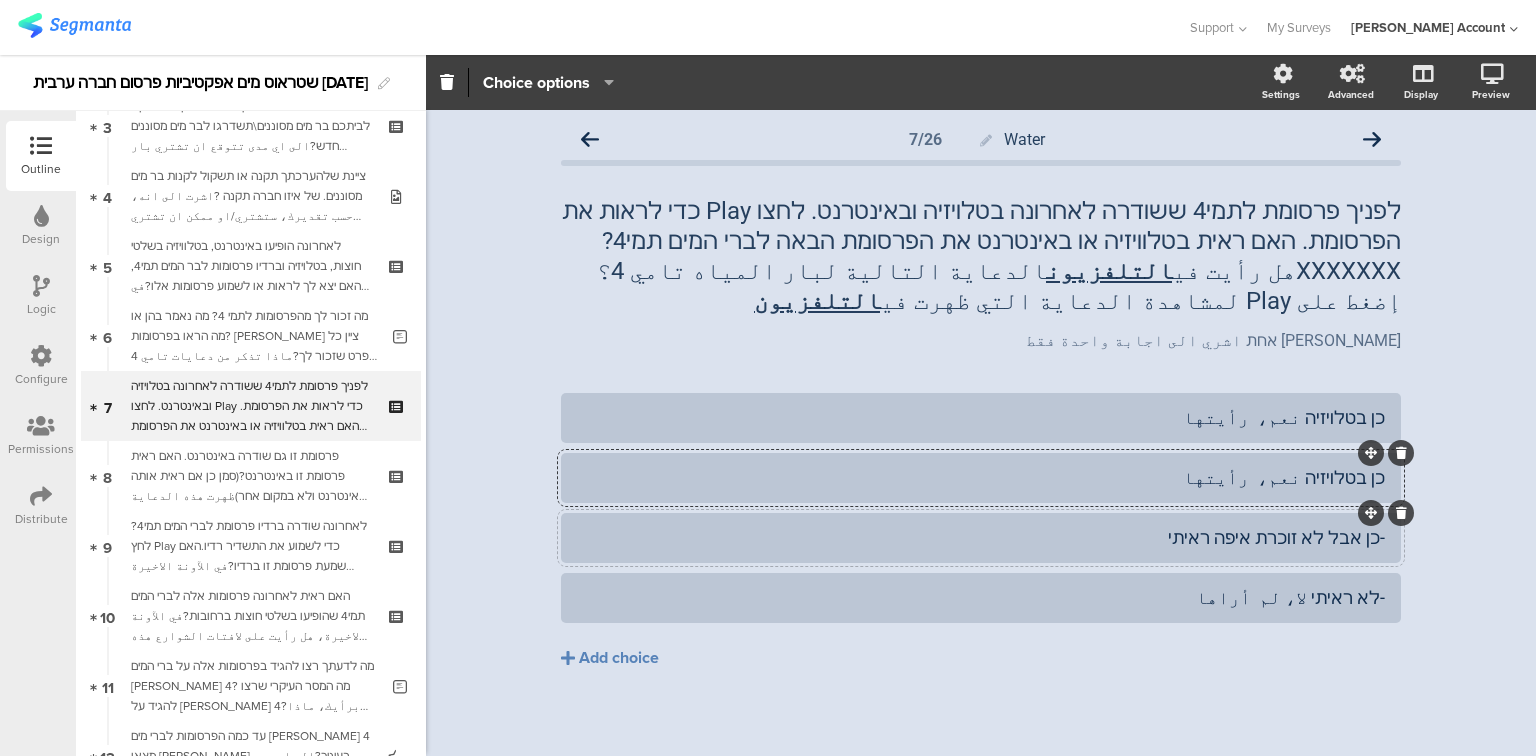 click on "-כן אבל לא זוכרת איפה ראיתי" 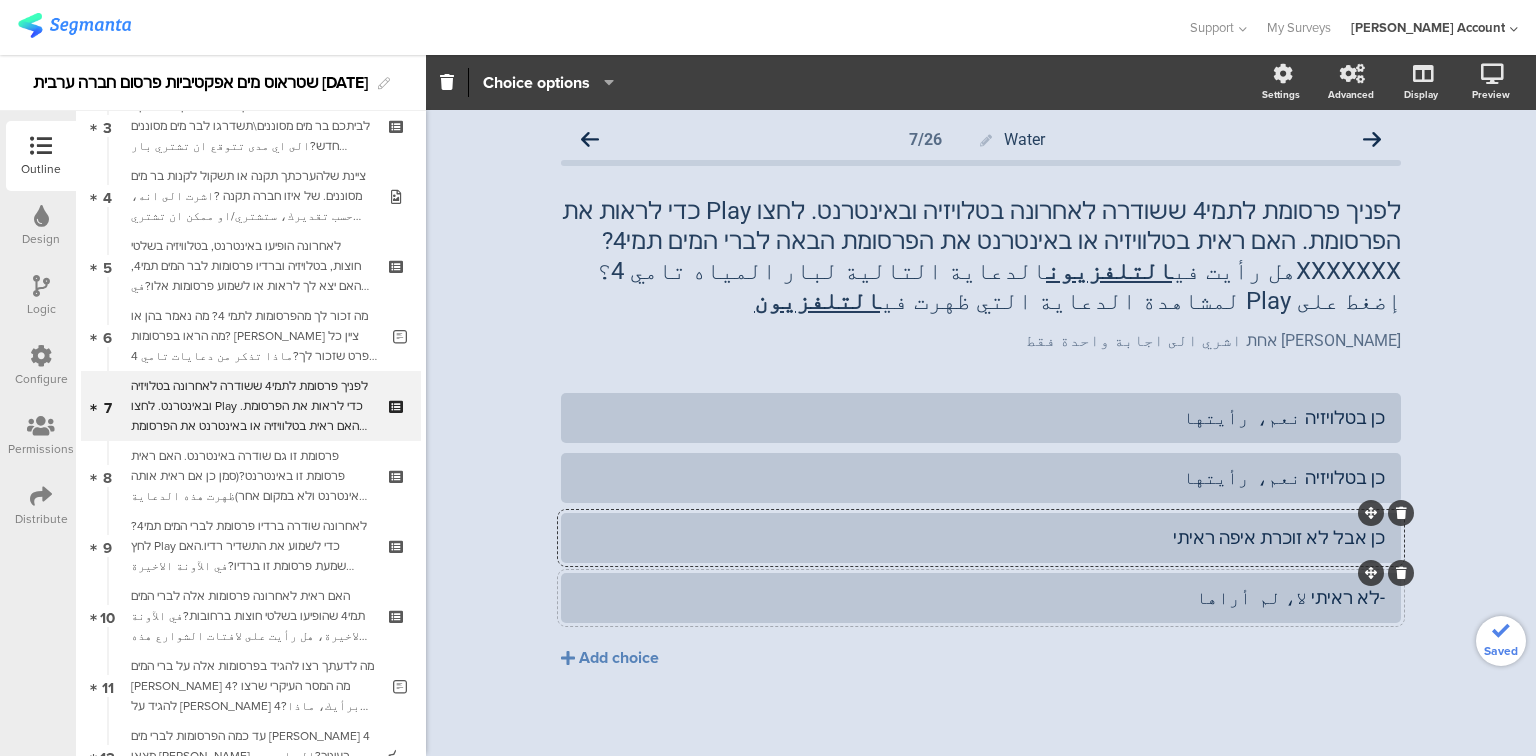 click on "-לא ראיתי لا، لم  أراها" 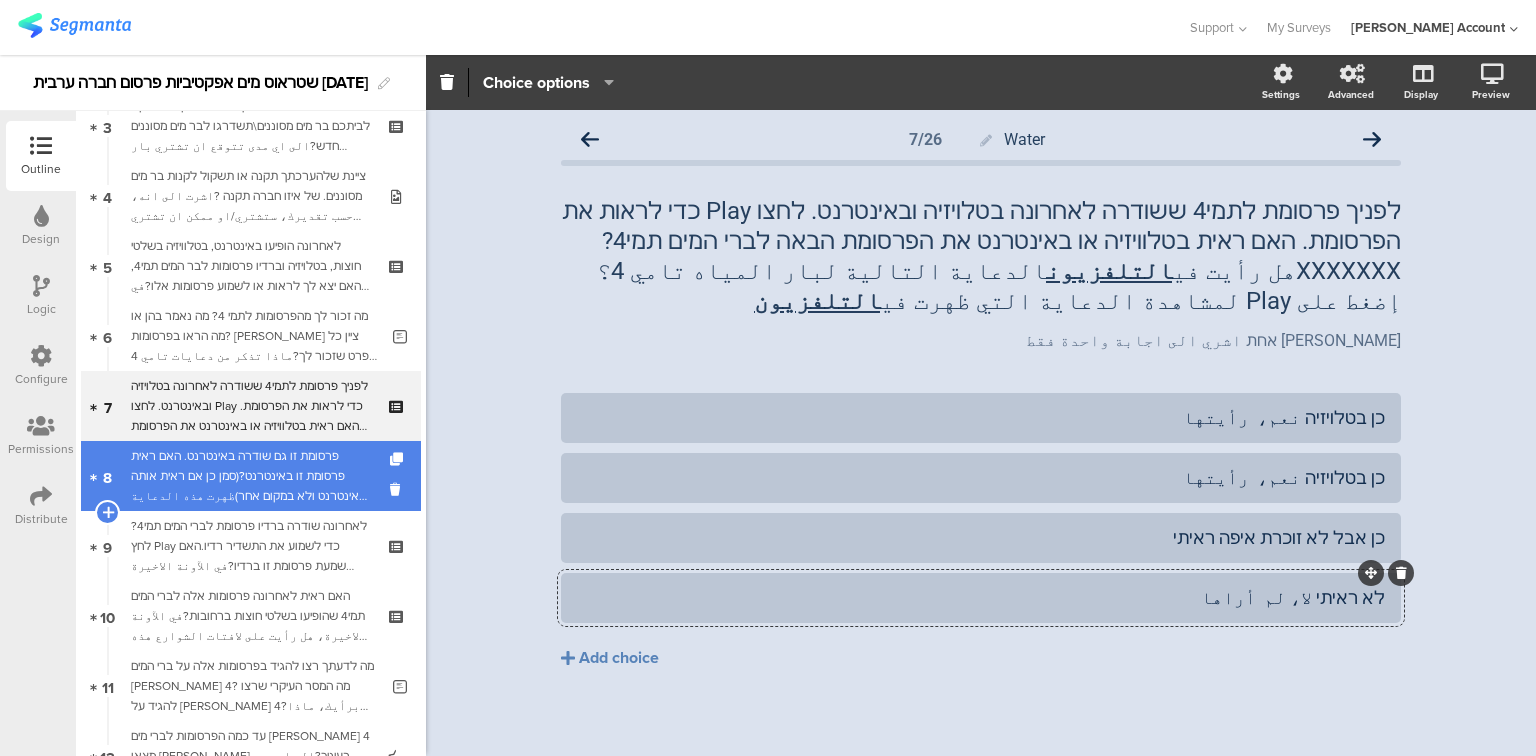 click on "פרסומת זו גם שודרה באינטרנט. האם ראית פרסומת זו באינטרנט?(סמן כן אם ראית אותה באינטרנט ולא במקום אחר)ظهرت هذه الدعاية في الإنترنت أيضاً، هل رأيت هذه الدعاية في الإنترنت؟ اشر اشر "نعم" فقط اذا رأيتها في الانترت وليس بمكان اخر" at bounding box center (250, 476) 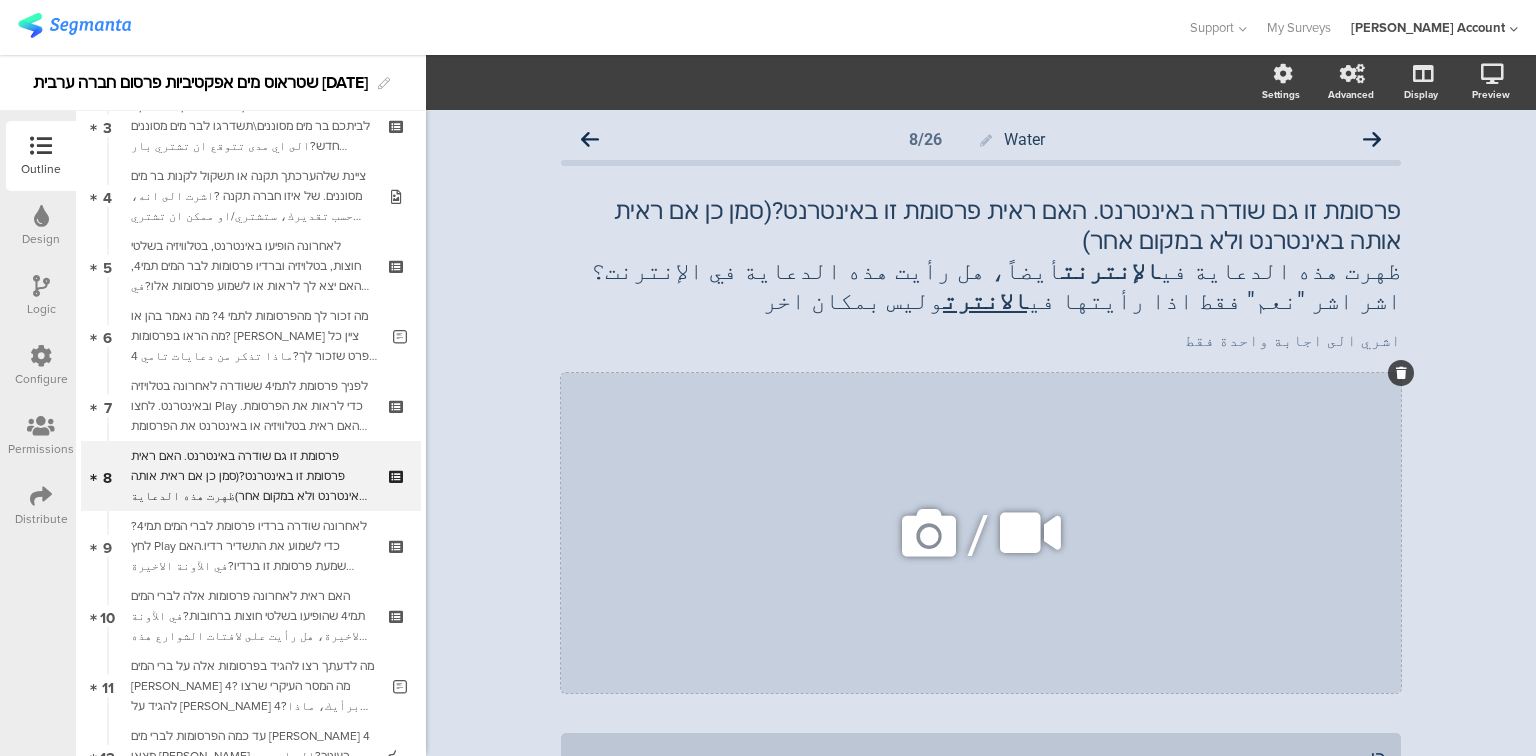 click 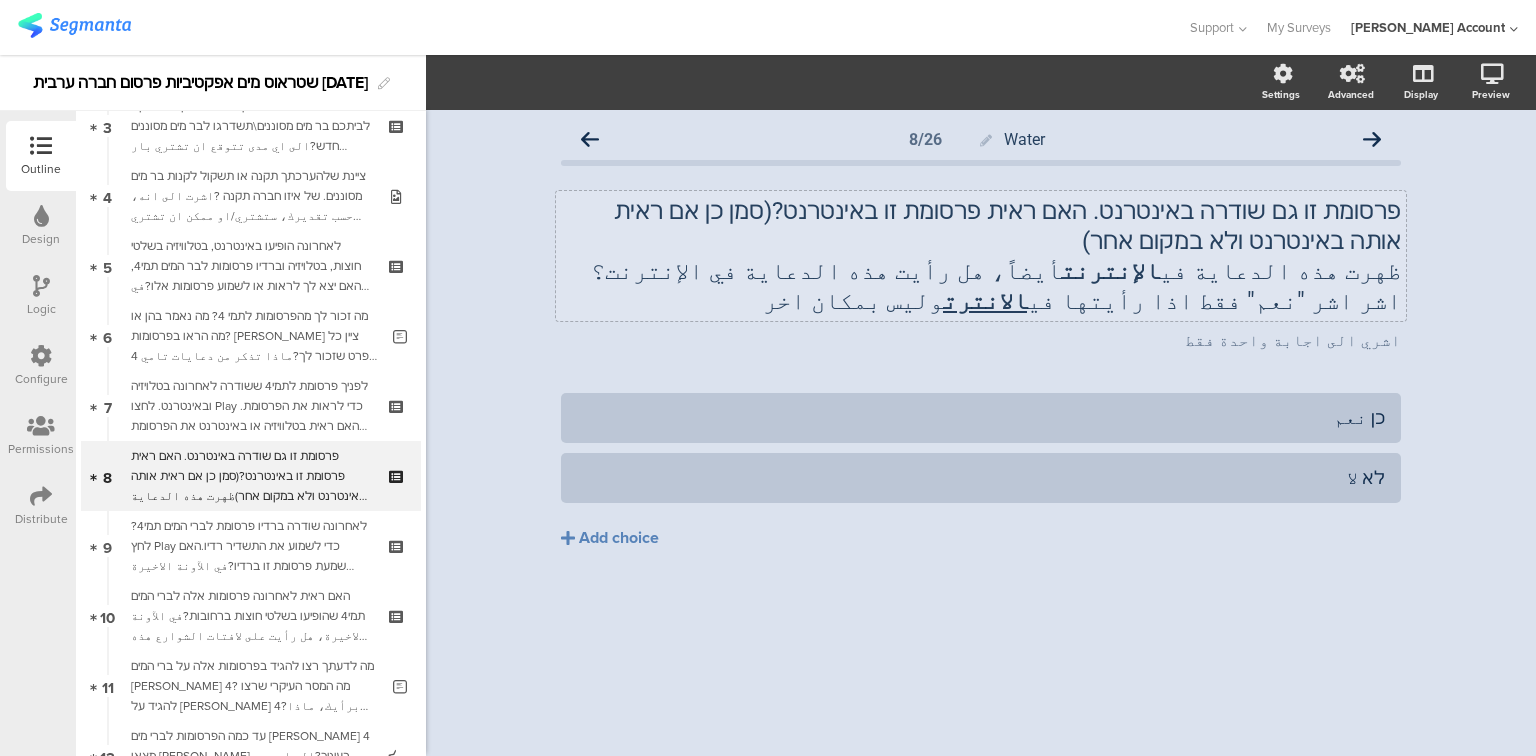 click on "פרסומת זו גם שודרה באינטרנט. האם ראית פרסומת זו באינטרנט?(סמן כן אם ראית אותה באינטרנט ולא במקום אחר) ظهرت هذه الدعاية في  الإنترنت  أيضاً، هل رأيت هذه الدعاية في الإنترنت؟ اشر اشر "نعم" فقط اذا رأيتها في  الانترت  وليس بمكان اخر
פרסומת זו גם שודרה באינטרנט. האם ראית פרסומת זו באינטרנט?(סמן כן אם ראית אותה באינטרנט ולא במקום אחר) ظهرت هذه الدعاية في  الإنترنت  أيضاً، هل رأيت هذه الدعاية في الإنترنت؟ اشر اشر "نعم" فقط اذا رأيتها في  الانترت  وليس بمكان اخر" 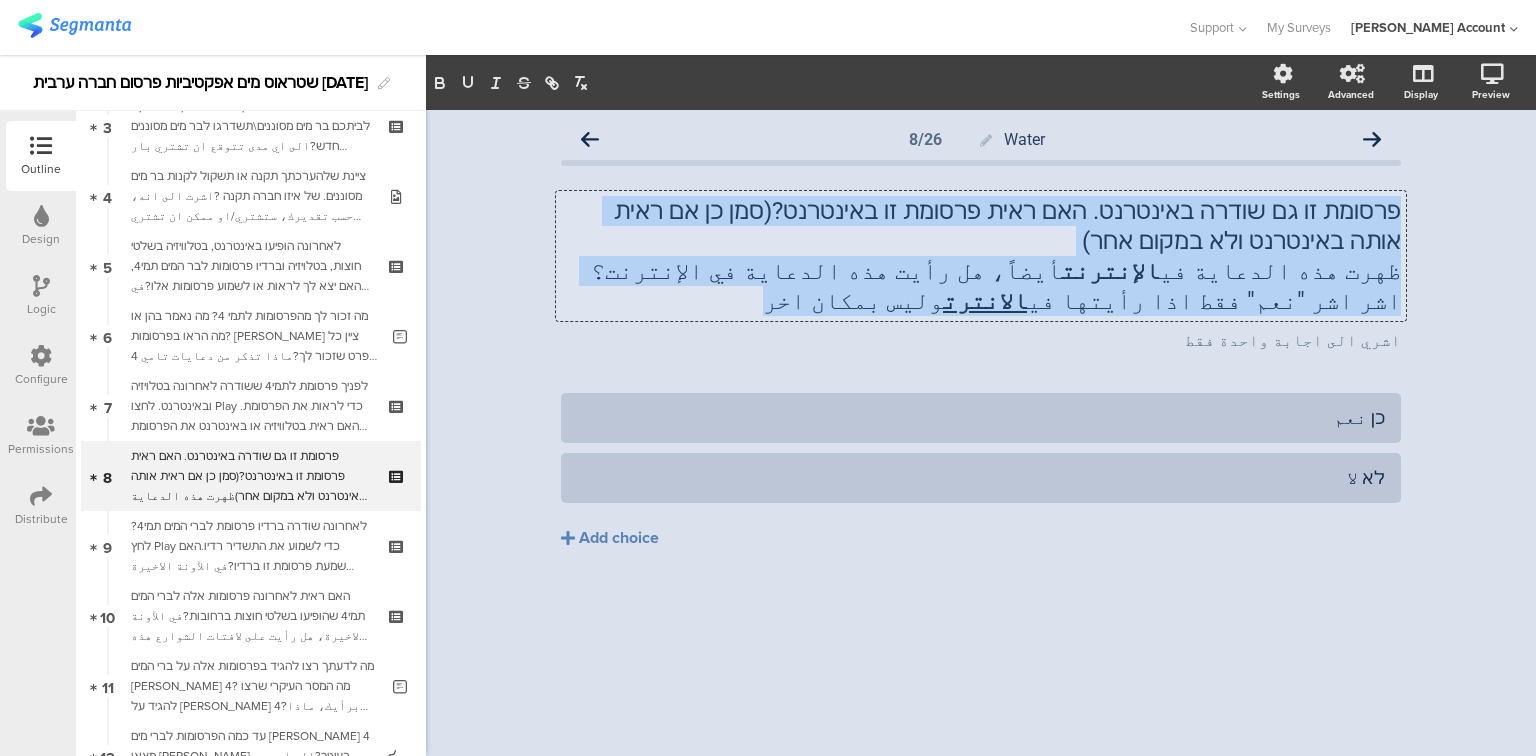 drag, startPoint x: 1400, startPoint y: 210, endPoint x: 1111, endPoint y: 318, distance: 308.52066 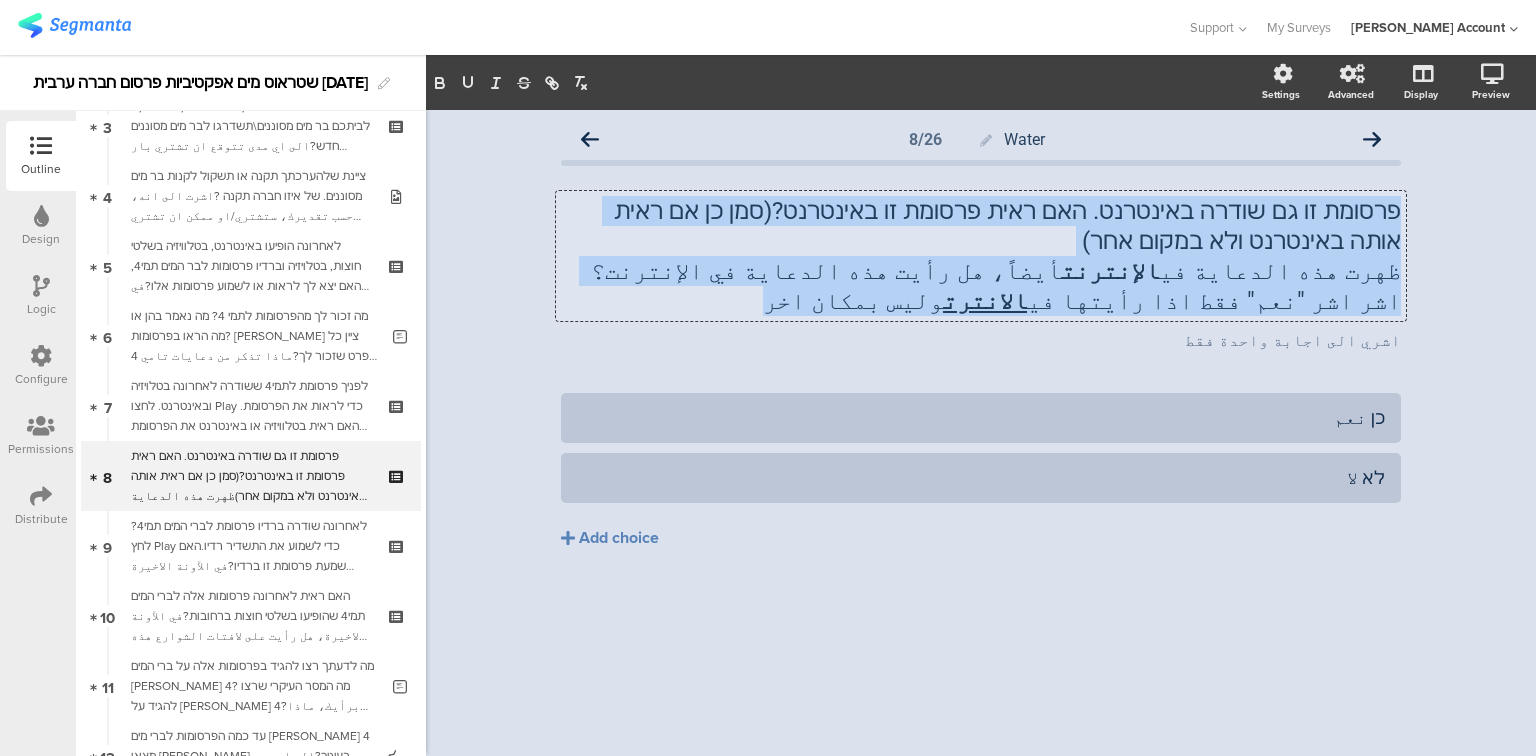 click on "פרסומת זו גם שודרה באינטרנט. האם ראית פרסומת זו באינטרנט?(סמן כן אם ראית אותה באינטרנט ולא במקום אחר) ظهرت هذه الدعاية في  الإنترنت  أيضاً، هل رأيت هذه الدعاية في الإنترنت؟ اشر اشر "نعم" فقط اذا رأيتها في  الانترت  وليس بمكان اخر
פרסומת זו גם שודרה באינטרנט. האם ראית פרסומת זו באינטרנט?(סמן כן אם ראית אותה באינטרנט ולא במקום אחר) ظهرت هذه الدعاية في  الإنترنت  أيضاً، هل رأيت هذه الدعاية في الإنترنت؟ اشر اشر "نعم" فقط اذا رأيتها في  الانترت  وليس بمكان اخر
פרסומת זו גם שודרה באינטרנט. האם ראית פרסומת זו באינטרנט?(סמן כן אם ראית אותה באינטרנט ולא במקום אחר)" 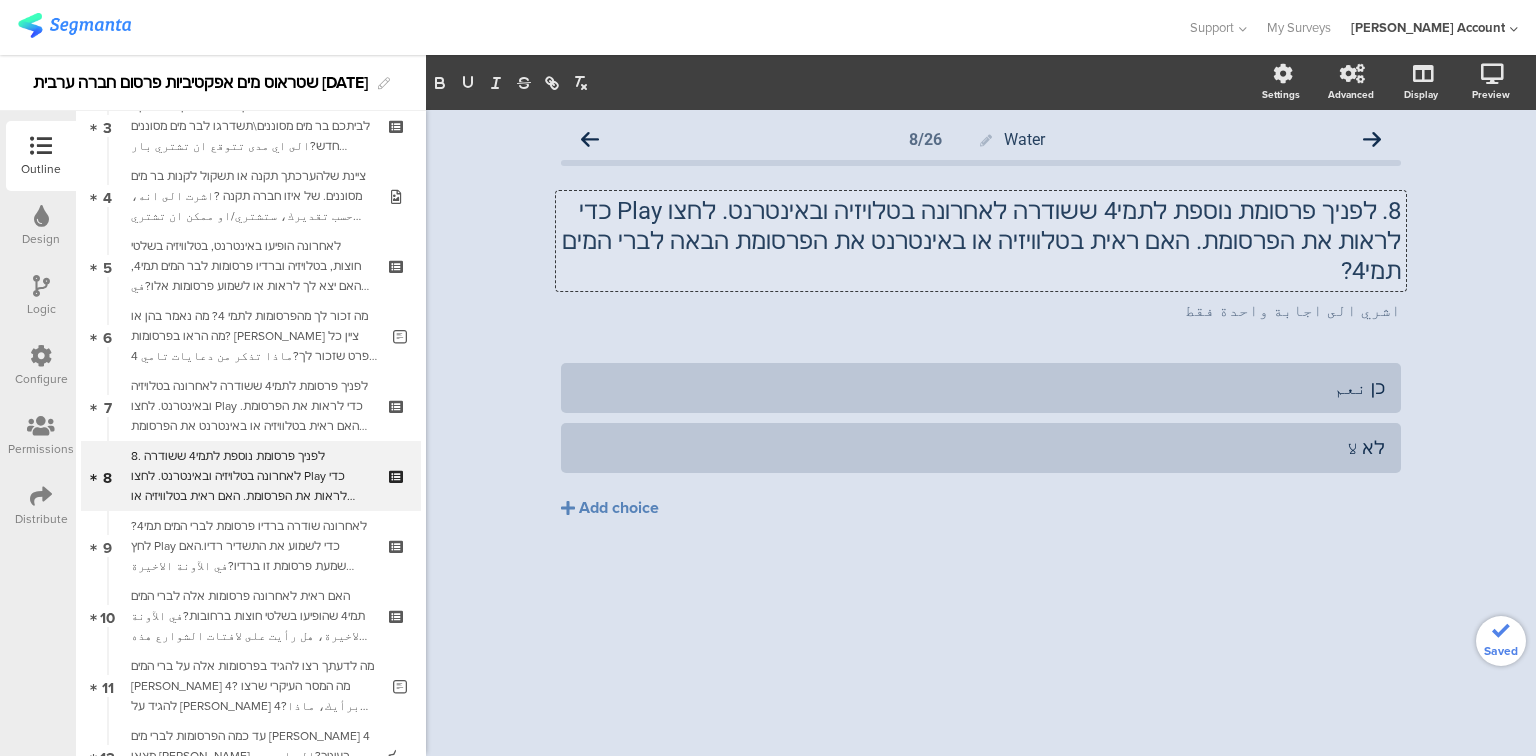 click on "8.	לפניך פרסומת נוספת לתמי4 ששודרה לאחרונה בטלויזיה ובאינטרנט. לחצו Play כדי לראות את הפרסומת. האם ראית בטלוויזיה או באינטרנט את הפרסומת הבאה לברי המים תמי4?" 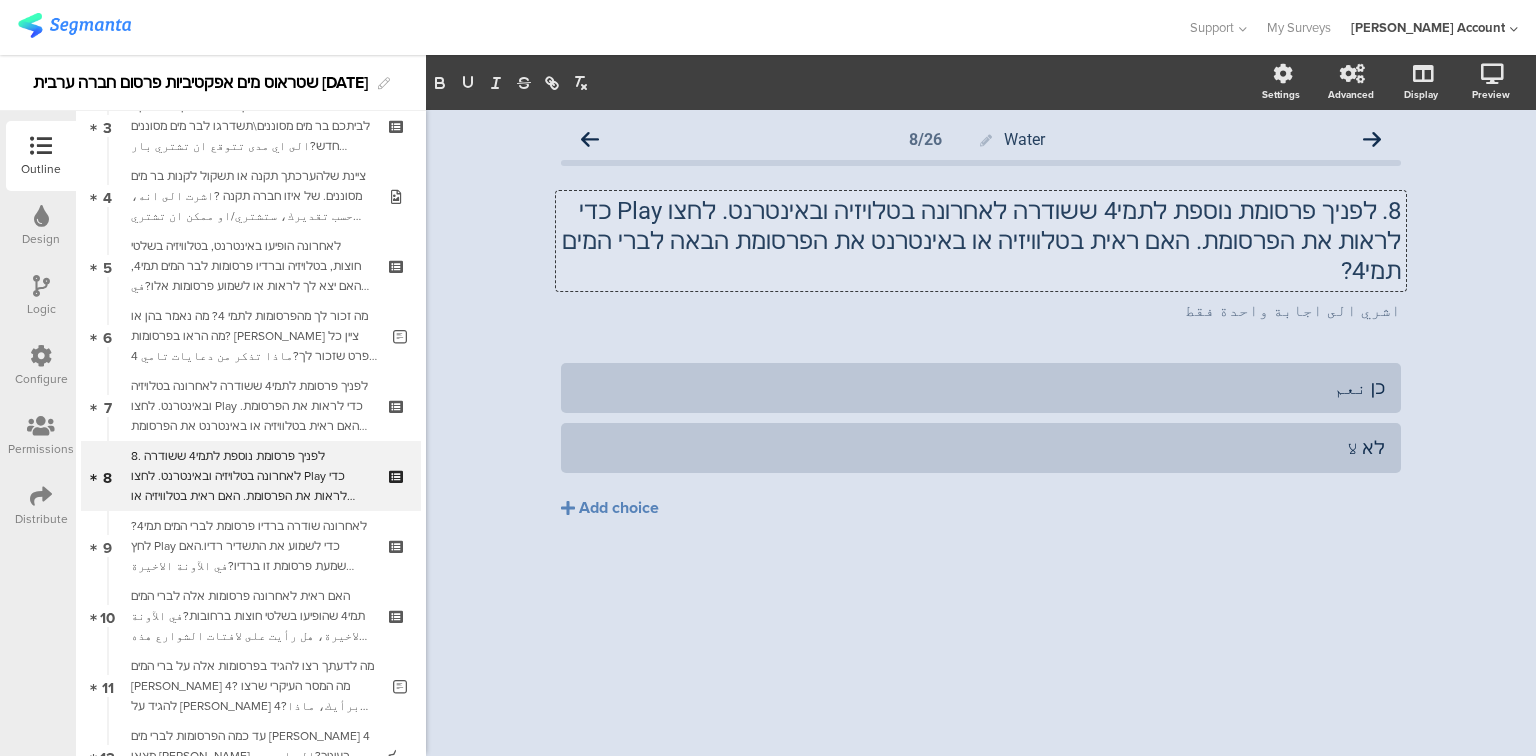 type 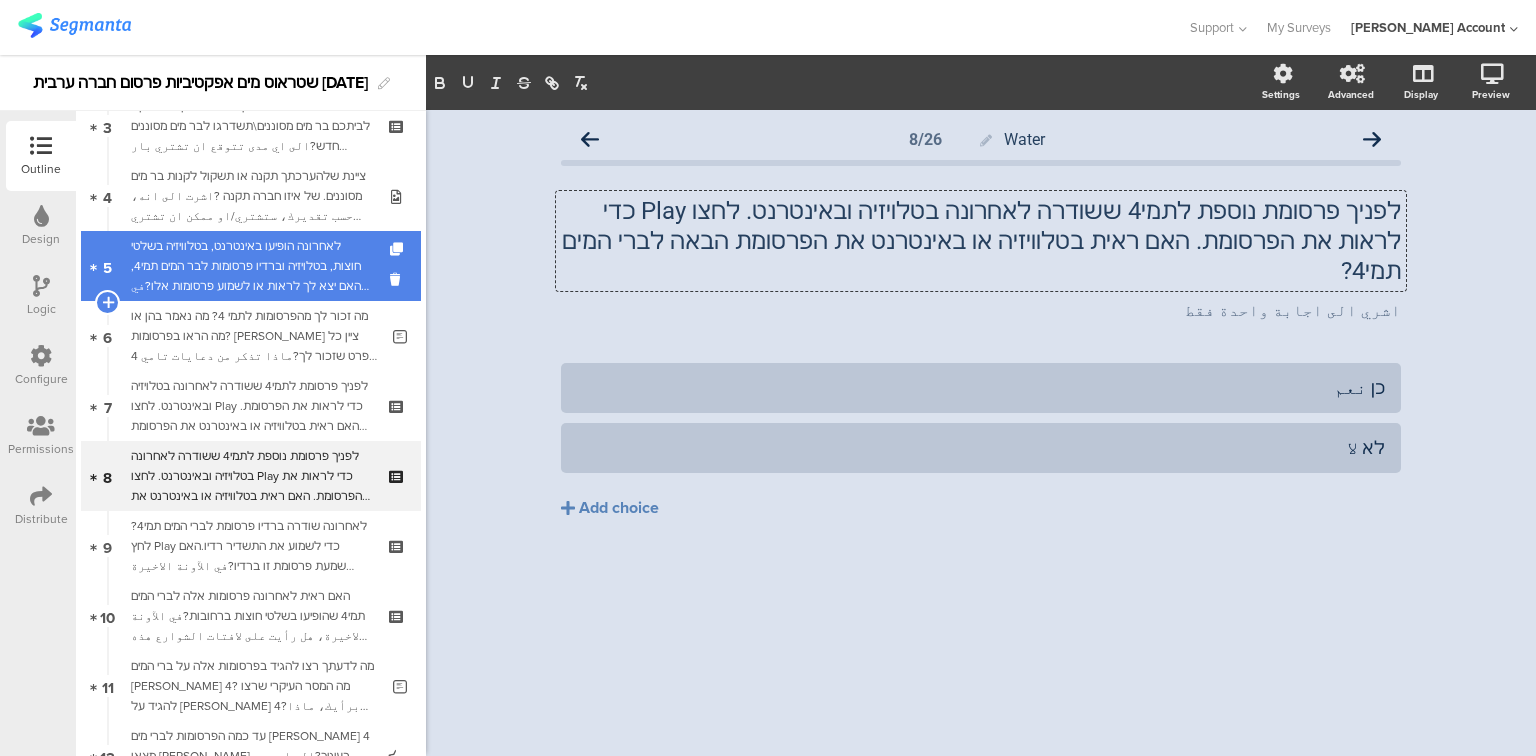 click on "לאחרונה הופיעו באינטרנט, בטלוויזיה בשלטי חוצות, בטלויזיה וברדיו פרסומות לבר המים תמי4, האם יצא לך לראות או לשמוע פרסומות אלו?في الاونة الاخيرة، ظهرت دعايات في الانترنت والتلفزيون ولافتات الشوارع والراديو لبارالمياه تامي 4 ، هل رأيت او سمعت هذه الدعايات؟" at bounding box center (250, 266) 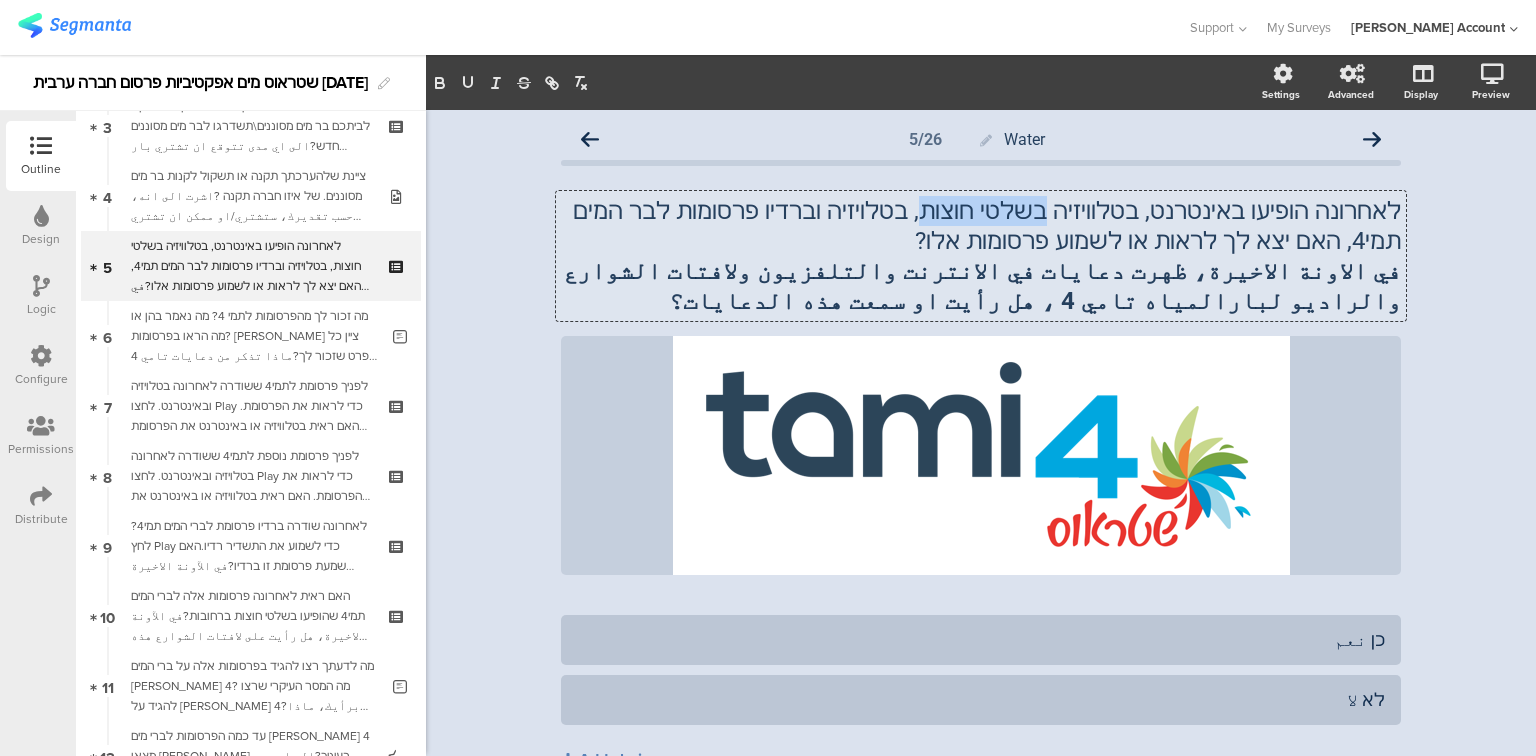 drag, startPoint x: 1088, startPoint y: 204, endPoint x: 984, endPoint y: 212, distance: 104.307236 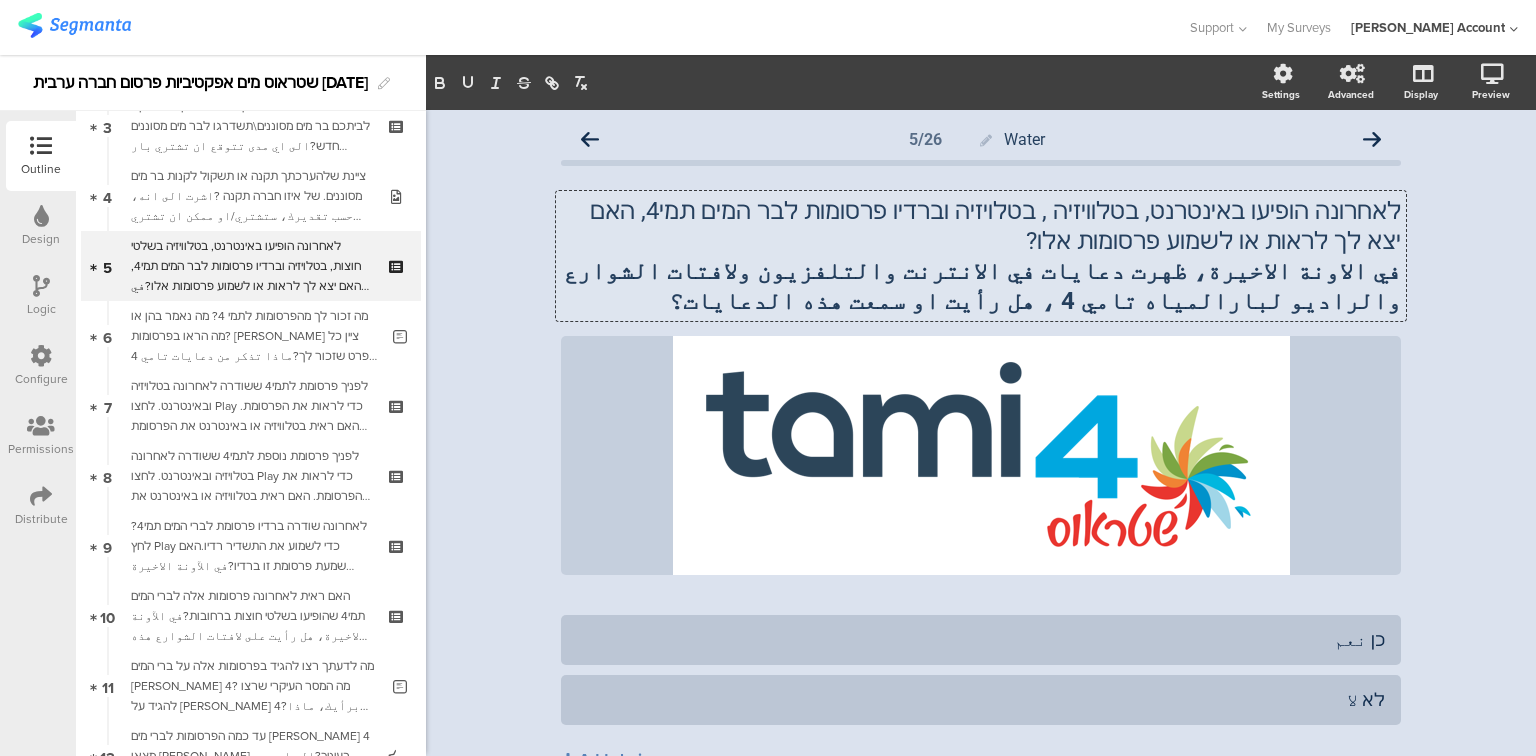type 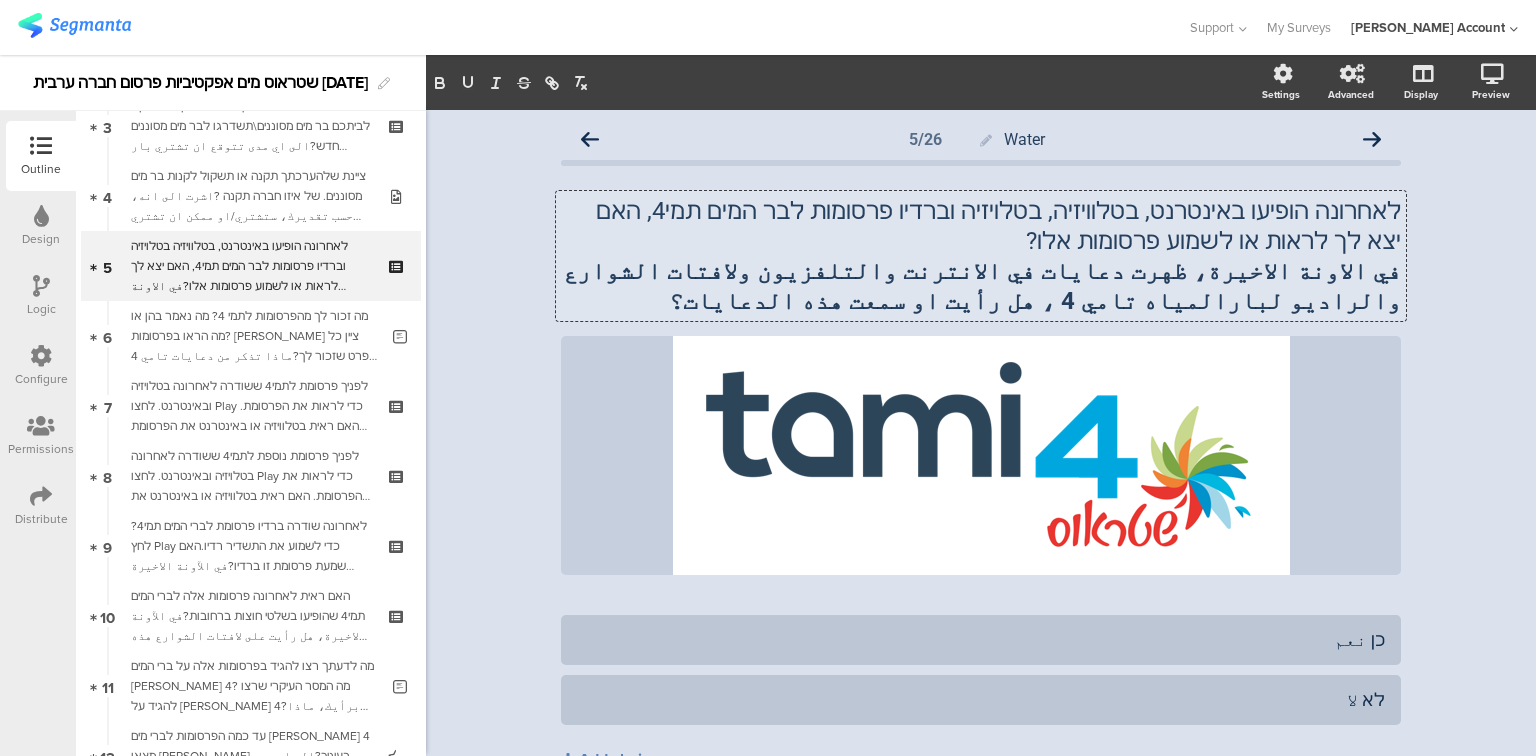 click on "في الاونة الاخيرة، ظهرت دعايات في الانترنت والتلفزيون ولافتات الشوارع والراديو لبارالمياه تامي 4 ، هل رأيت او سمعت هذه الدعايات؟" 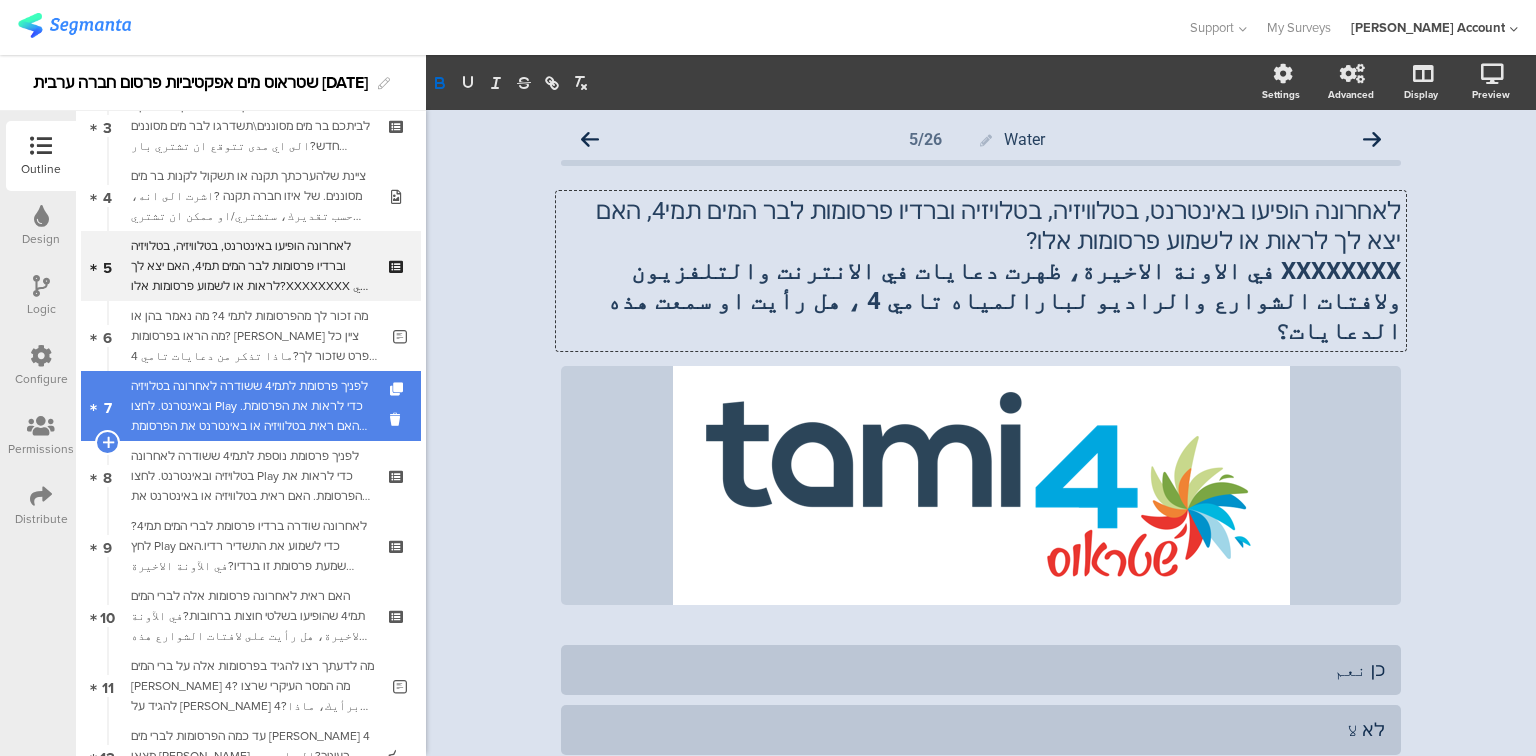 click on "לפניך פרסומת לתמי4 ששודרה לאחרונה בטלויזיה ובאינטרנט. לחצו Play כדי לראות את הפרסומת. האם ראית בטלוויזיה או באינטרנט את הפרסומת הבאה לברי המים תמי4? XXXXXXXهل رأيت في التلفزيون الدعاية التالية لبار المياه تامي 4؟ إضغط على Play لمشاهدة الدعاية التي ظهرت في التلفزيون" at bounding box center (250, 406) 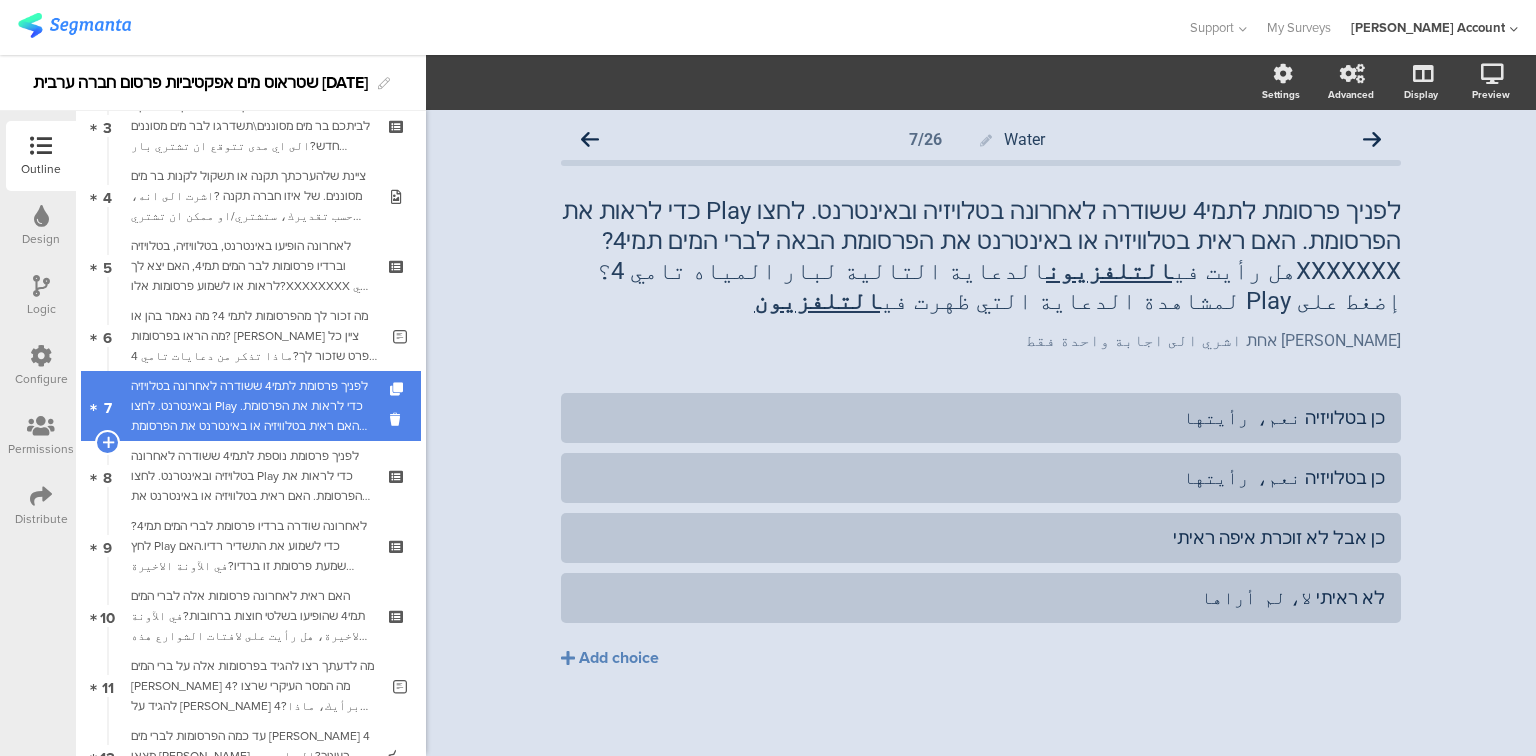 click on "לפניך פרסומת לתמי4 ששודרה לאחרונה בטלויזיה ובאינטרנט. לחצו Play כדי לראות את הפרסומת. האם ראית בטלוויזיה או באינטרנט את הפרסומת הבאה לברי המים תמי4? XXXXXXXهل رأيت في التلفزيون الدعاية التالية لبار المياه تامي 4؟ إضغط على Play لمشاهدة الدعاية التي ظهرت في التلفزيون" at bounding box center [250, 406] 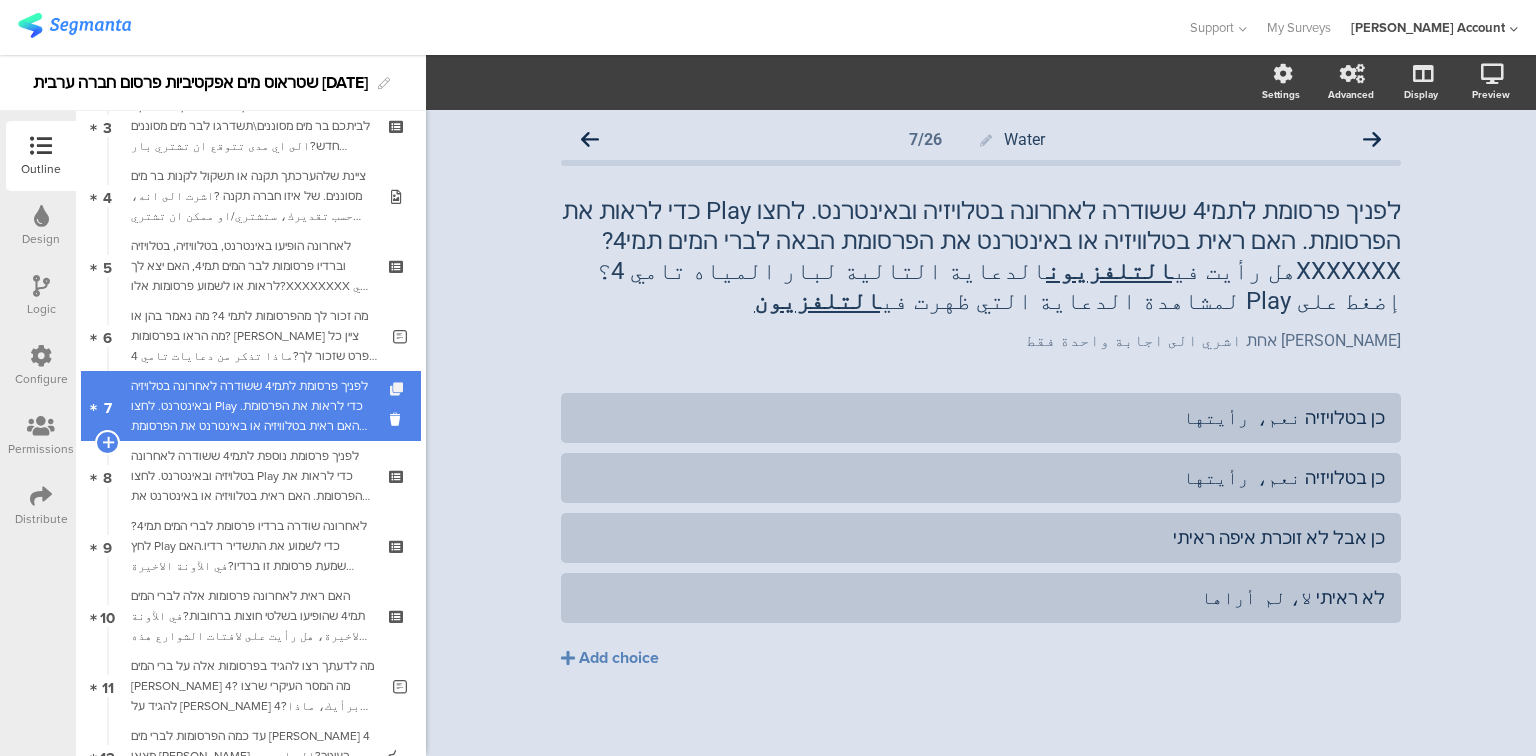 click at bounding box center [398, 389] 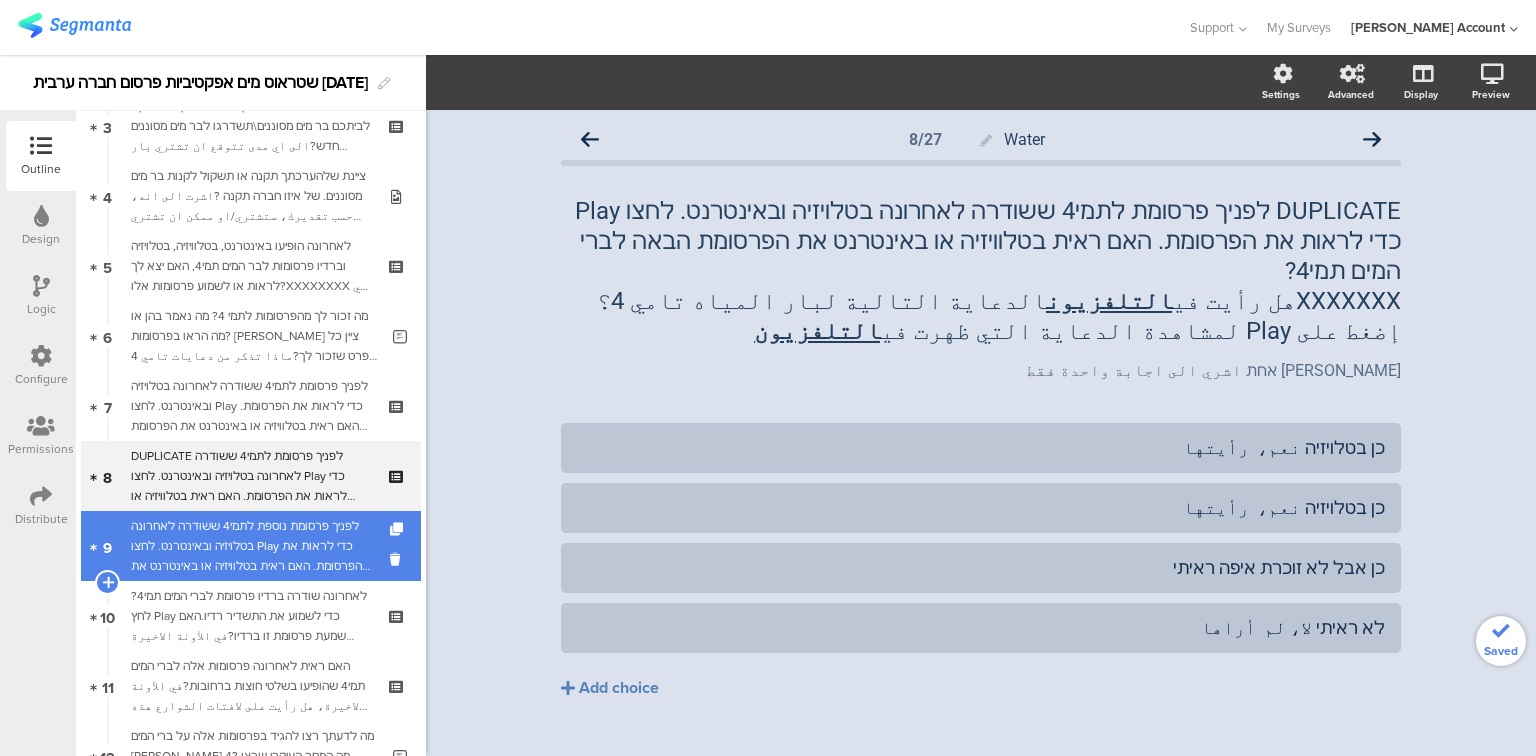 click on "לפניך פרסומת נוספת לתמי4 ששודרה לאחרונה בטלויזיה ובאינטרנט. לחצו Play כדי לראות את הפרסומת. האם ראית בטלוויזיה או באינטרנט את הפרסומת הבאה לברי המים תמי4?" at bounding box center [250, 546] 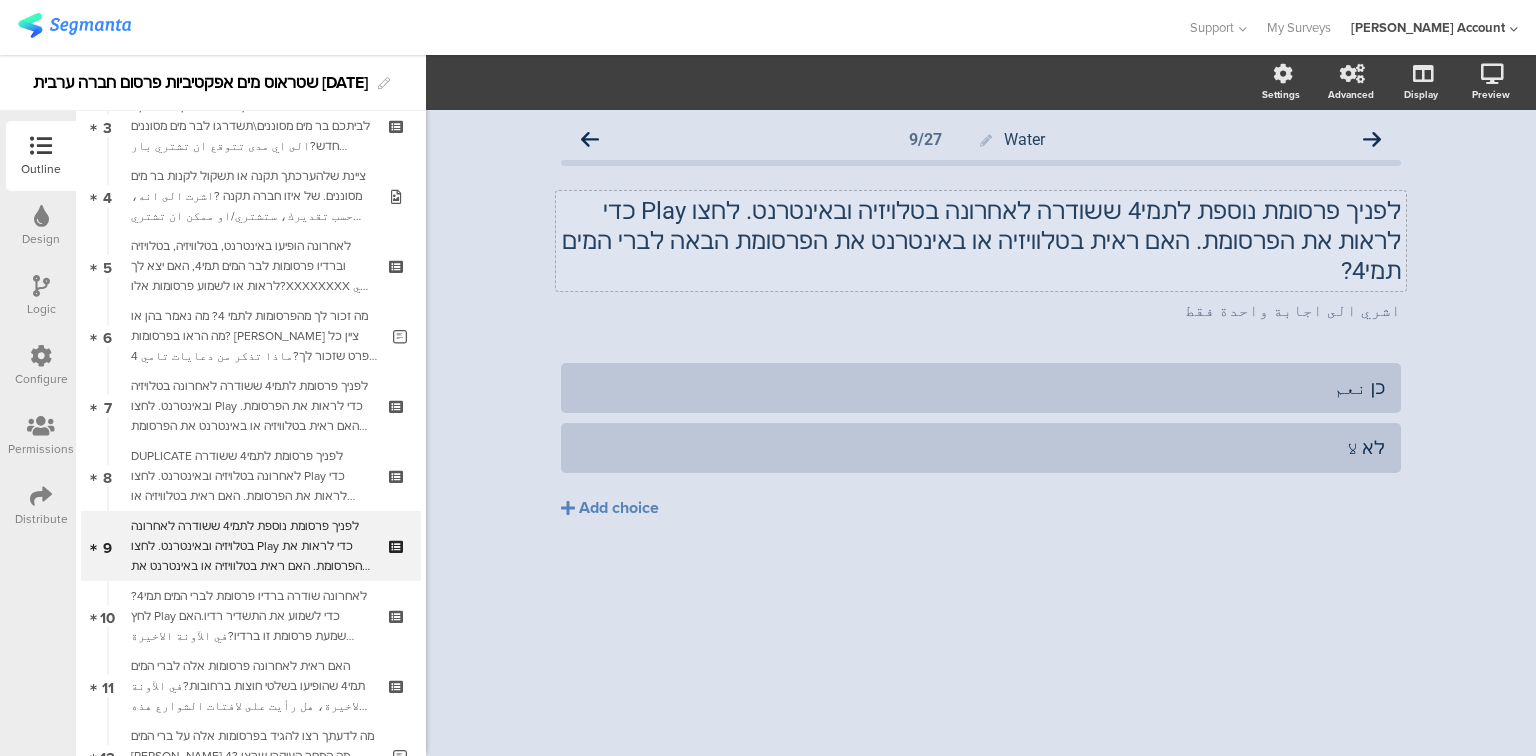 click on "לפניך פרסומת נוספת לתמי4 ששודרה לאחרונה בטלויזיה ובאינטרנט. לחצו Play כדי לראות את הפרסומת. האם ראית בטלוויזיה או באינטרנט את הפרסומת הבאה לברי המים תמי4?
לפניך פרסומת נוספת לתמי4 ששודרה לאחרונה בטלויזיה ובאינטרנט. לחצו Play כדי לראות את הפרסומת. האם ראית בטלוויזיה או באינטרנט את הפרסומת הבאה לברי המים תמי4?" 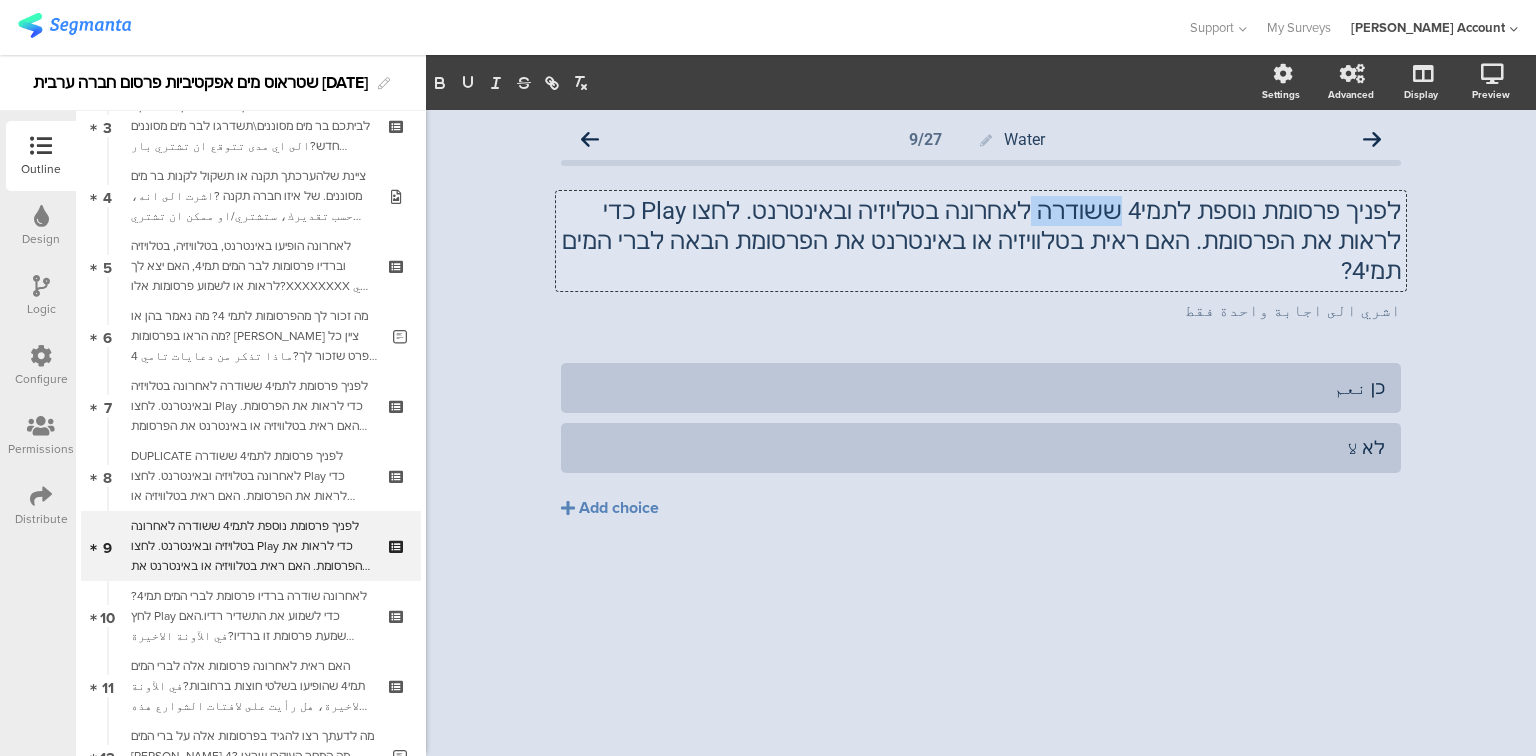 click on "לפניך פרסומת נוספת לתמי4 ששודרה לאחרונה בטלויזיה ובאינטרנט. לחצו Play כדי לראות את הפרסומת. האם ראית בטלוויזיה או באינטרנט את הפרסומת הבאה לברי המים תמי4?" 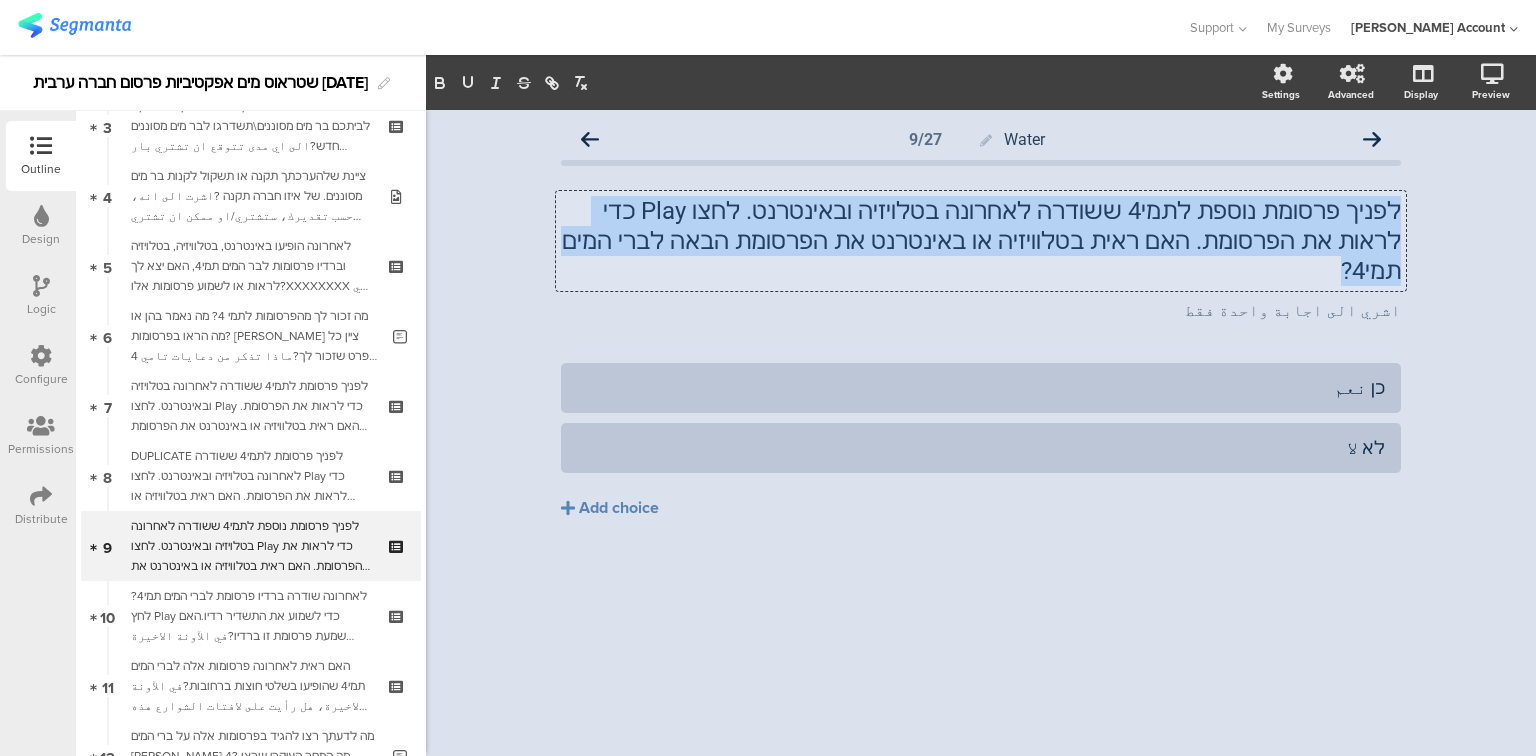 click on "לפניך פרסומת נוספת לתמי4 ששודרה לאחרונה בטלויזיה ובאינטרנט. לחצו Play כדי לראות את הפרסומת. האם ראית בטלוויזיה או באינטרנט את הפרסומת הבאה לברי המים תמי4?" 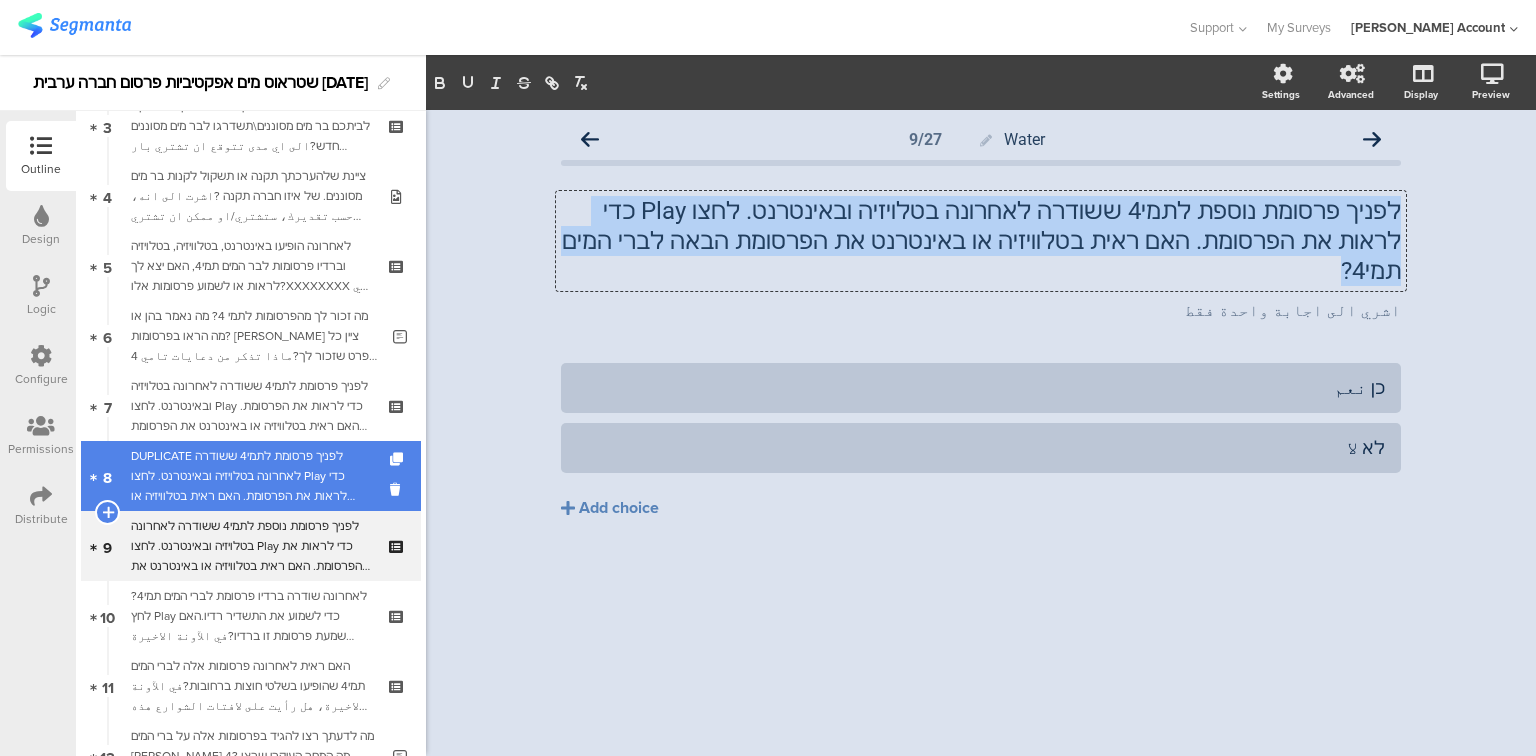 click on "DUPLICATE לפניך פרסומת לתמי4 ששודרה לאחרונה בטלויזיה ובאינטרנט. לחצו Play כדי לראות את הפרסומת. האם ראית בטלוויזיה או באינטרנט את הפרסומת הבאה לברי המים תמי4? XXXXXXXهل رأيت في التلفزيون الدعاية التالية لبار المياه تامي 4؟ إضغط على Play لمشاهدة الدعاية التي ظهرت في التلفزيون" at bounding box center (250, 476) 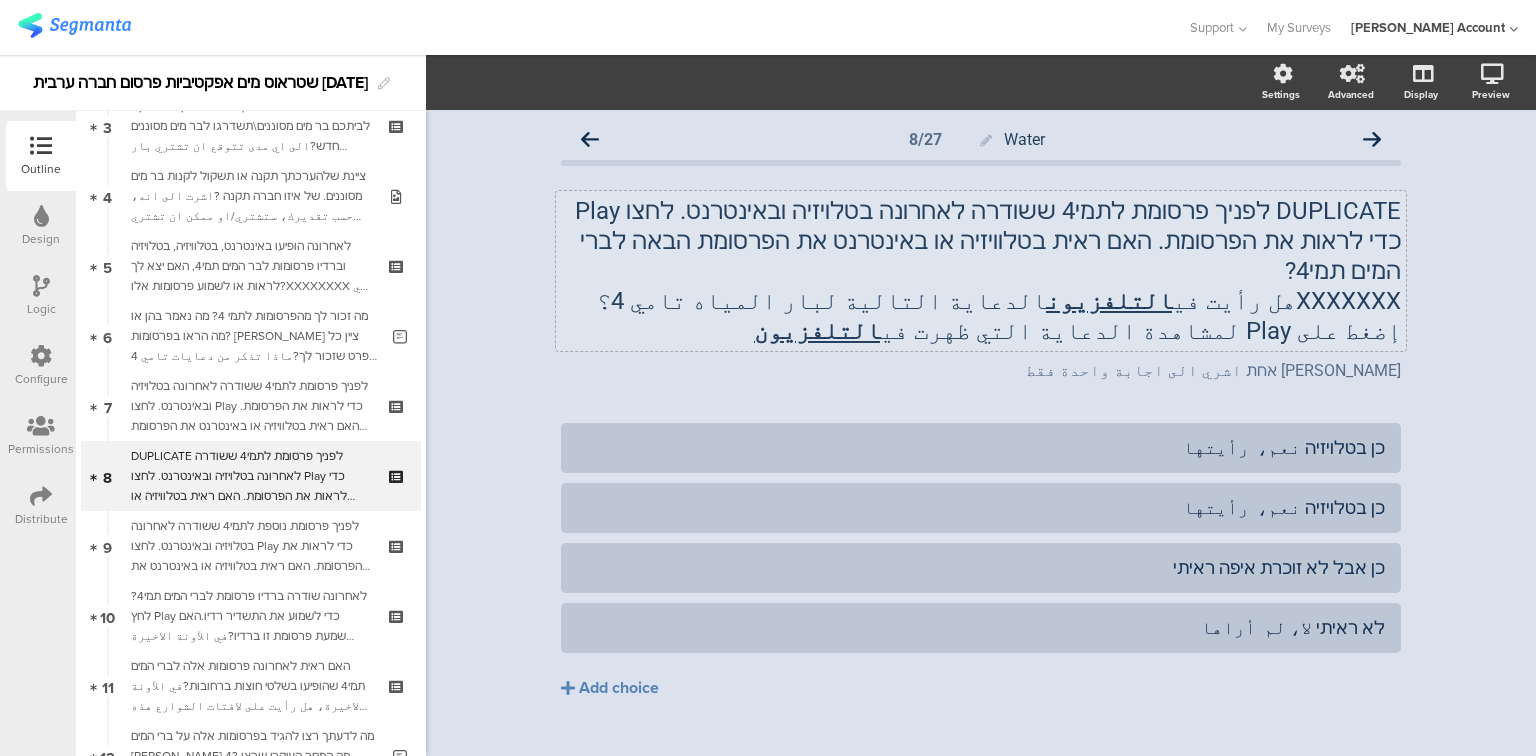 click on "DUPLICATE לפניך פרסומת לתמי4 ששודרה לאחרונה בטלויזיה ובאינטרנט. לחצו Play כדי לראות את הפרסומת. האם ראית בטלוויזיה או באינטרנט את הפרסומת הבאה לברי המים תמי4?  XXXXXXXهل رأيت في  التلفزيون  الدعاية التالية لبار المياه تامي 4؟ إضغط على Play لمشاهدة الدعاية التي ظهرت في  التلفزيون
DUPLICATE לפניך פרסומת לתמי4 ששודרה לאחרונה בטלויזיה ובאינטרנט. לחצו Play כדי לראות את הפרסומת. האם ראית בטלוויזיה או באינטרנט את הפרסומת הבאה לברי המים תמי4?  XXXXXXXهل رأيت في  التلفزيون  الدعاية التالية لبار المياه تامي 4؟ إضغط على Play لمشاهدة الدعاية التي ظهرت في  التلفزيون" 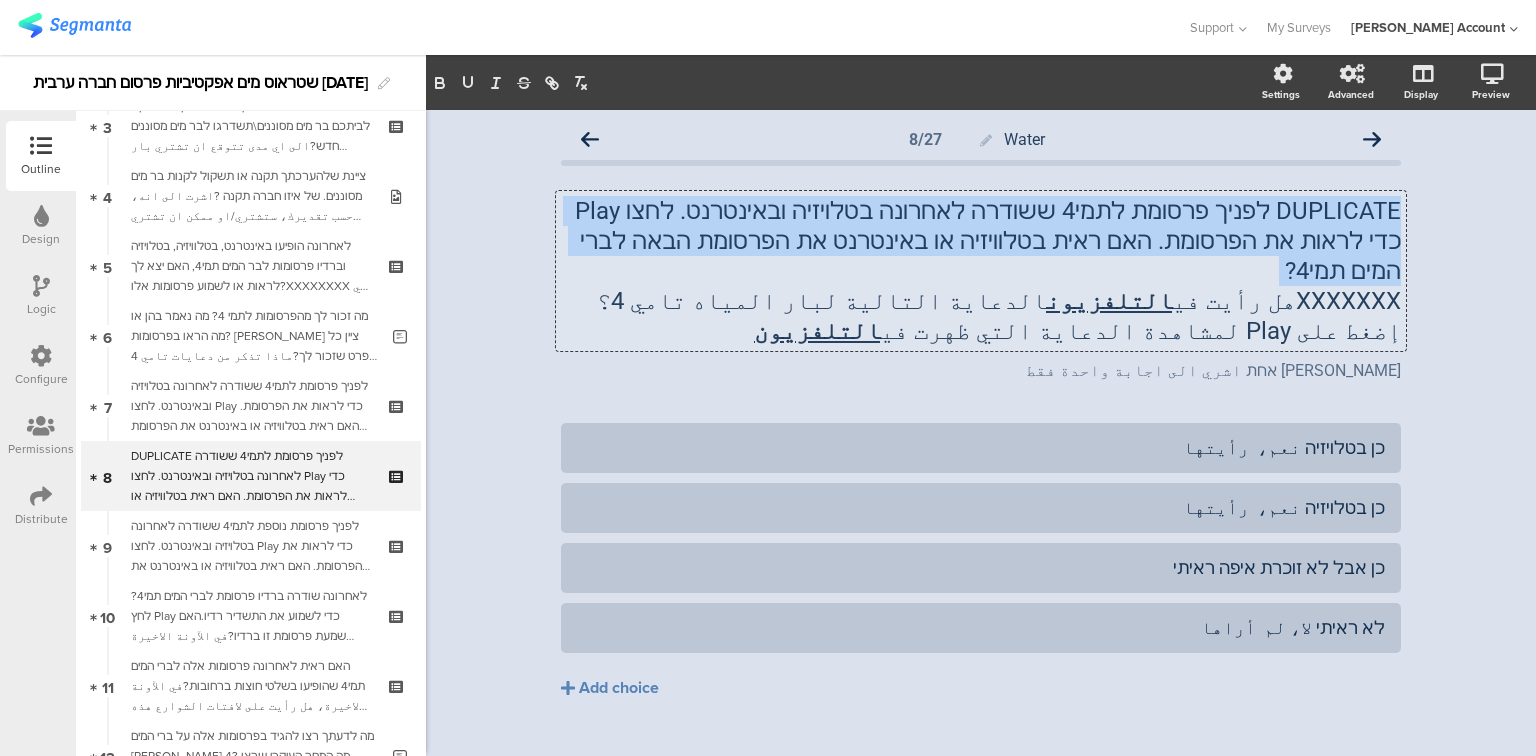 click on "DUPLICATE לפניך פרסומת לתמי4 ששודרה לאחרונה בטלויזיה ובאינטרנט. לחצו Play כדי לראות את הפרסומת. האם ראית בטלוויזיה או באינטרנט את הפרסומת הבאה לברי המים תמי4?" 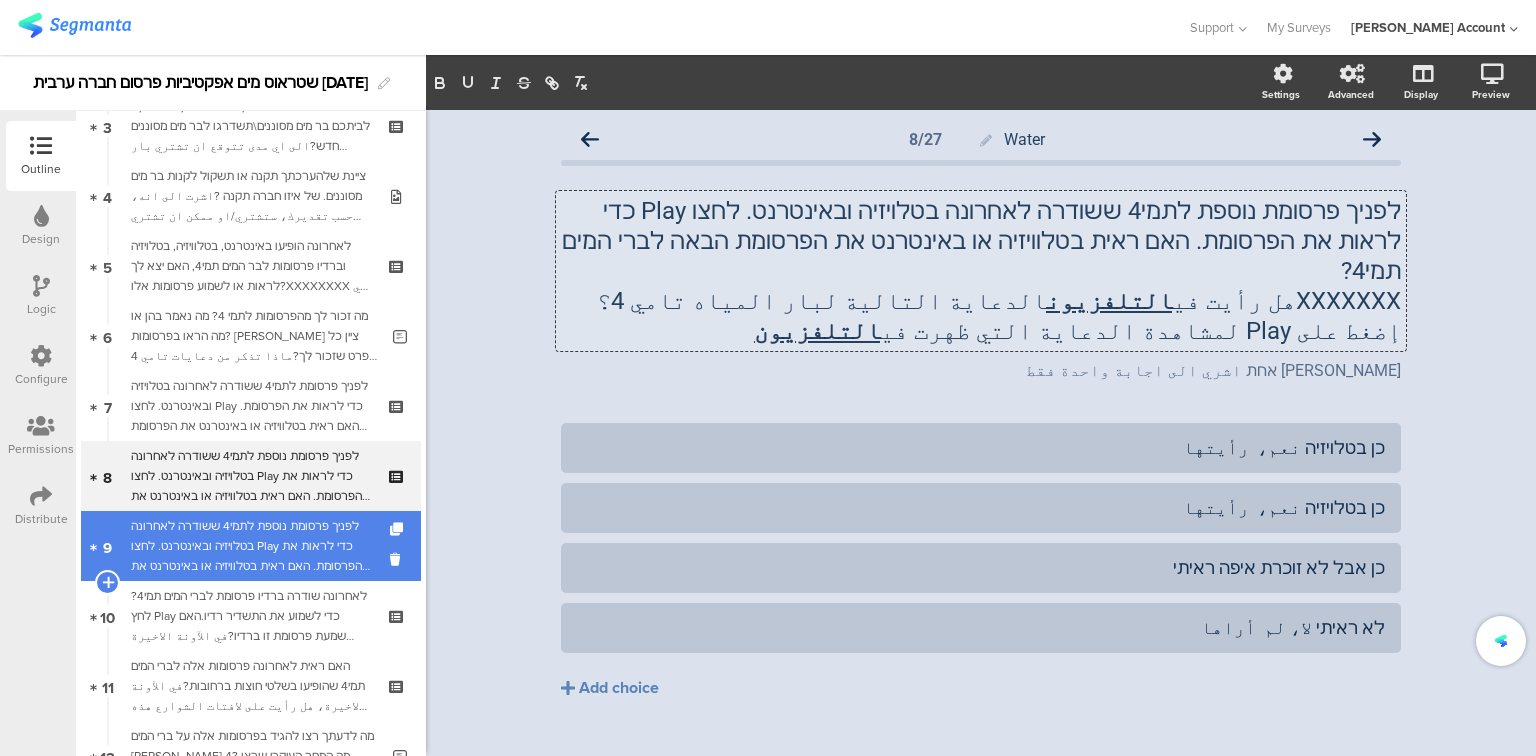 click on "לפניך פרסומת נוספת לתמי4 ששודרה לאחרונה בטלויזיה ובאינטרנט. לחצו Play כדי לראות את הפרסומת. האם ראית בטלוויזיה או באינטרנט את הפרסומת הבאה לברי המים תמי4?" at bounding box center (250, 546) 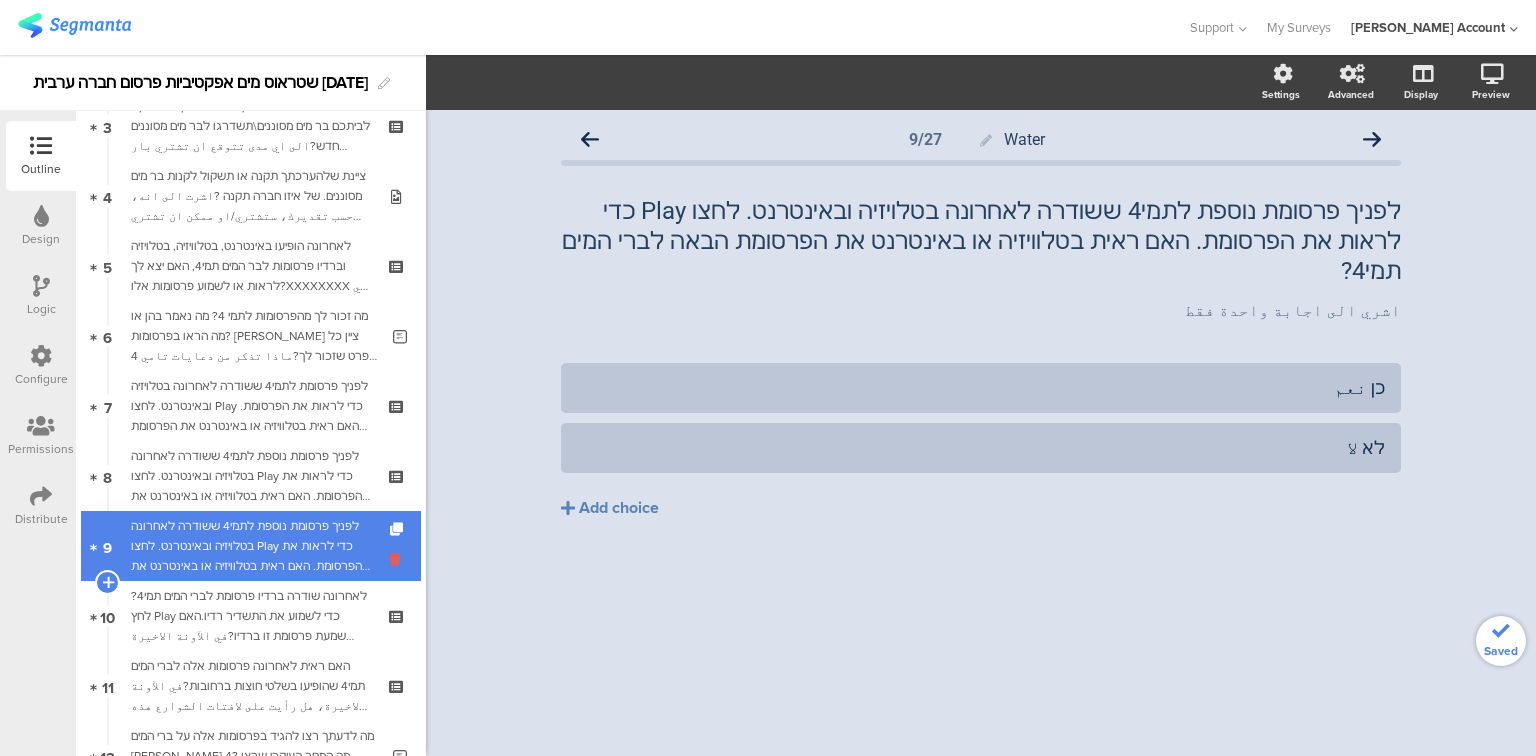 click at bounding box center [398, 559] 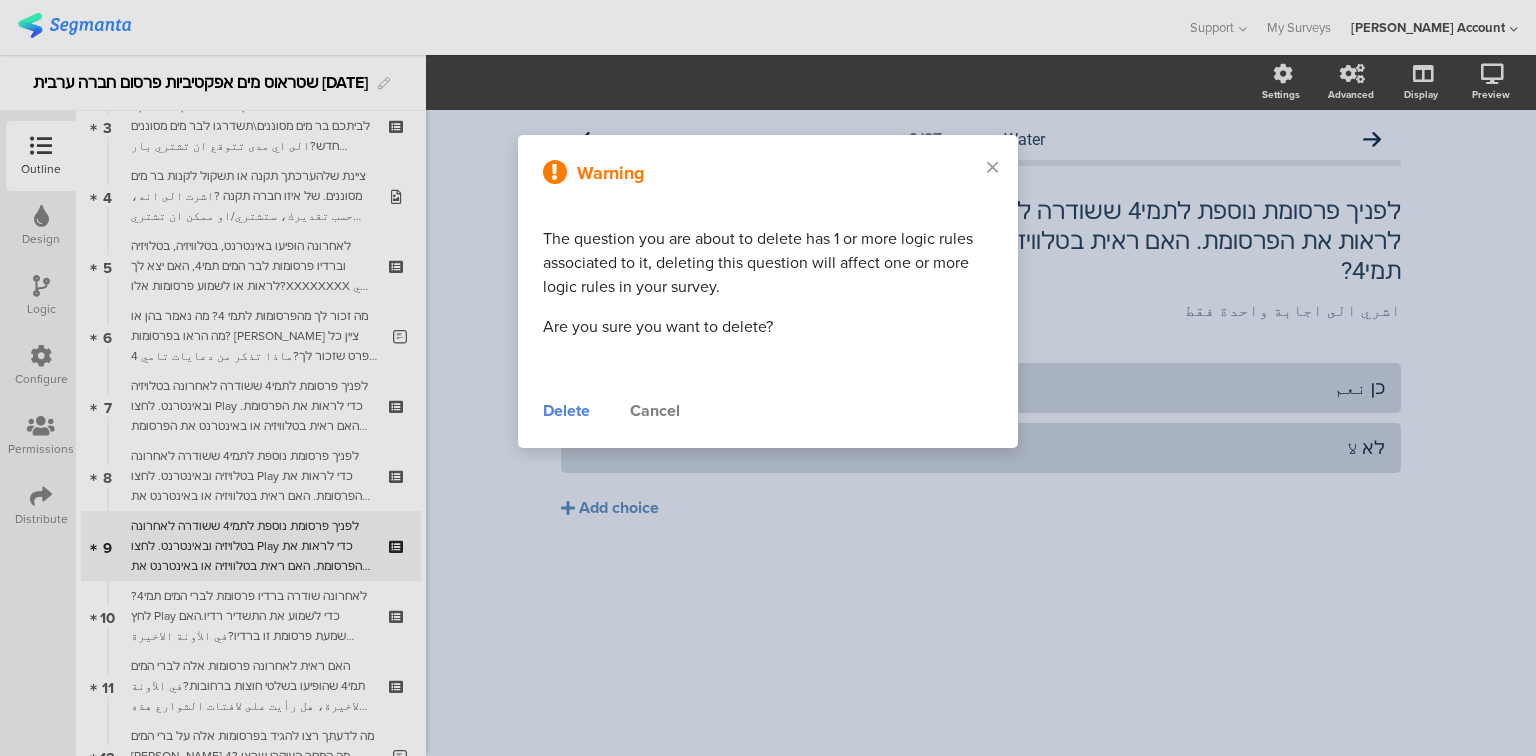 click on "Delete" at bounding box center [566, 411] 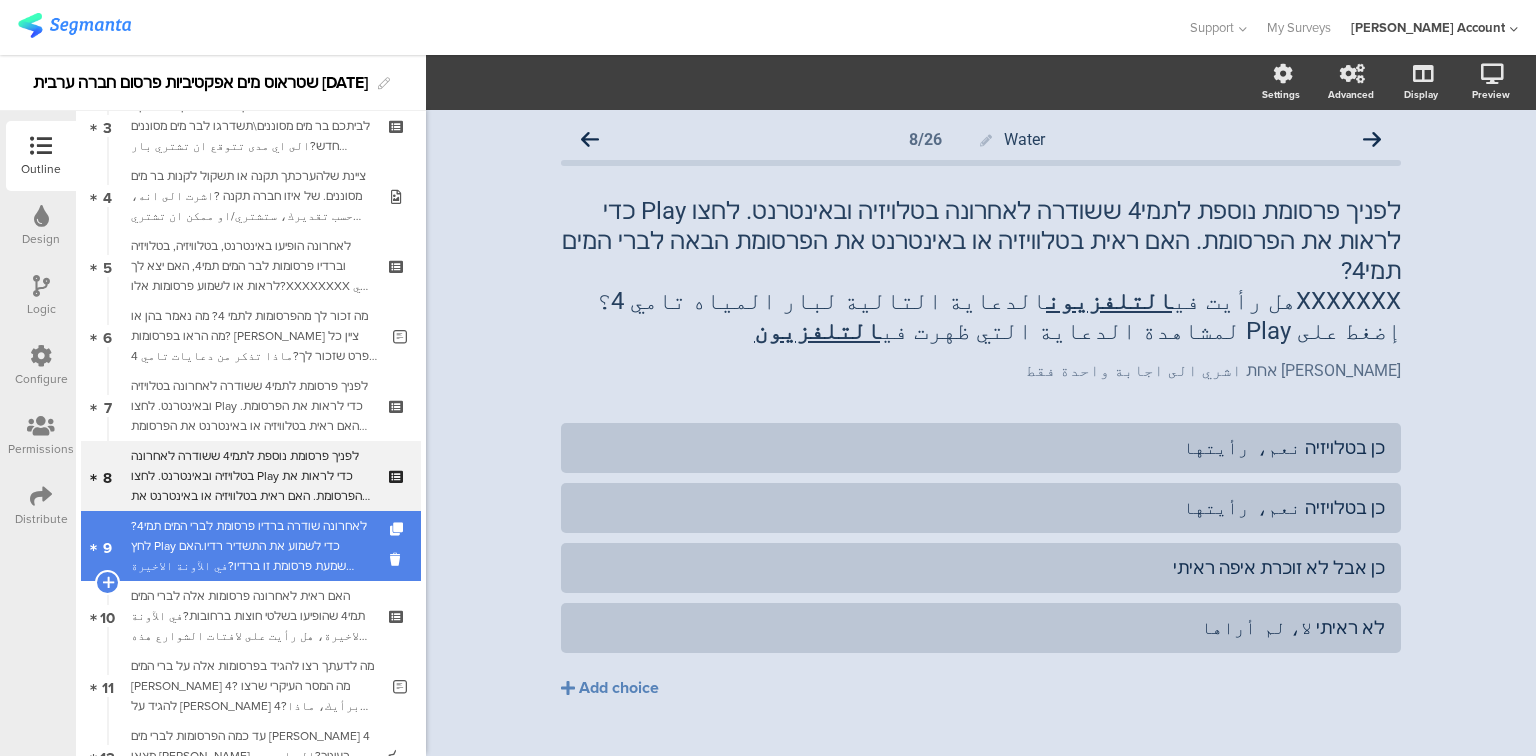click on "לאחרונה שודרה ברדיו פרסומת לברי המים תמי4? לחץ Play כדי לשמוע את התשדיר רדיו.האם שמעת פרסומת זו ברדיו?في الآونة الاخيرة ظهرت في الراديو الدعاية التالية لبار المياه تامي 4 ؟اضغط Play لتستمع لدعاية الراديوهل سمعت هذه الدعاية في الراديو؟" at bounding box center (250, 546) 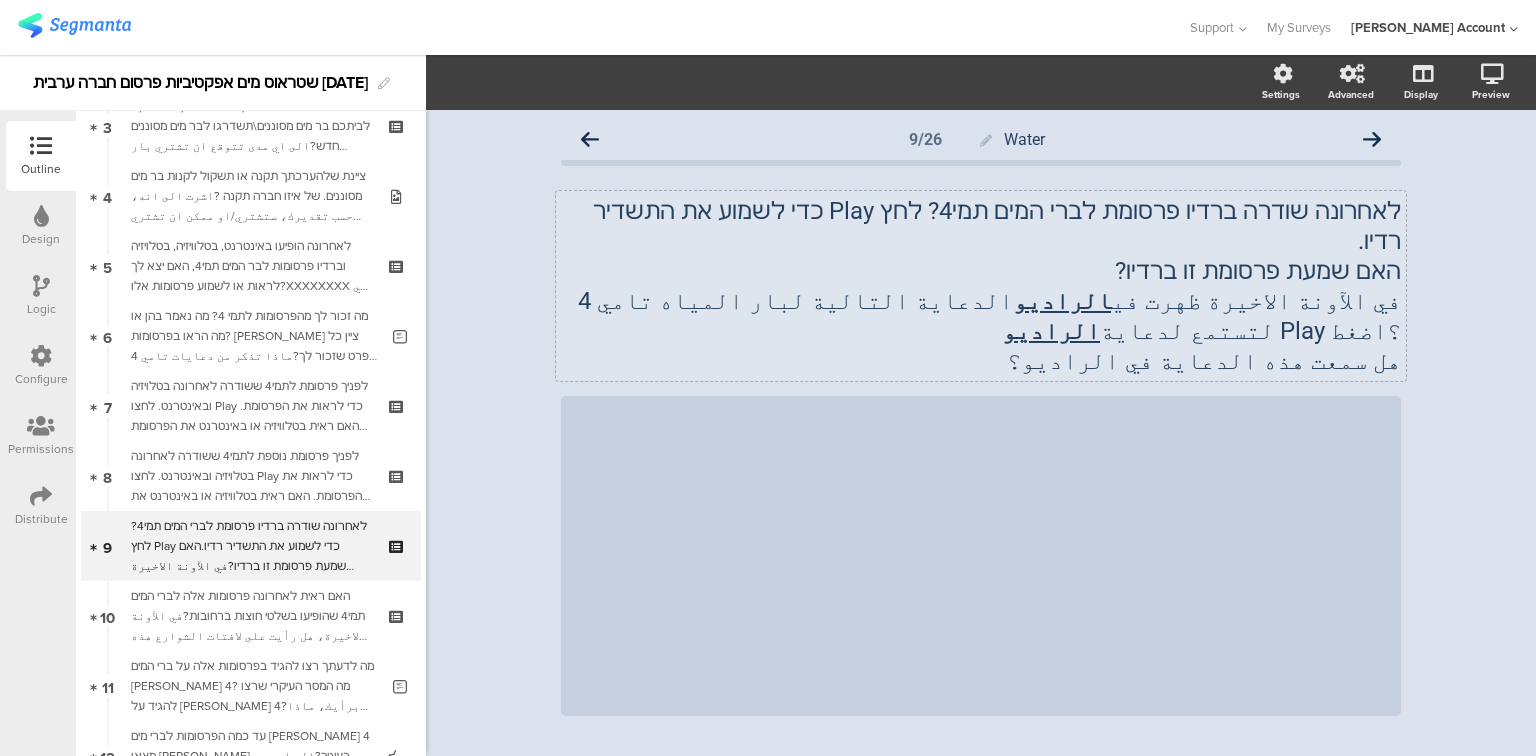 click on "לאחרונה שודרה ברדיו פרסומת לברי המים תמי4? לחץ Play כדי לשמוע את התשדיר רדיו." 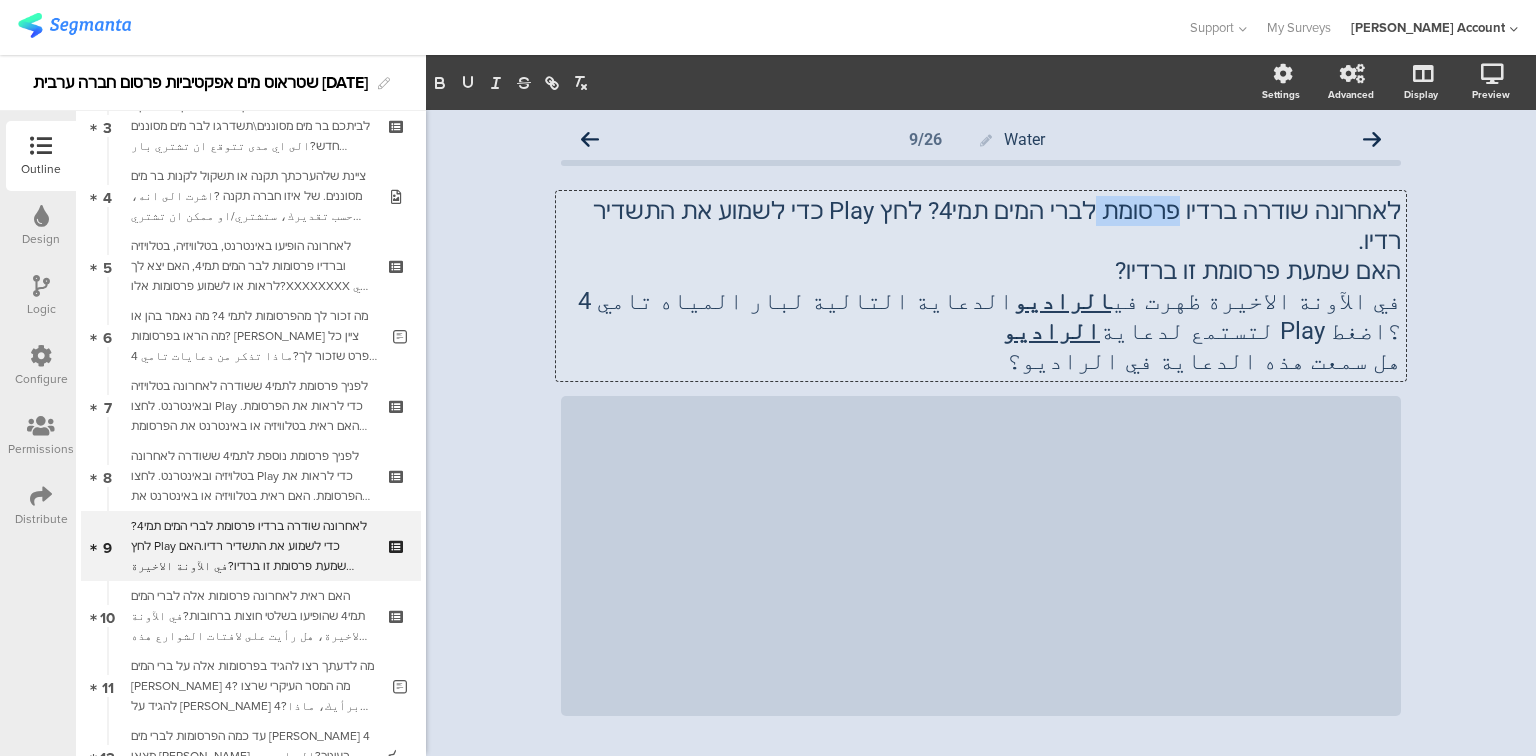 click on "לאחרונה שודרה ברדיו פרסומת לברי המים תמי4? לחץ Play כדי לשמוע את התשדיר רדיו." 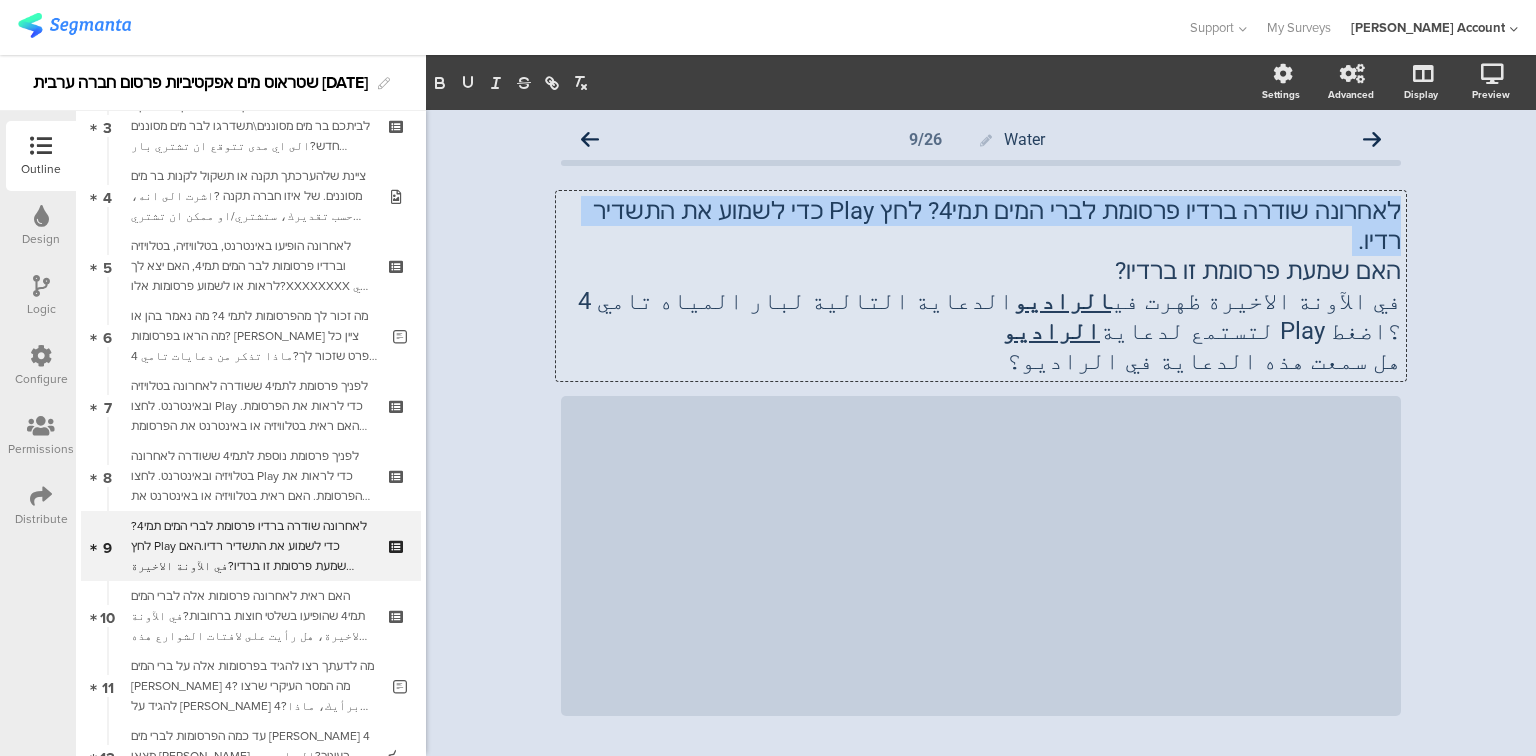 click on "לאחרונה שודרה ברדיו פרסומת לברי המים תמי4? לחץ Play כדי לשמוע את התשדיר רדיו." 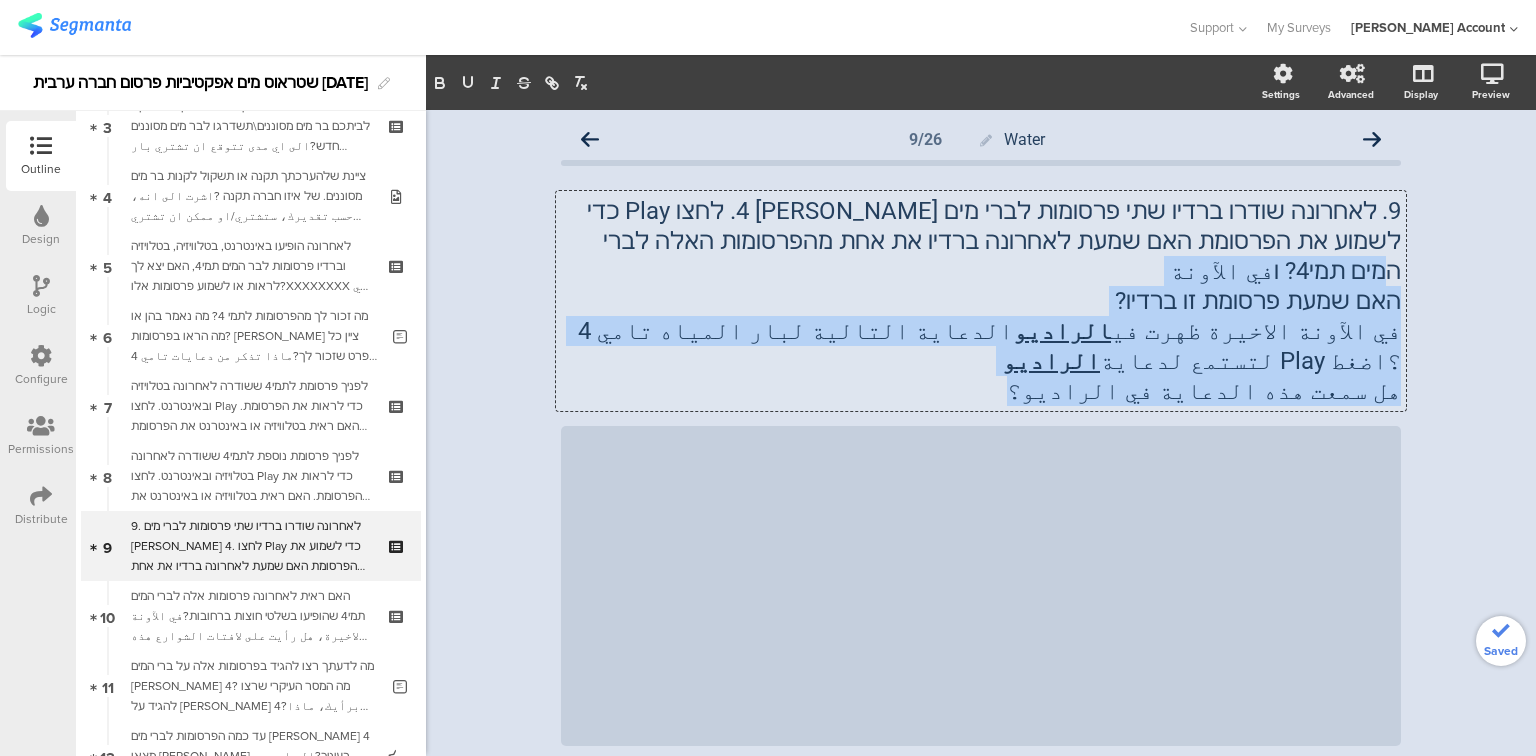 drag, startPoint x: 838, startPoint y: 247, endPoint x: 720, endPoint y: 335, distance: 147.20055 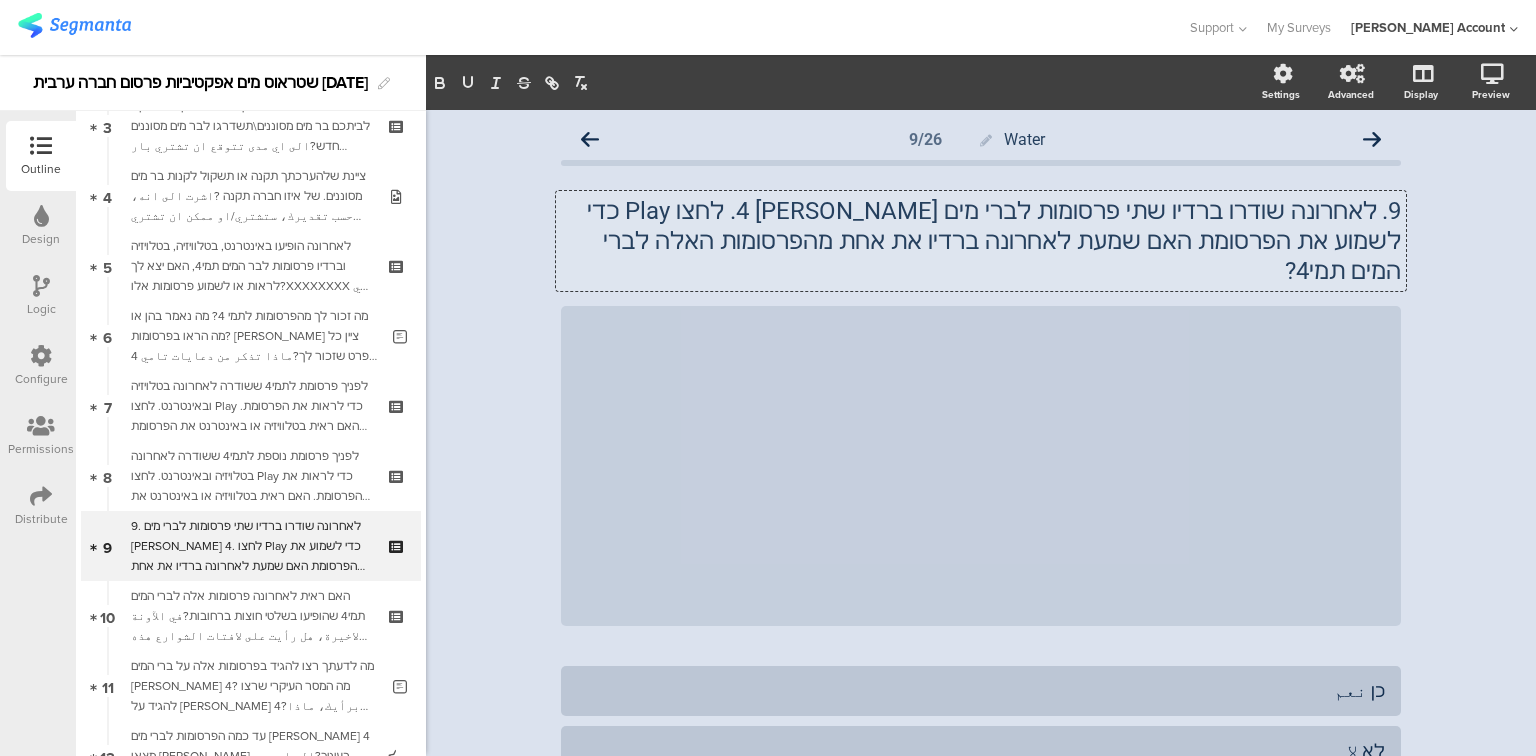 click on "9.	לאחרונה שודרו ברדיו שתי פרסומות לברי מים [PERSON_NAME] 4. לחצו Play כדי לשמוע את הפרסומת האם שמעת לאחרונה ברדיו את אחת מהפרסומות האלה לברי המים תמי4?" 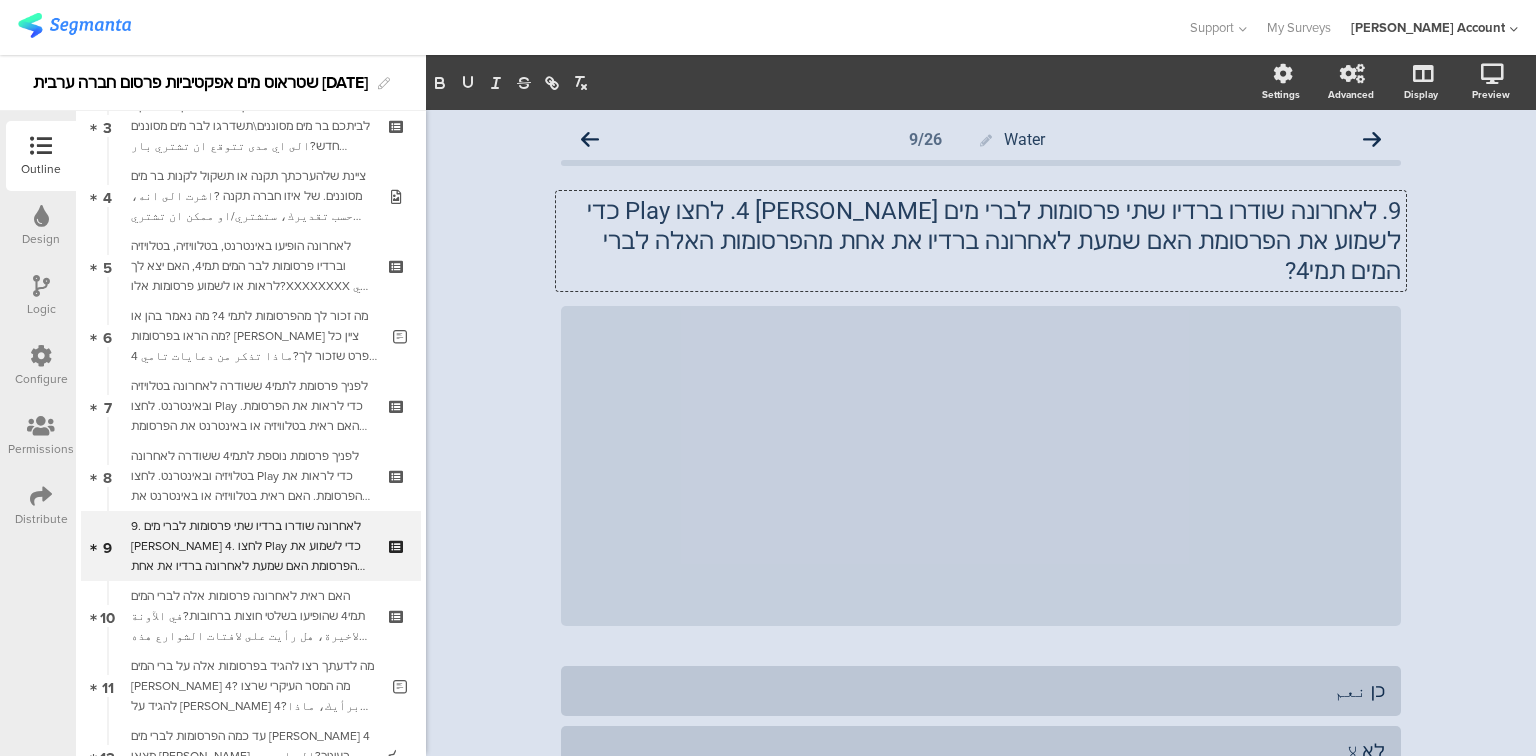 type 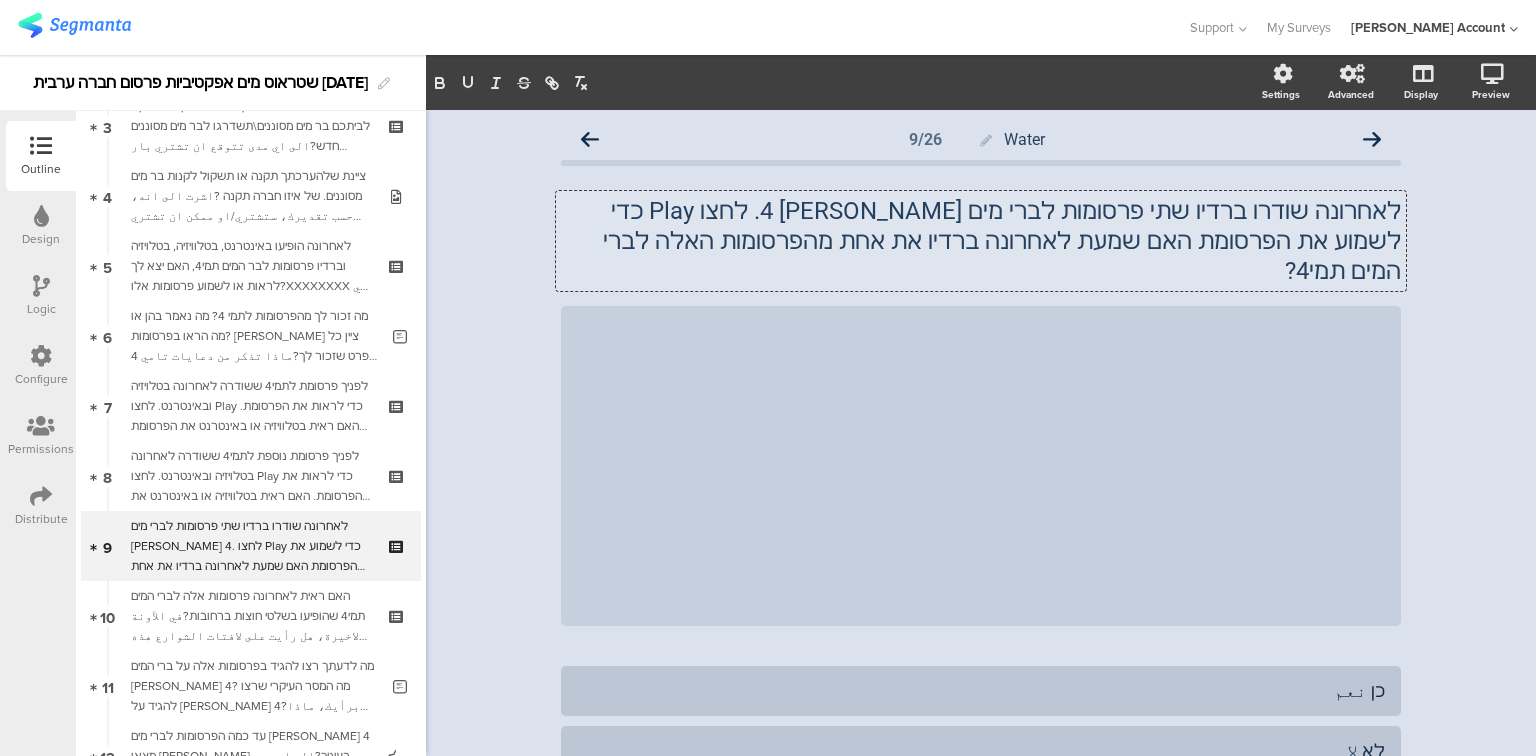 click on "לאחרונה שודרו ברדיו שתי פרסומות לברי מים [PERSON_NAME] 4. לחצו Play כדי לשמוע את הפרסומת האם שמעת לאחרונה ברדיו את אחת מהפרסומות האלה לברי המים תמי4?" 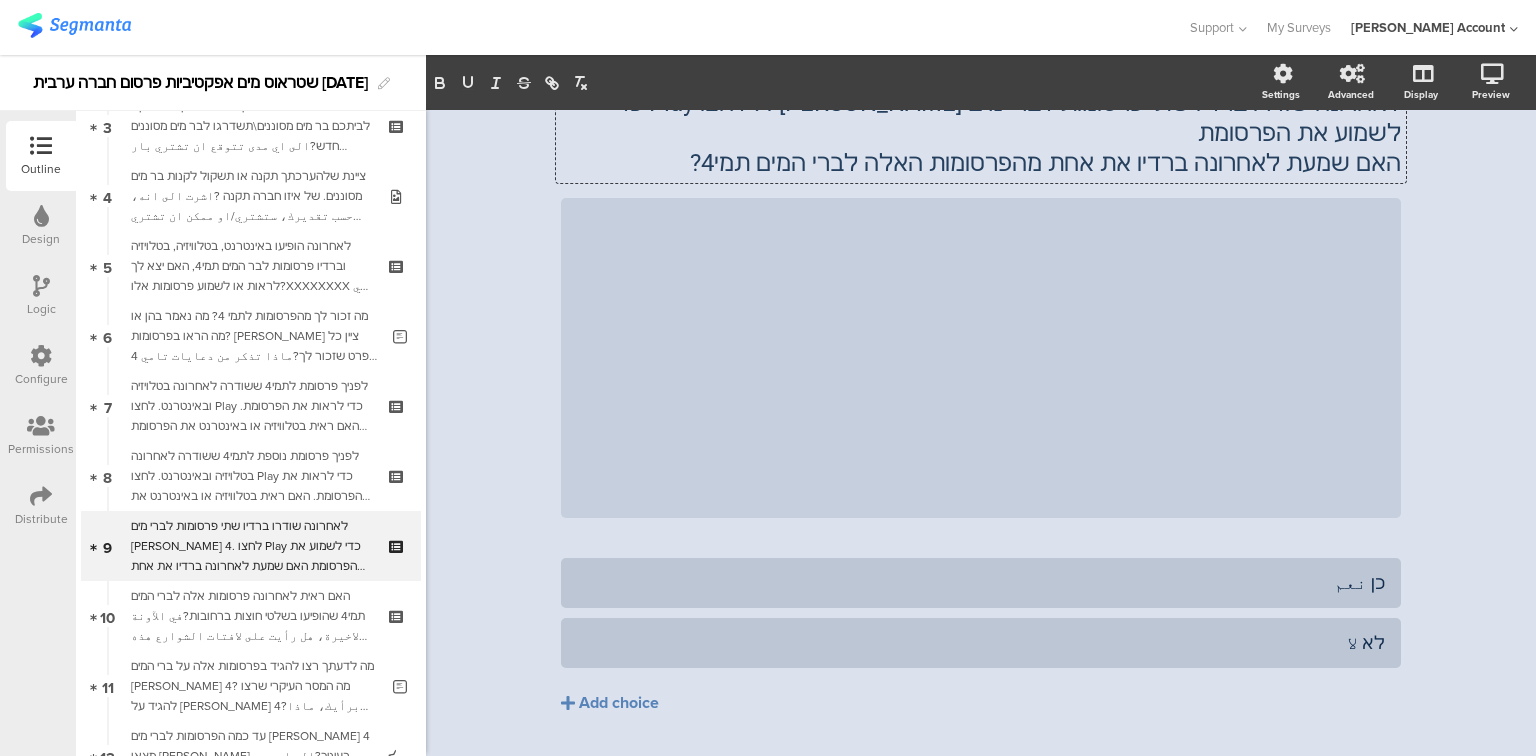 scroll, scrollTop: 130, scrollLeft: 0, axis: vertical 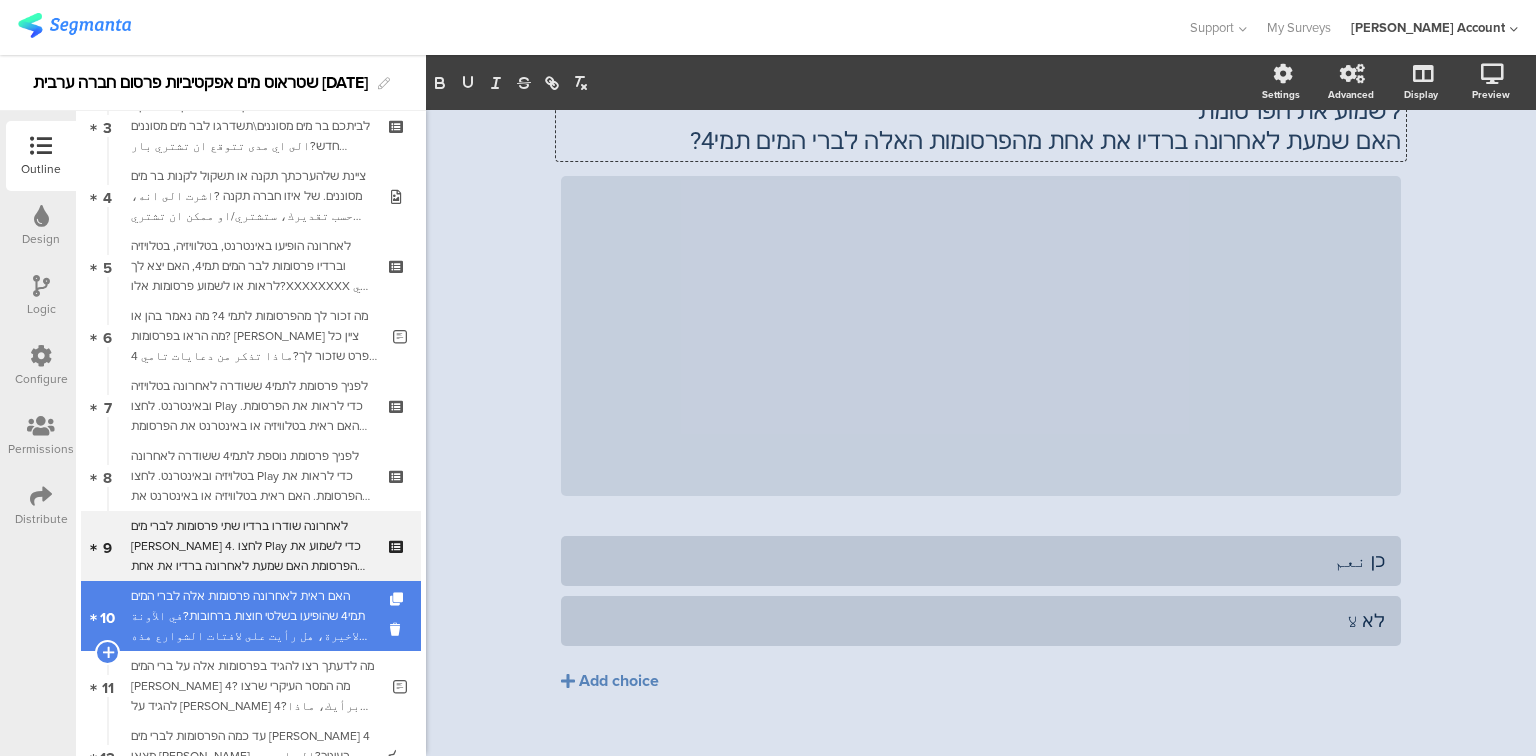 click on "האם ראית לאחרונה פרסומות אלה לברי המים תמי4 שהופיעו בשלטי חוצות ברחובות?في الآونة الاخيرة، هل رأيت على لافتات الشوارع هذه الدعاية لبار المياه تامي 4 ؟" at bounding box center (250, 616) 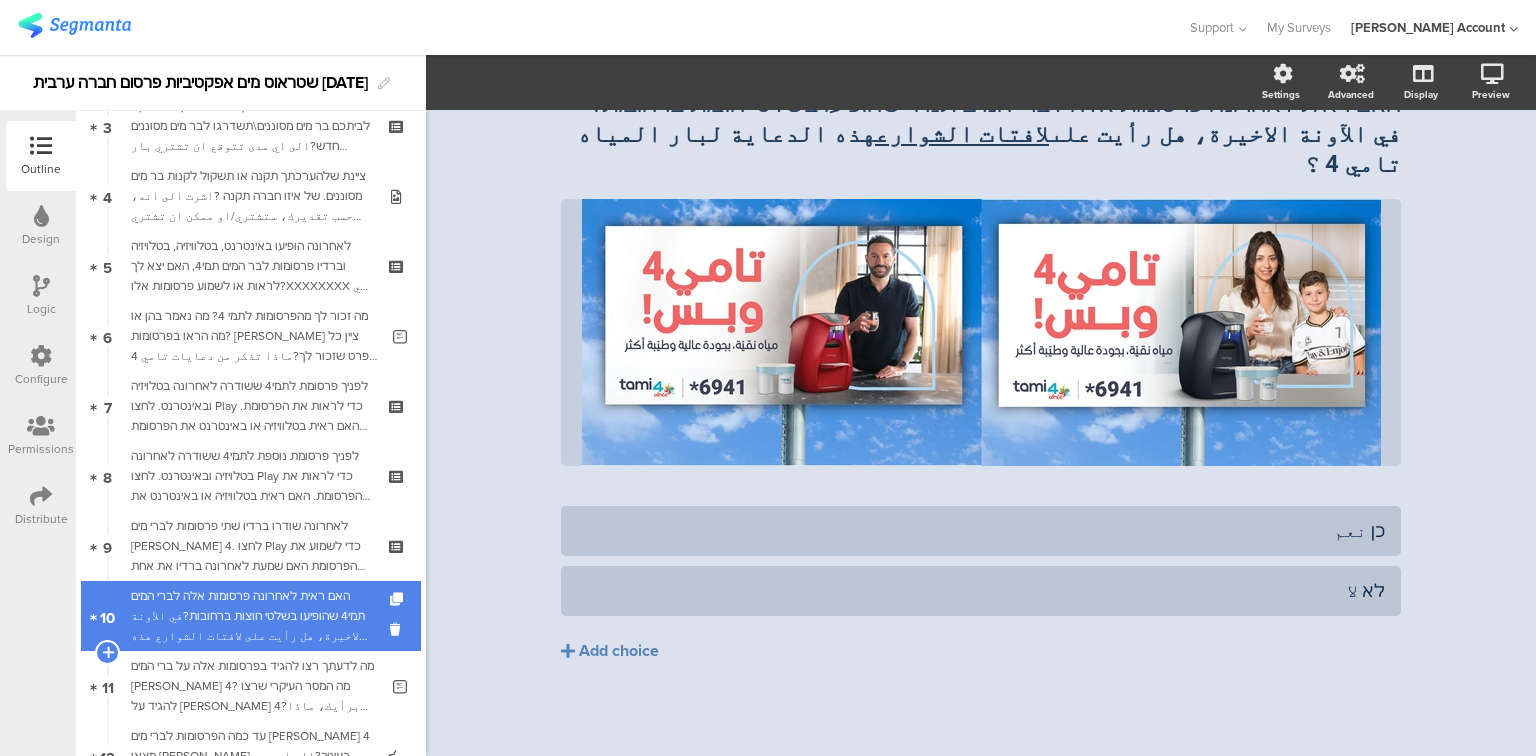 scroll, scrollTop: 0, scrollLeft: 0, axis: both 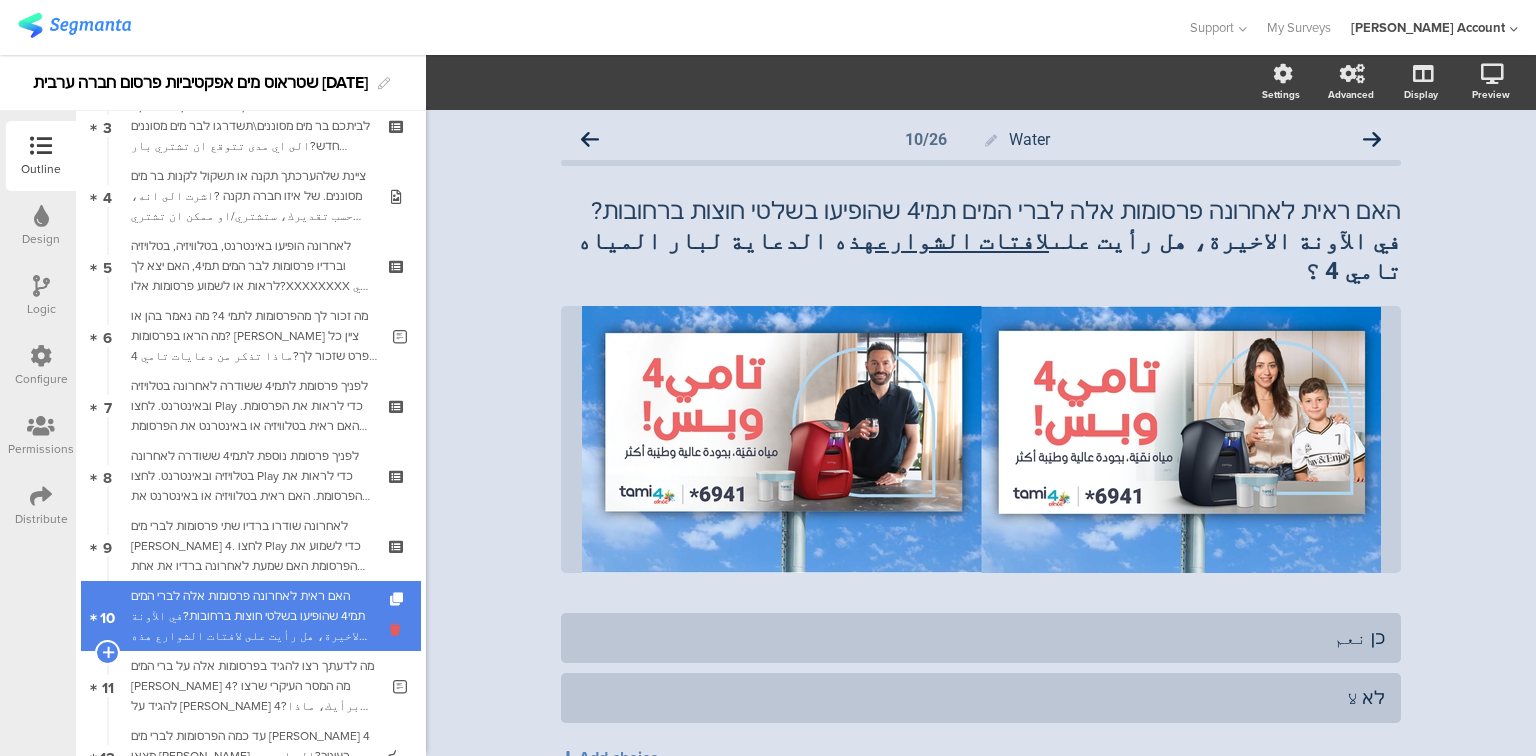 click at bounding box center (398, 629) 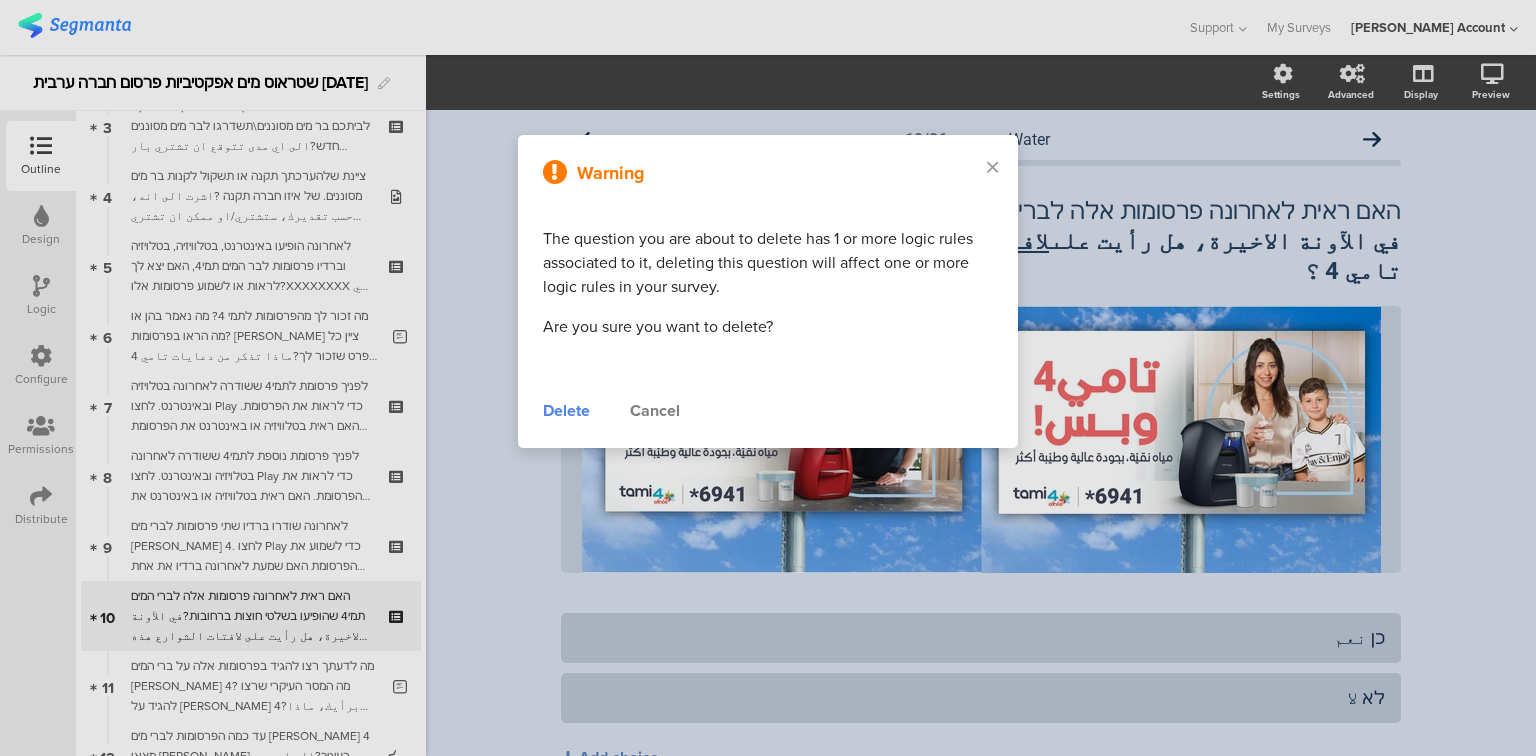 click on "Delete" at bounding box center (566, 411) 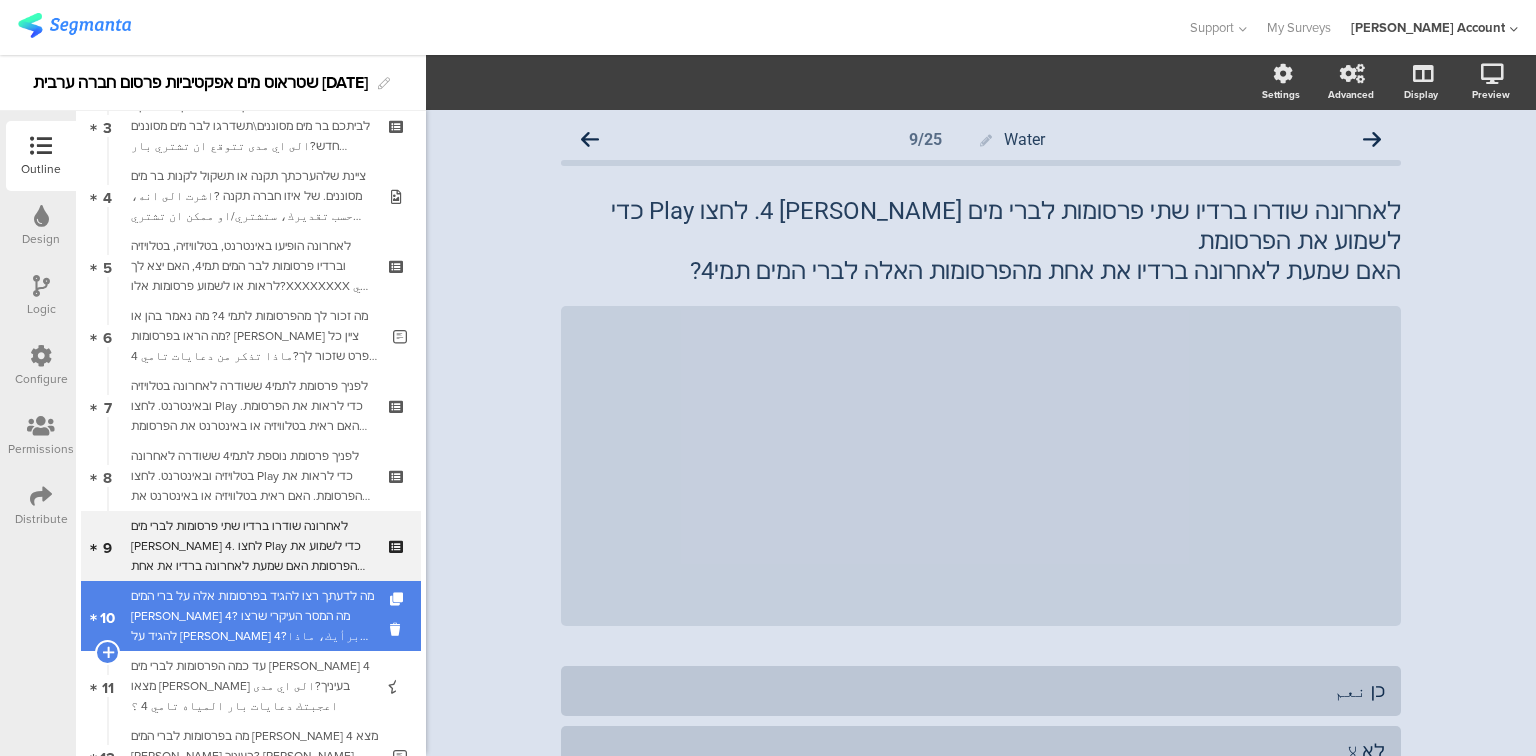 click on "מה לדעתך רצו להגיד בפרסומות אלה על ברי המים [PERSON_NAME] 4? מה המסר העיקרי שרצו להגיד על [PERSON_NAME] 4?برأيك، ماذا ارادوا ان يقولوا في هذه الدعاية؟ ما هي الرسالة الاساسية التي ارادوا ان يقولوها عن تامي 4 ؟" at bounding box center (254, 616) 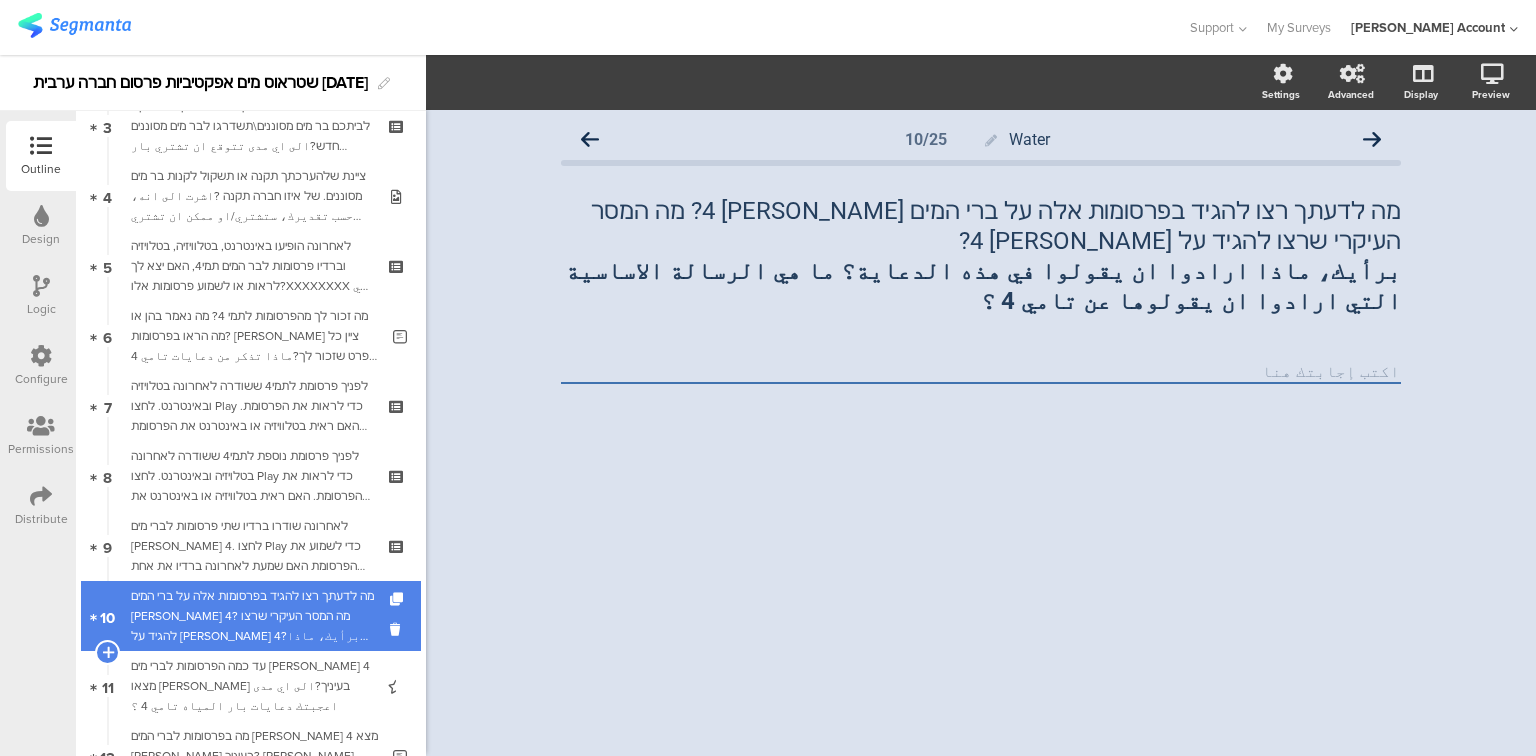 scroll, scrollTop: 400, scrollLeft: 0, axis: vertical 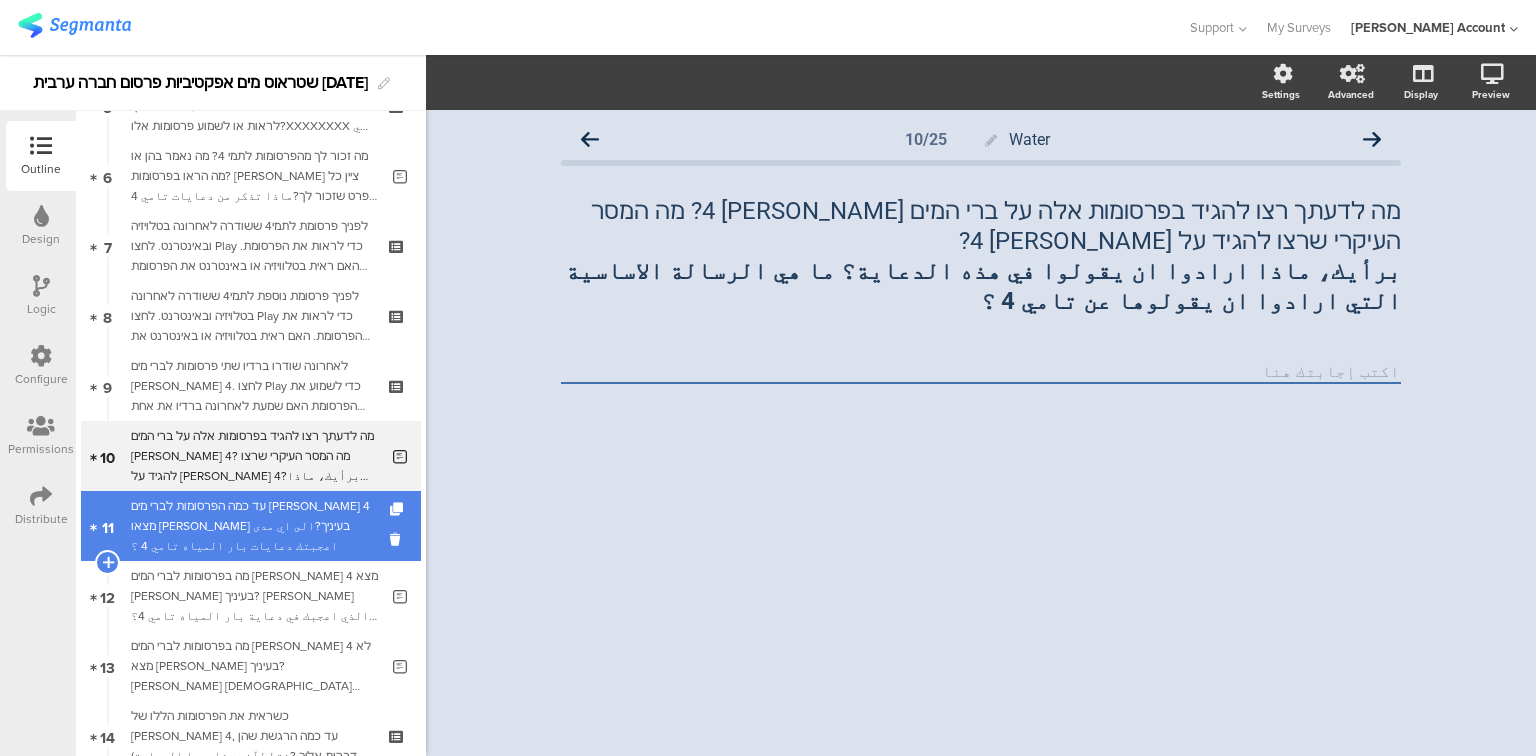 click on "11
עד כמה הפרסומות לברי מים [PERSON_NAME] 4 מצאו [PERSON_NAME] בעיניך?الى اي مدى اعجبتك دعايات بار المياه تامي 4 ؟" at bounding box center [251, 526] 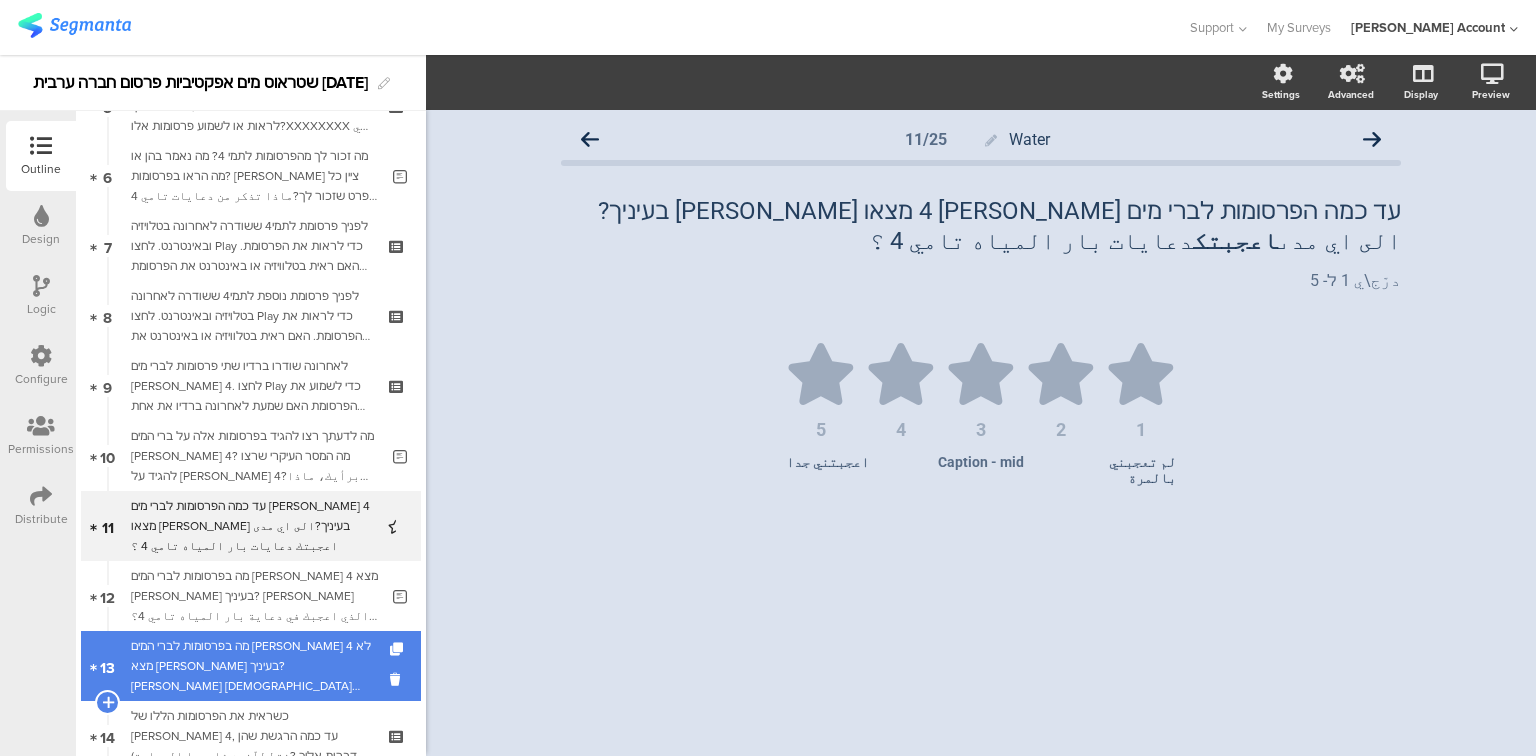 click on "מה בפרסומות לברי המים [PERSON_NAME] 4 לא מצא [PERSON_NAME] בעיניך? [PERSON_NAME] [DEMOGRAPHIC_DATA] التي لم تعجبك في دعاية بار المياه تامي 4 ؟ ارجو التفصيل" at bounding box center (254, 666) 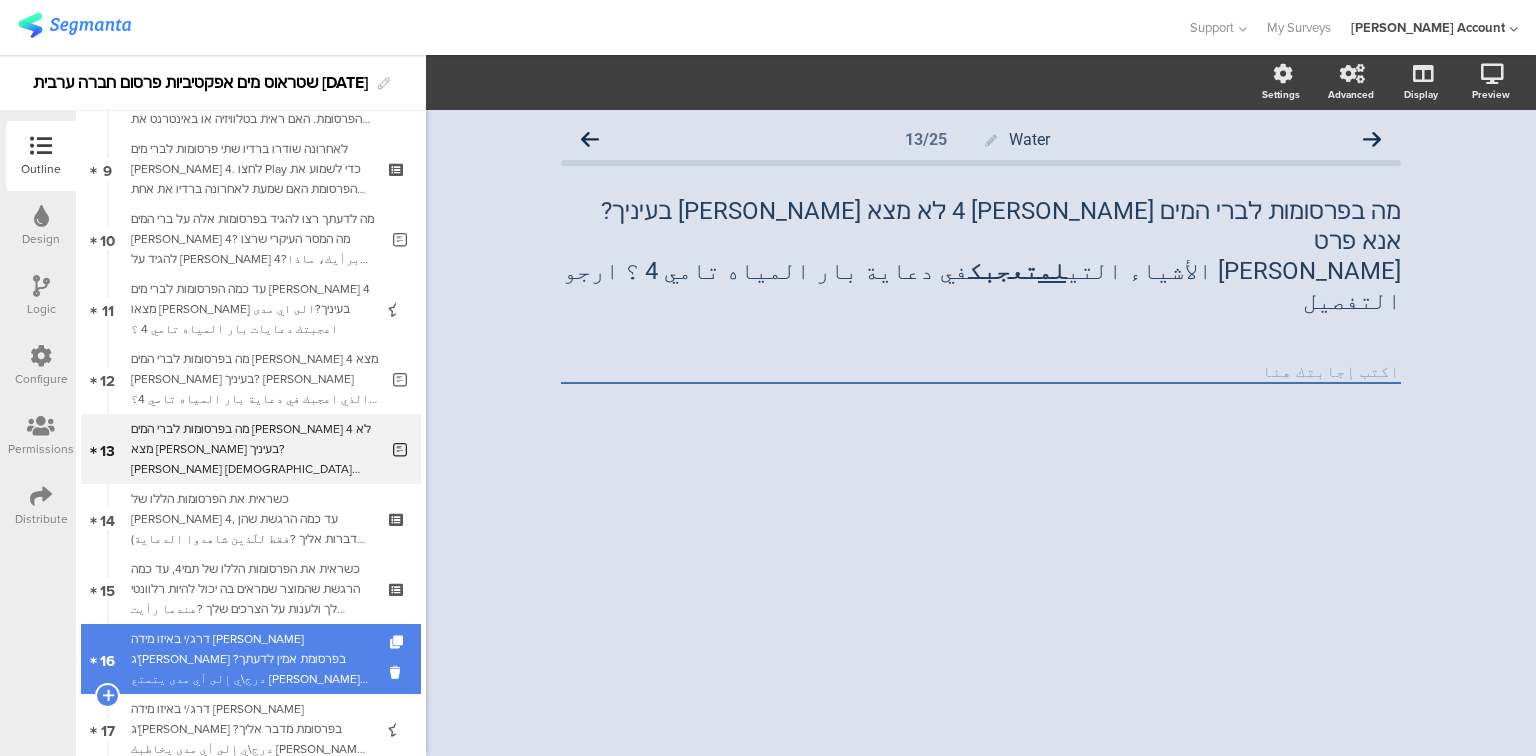 scroll, scrollTop: 640, scrollLeft: 0, axis: vertical 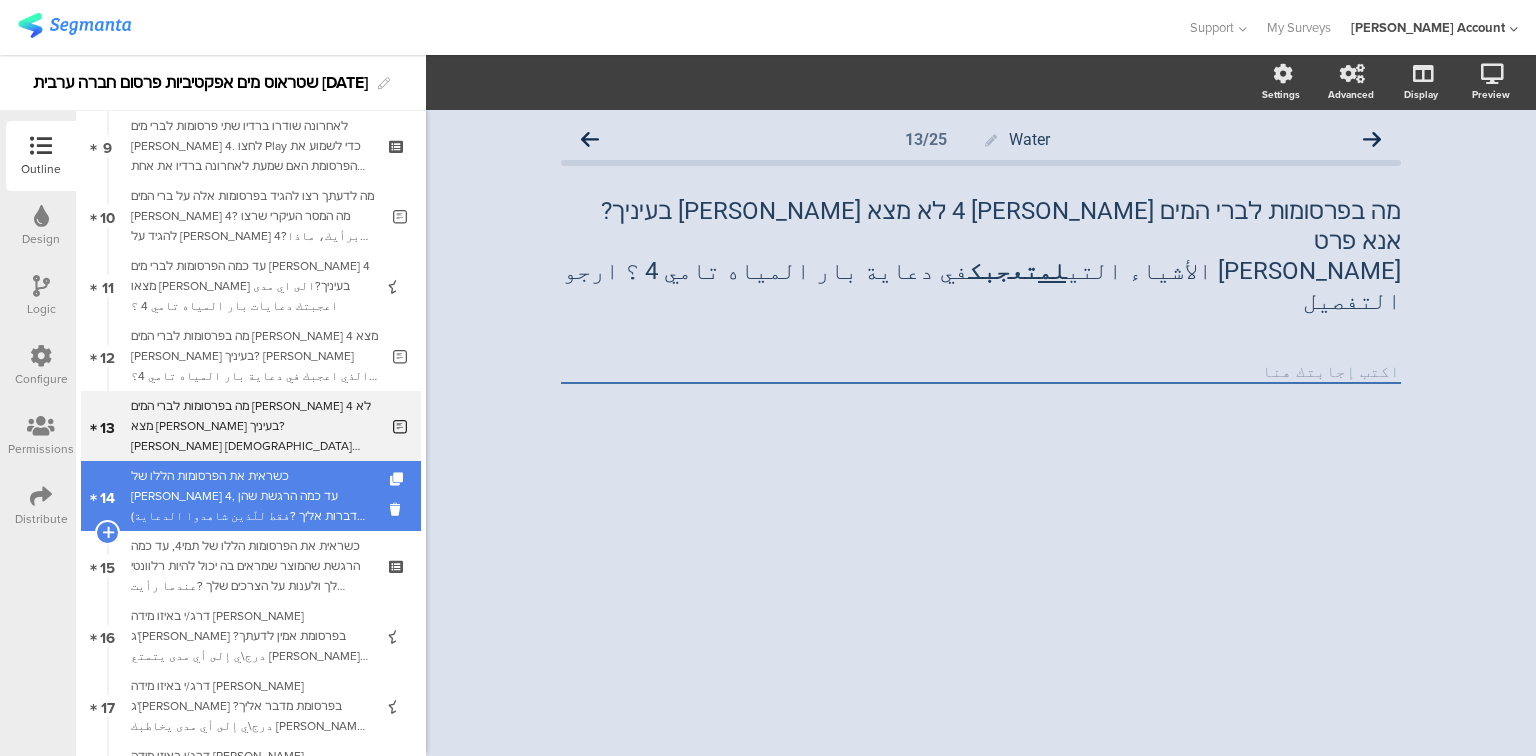 click on "כשראית את הפרסומות הללו של [PERSON_NAME] 4, עד כמה הרגשת שהן מדברות אליך ?فقط للّذين شاهدوا الدعاية) عندما رأيت الدعاية أعلاه لبار المياه تامي4، إلى أي مدى شعرت أنها تخاطبك وتتوجّه إليك ؟" at bounding box center (250, 496) 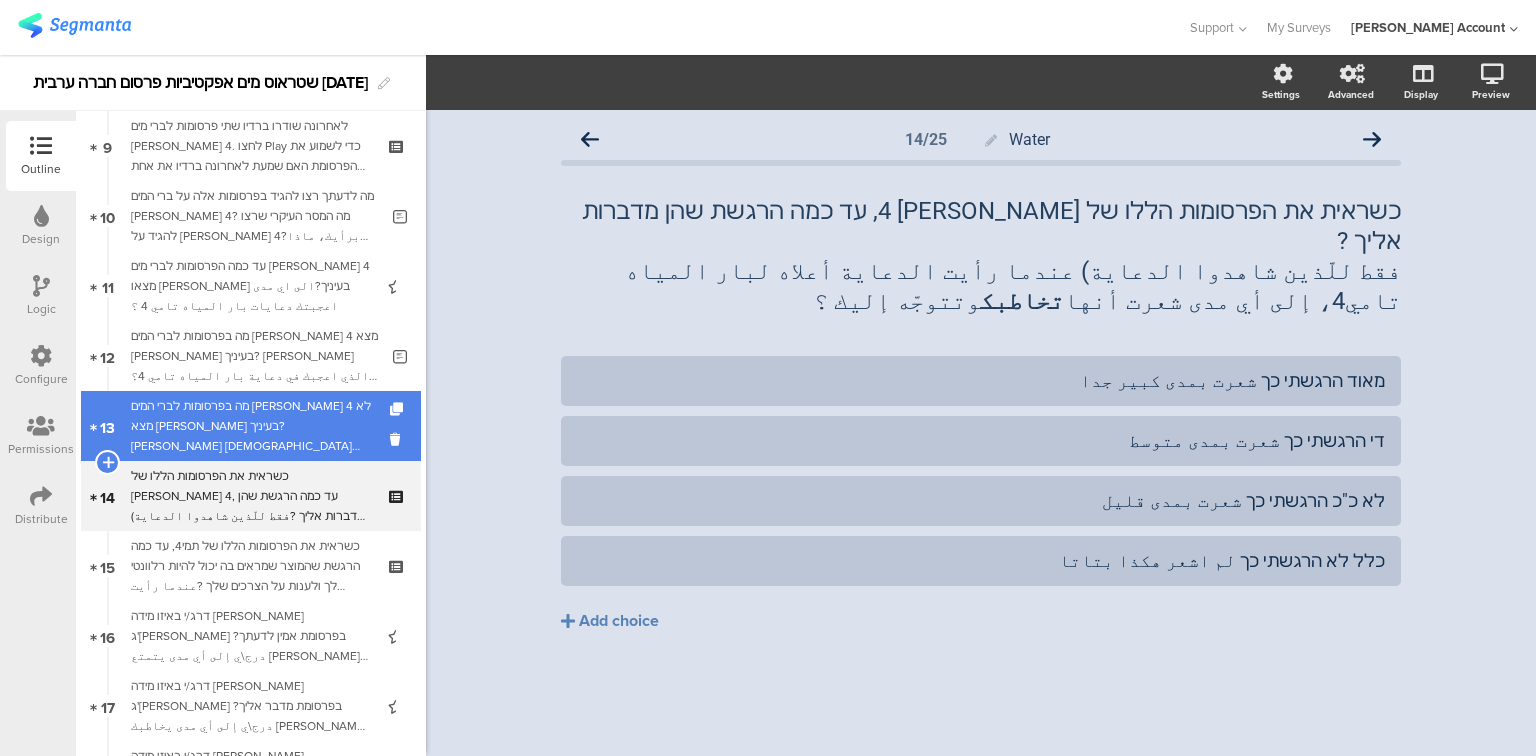 click on "מה בפרסומות לברי המים [PERSON_NAME] 4 לא מצא [PERSON_NAME] בעיניך? [PERSON_NAME] [DEMOGRAPHIC_DATA] التي لم تعجبك في دعاية بار المياه تامي 4 ؟ ارجو التفصيل" at bounding box center [254, 426] 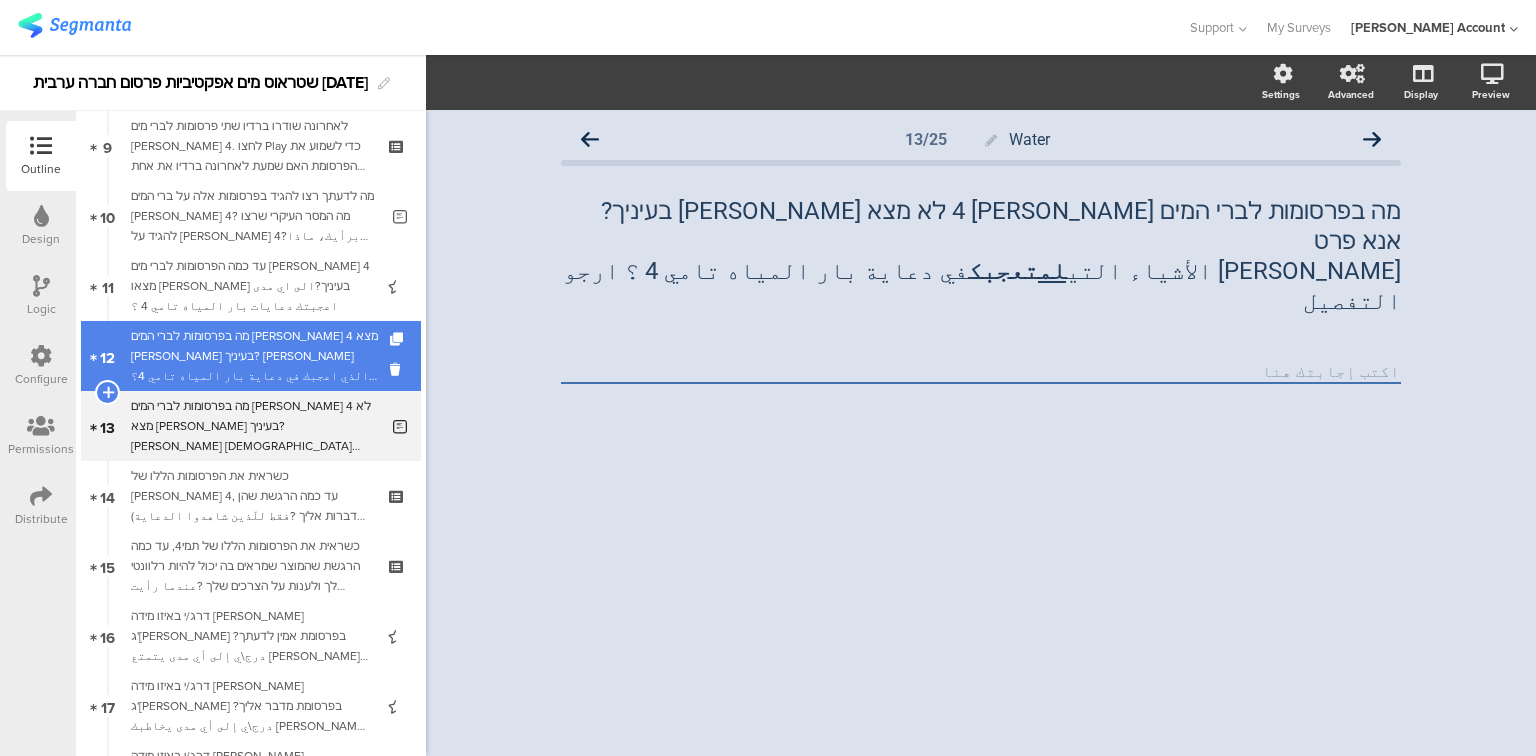 click on "מה בפרסומות לברי המים [PERSON_NAME] 4 מצא [PERSON_NAME] בעיניך? [PERSON_NAME] الذي اعجبك في دعاية بار المياه تامي 4؟ ارجو التفصيل" at bounding box center (254, 356) 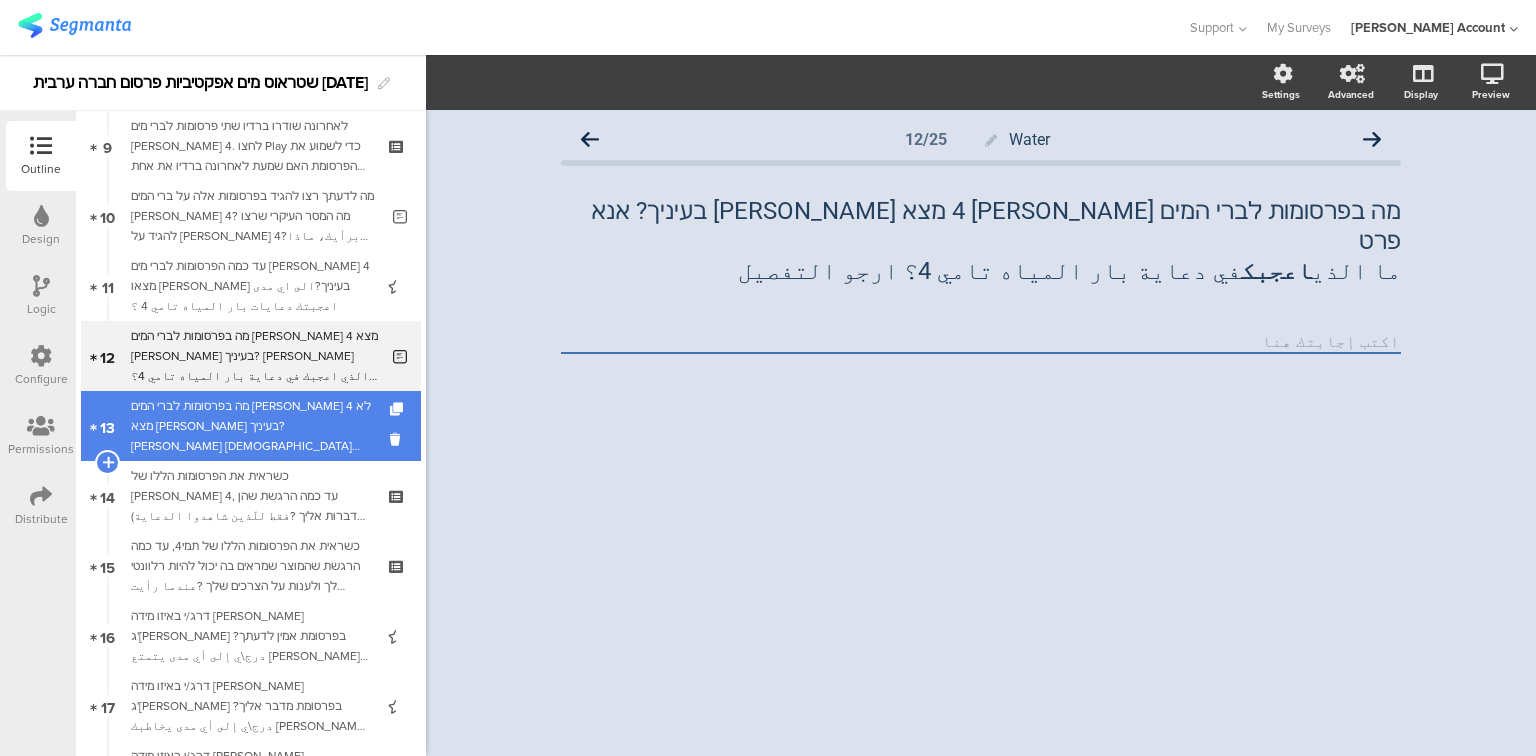 click on "מה בפרסומות לברי המים [PERSON_NAME] 4 לא מצא [PERSON_NAME] בעיניך? [PERSON_NAME] [DEMOGRAPHIC_DATA] التي لم تعجبك في دعاية بار المياه تامي 4 ؟ ارجو التفصيل" at bounding box center [254, 426] 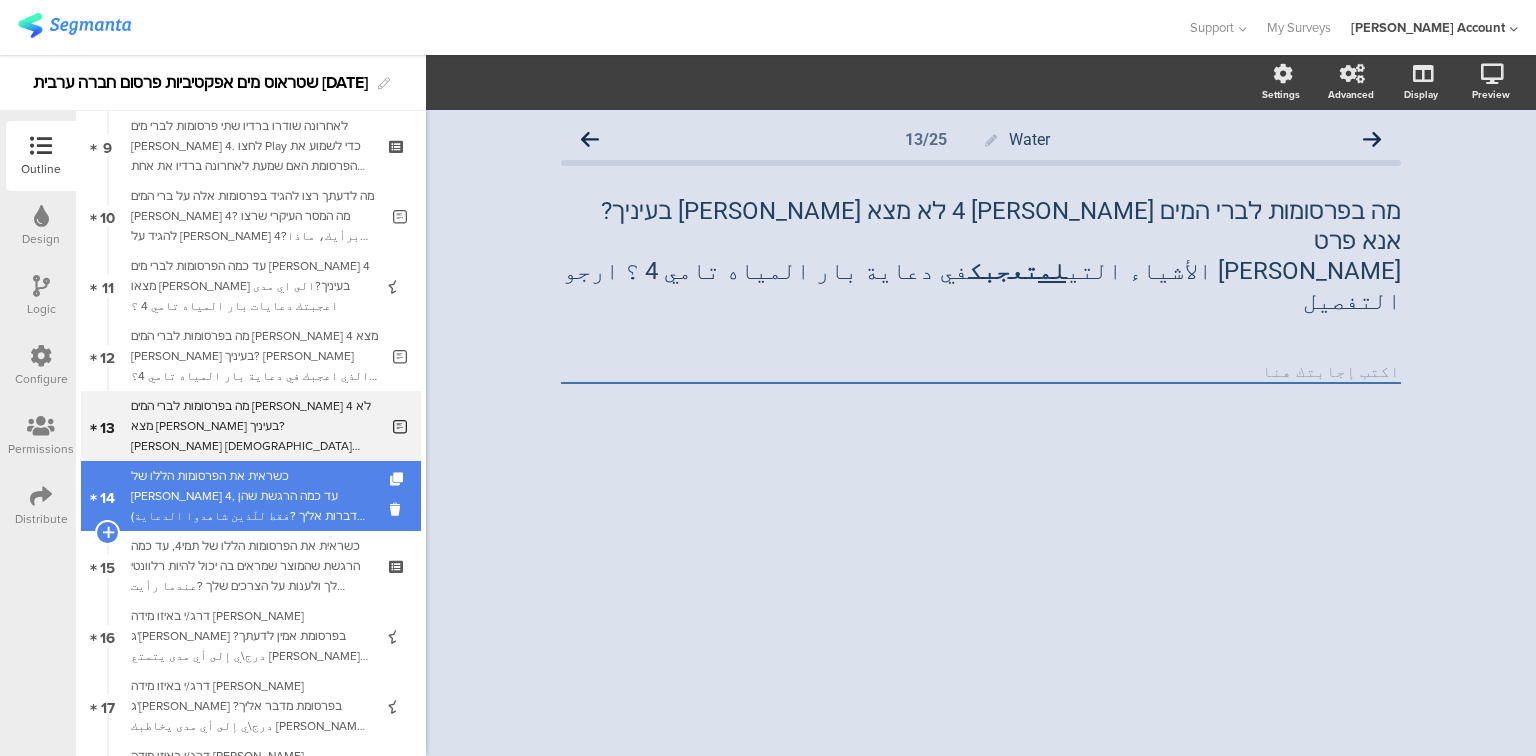 click on "כשראית את הפרסומות הללו של [PERSON_NAME] 4, עד כמה הרגשת שהן מדברות אליך ?فقط للّذين شاهدوا الدعاية) عندما رأيت الدعاية أعلاه لبار المياه تامي4، إلى أي مدى شعرت أنها تخاطبك وتتوجّه إليك ؟" at bounding box center [250, 496] 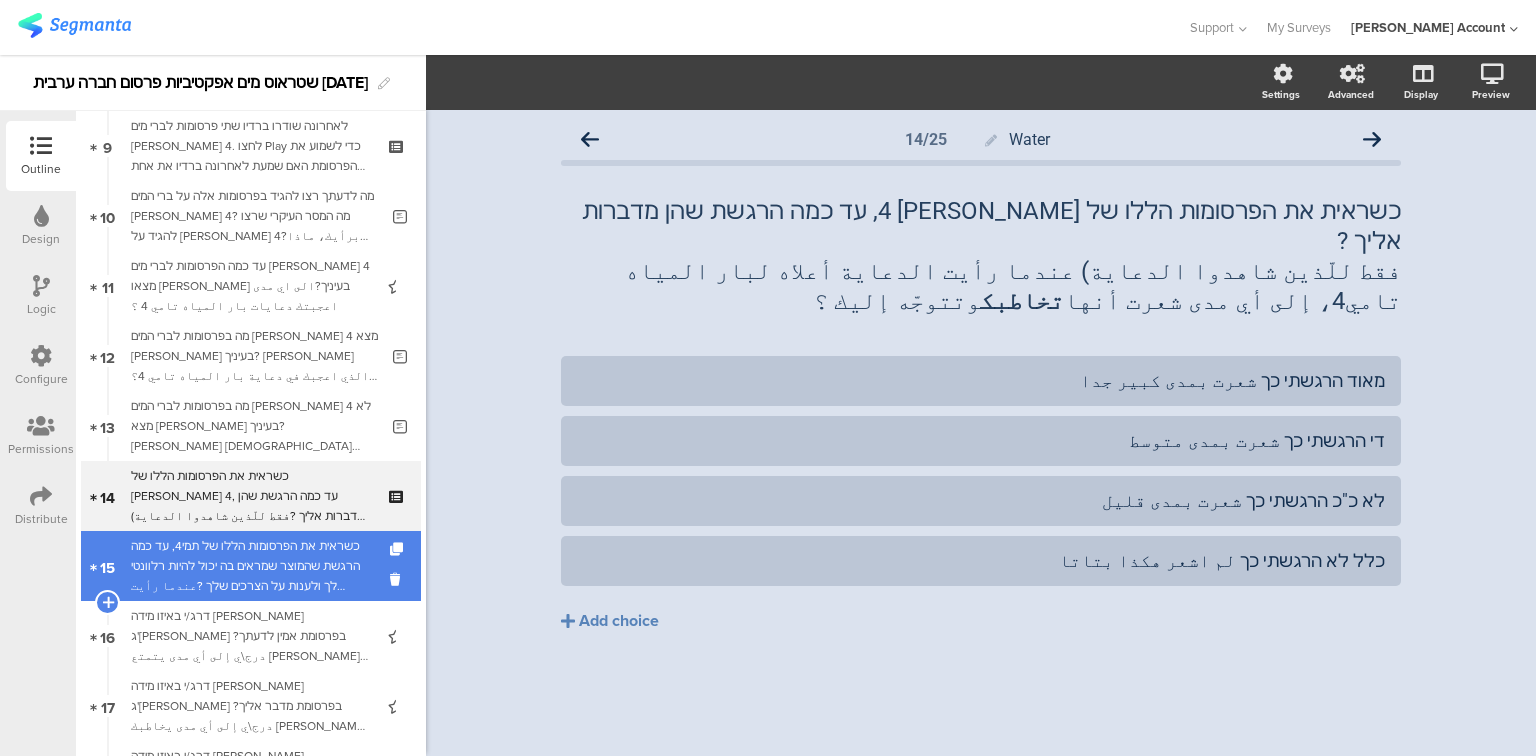 click on "כשראית את הפרסומות הללו של תמי4, עד כמה הרגשת שהמוצר שמראים בה יכול להיות רלוונטי לך ולענות על הצרכים שלך ?عندما رأيت الدعايات اعلاه لبار المياه تامي 4. الى اي مدى شعرت ان المنتوج المعروض ممكن ان يكون مناسبا لك، ويُلبّي حاجاتك ؟" at bounding box center (250, 566) 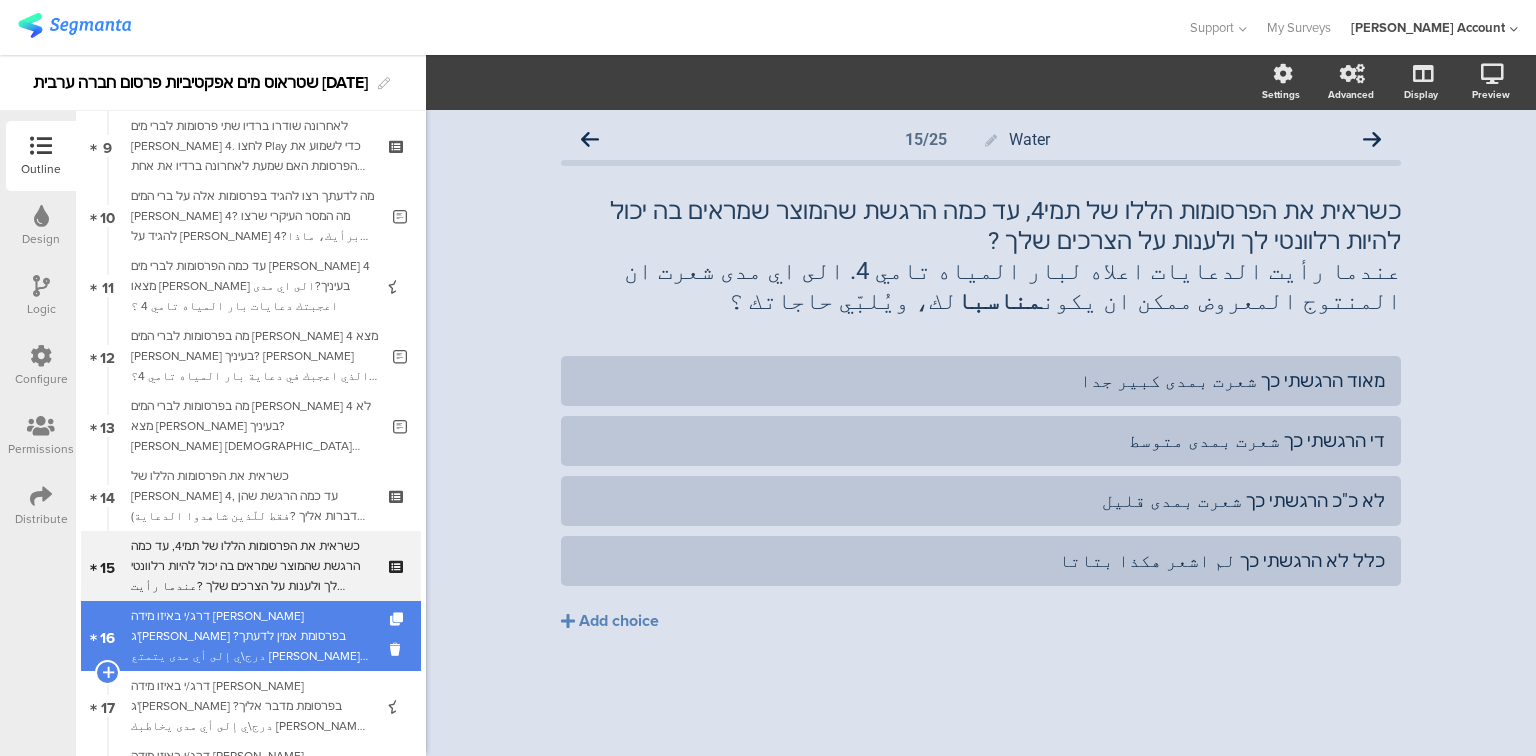 click on "דרג/י באיזו מידה [PERSON_NAME] ג'[PERSON_NAME] בפרסומת אמין לדעתך?درج\ي إلى أي مدى يتمتع [PERSON_NAME] الذي ظهر في الدعاية، بمصداقية؟" at bounding box center (250, 636) 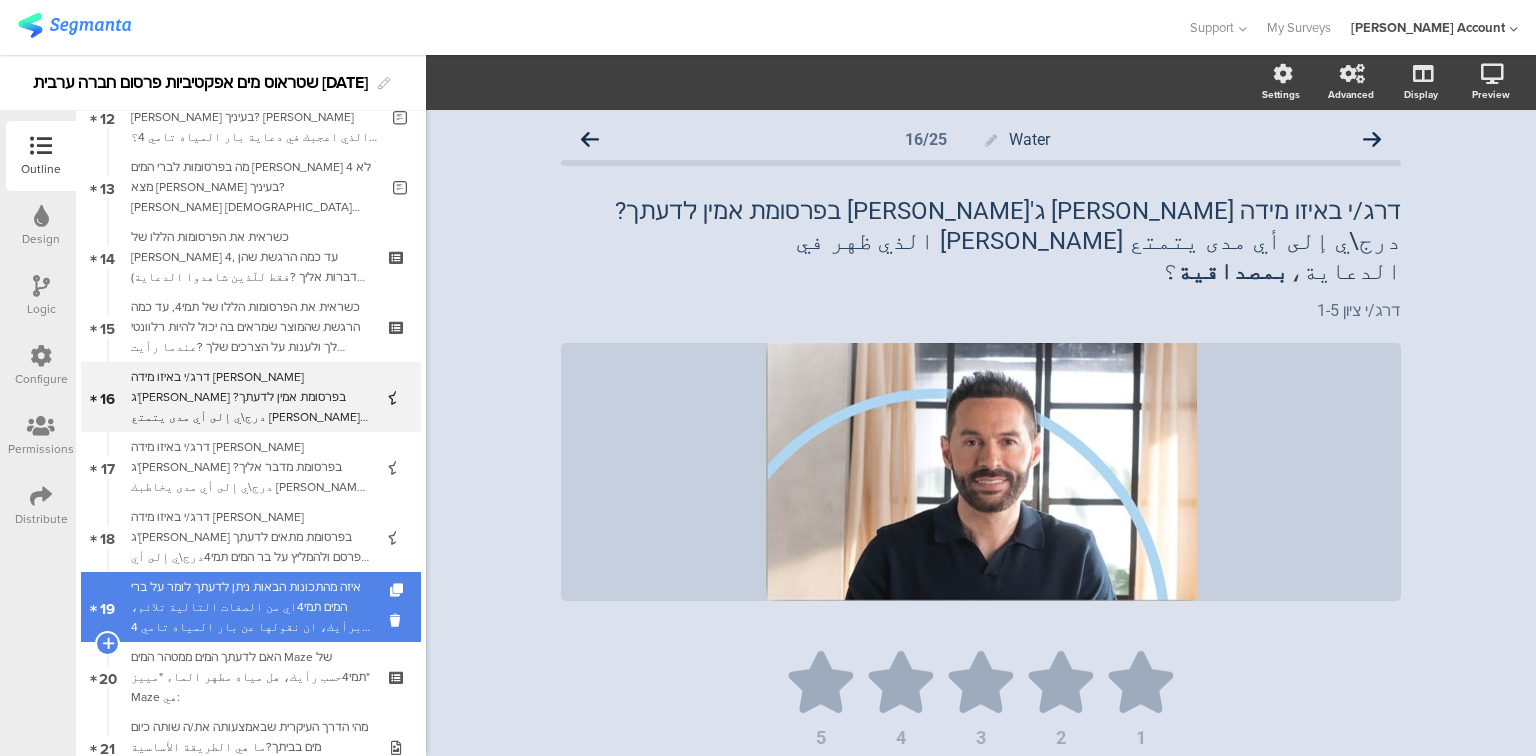 scroll, scrollTop: 880, scrollLeft: 0, axis: vertical 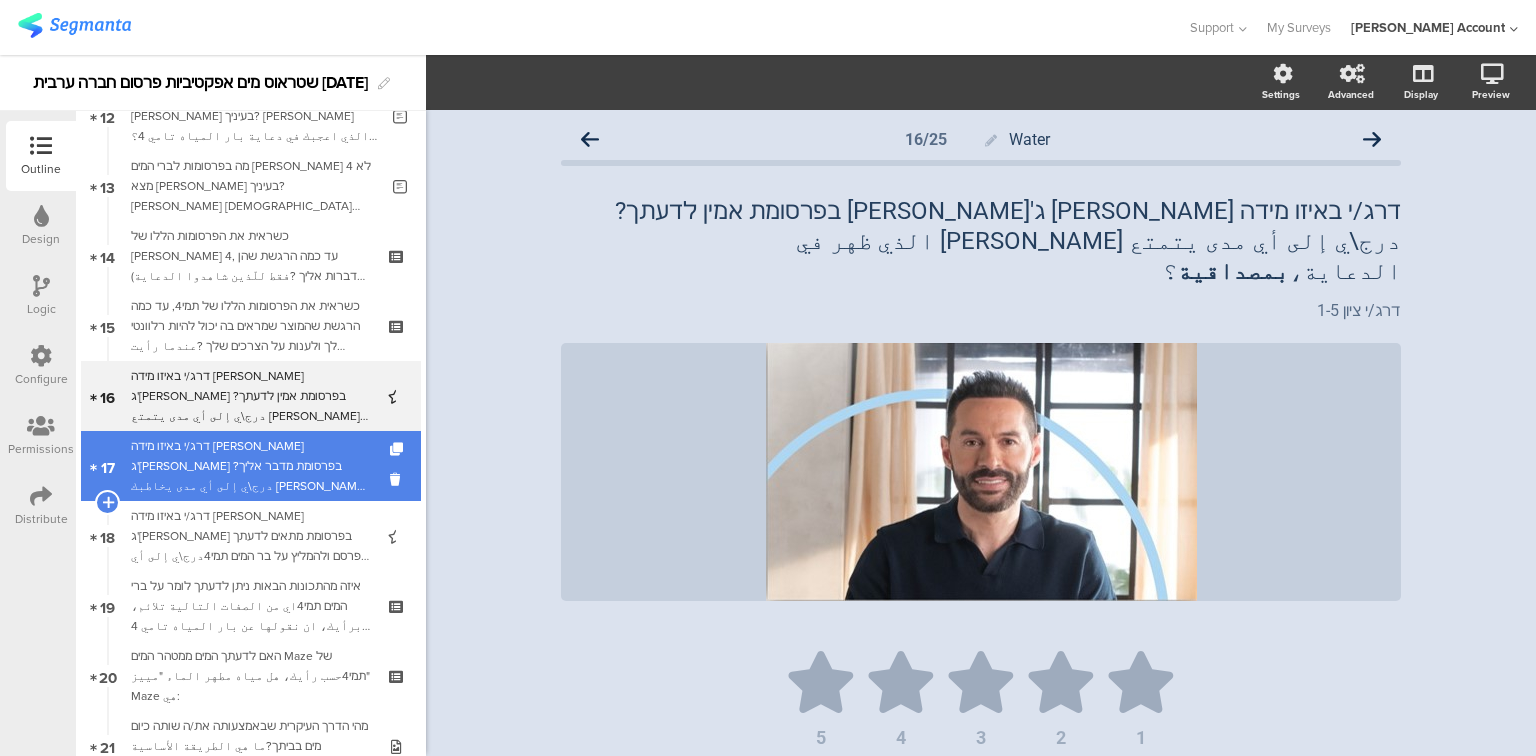 click on "דרג/י באיזו מידה [PERSON_NAME] ג'[PERSON_NAME] בפרסומת מדבר אליך?درج\ي إلى أي مدى يخاطبك [PERSON_NAME] الذي ظهر في الدعاية؟" at bounding box center (250, 466) 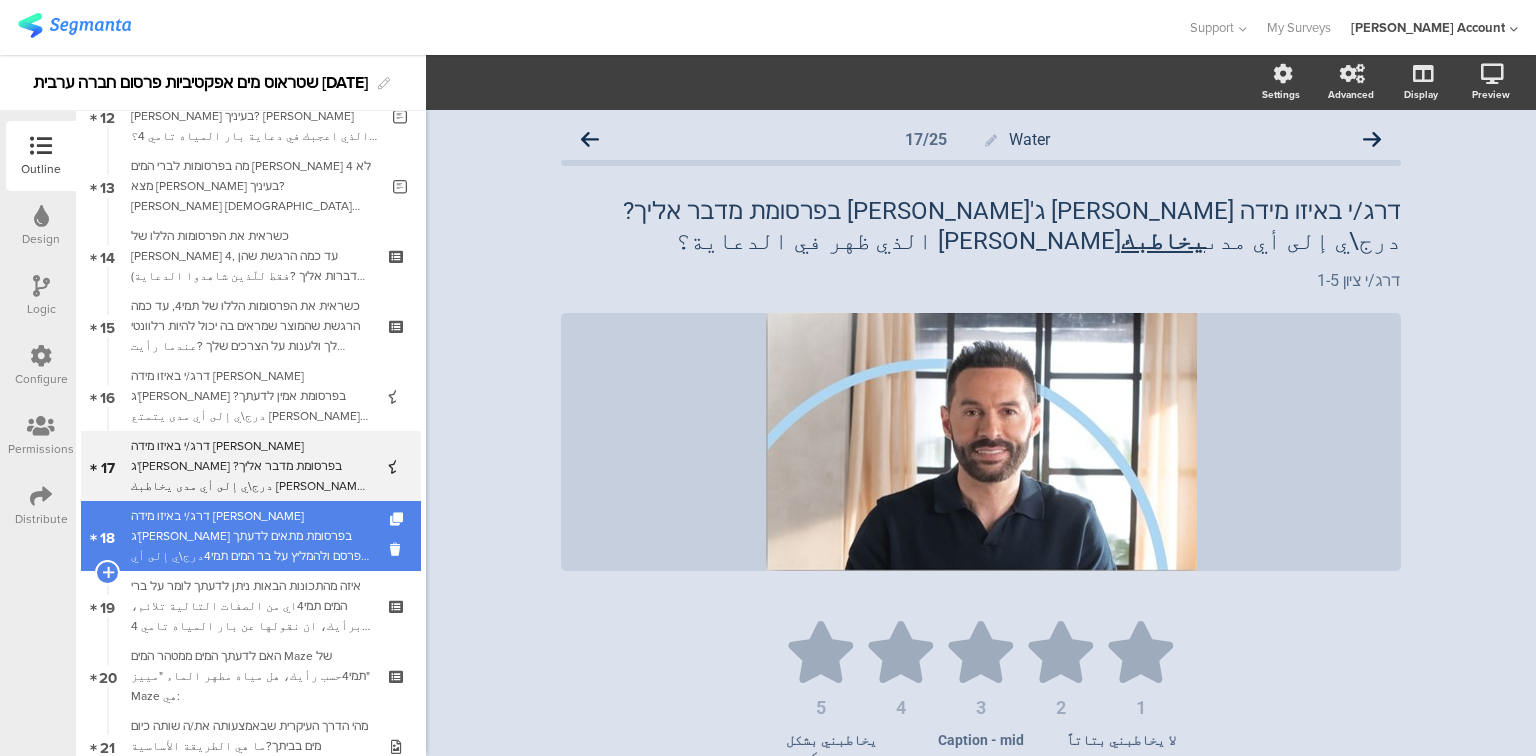 click on "דרג/י באיזו מידה [PERSON_NAME] ג'[PERSON_NAME] בפרסומת מתאים לדעתך לפרסם ולהמליץ על בר המים תמי4درج\ي إلى أي مدى [PERSON_NAME] الذي ظهر في الدعاية ملائم حسب رأيك أن يعمل دعاية ويوصي على بار المياه تامي 4؟ ؟" at bounding box center [250, 536] 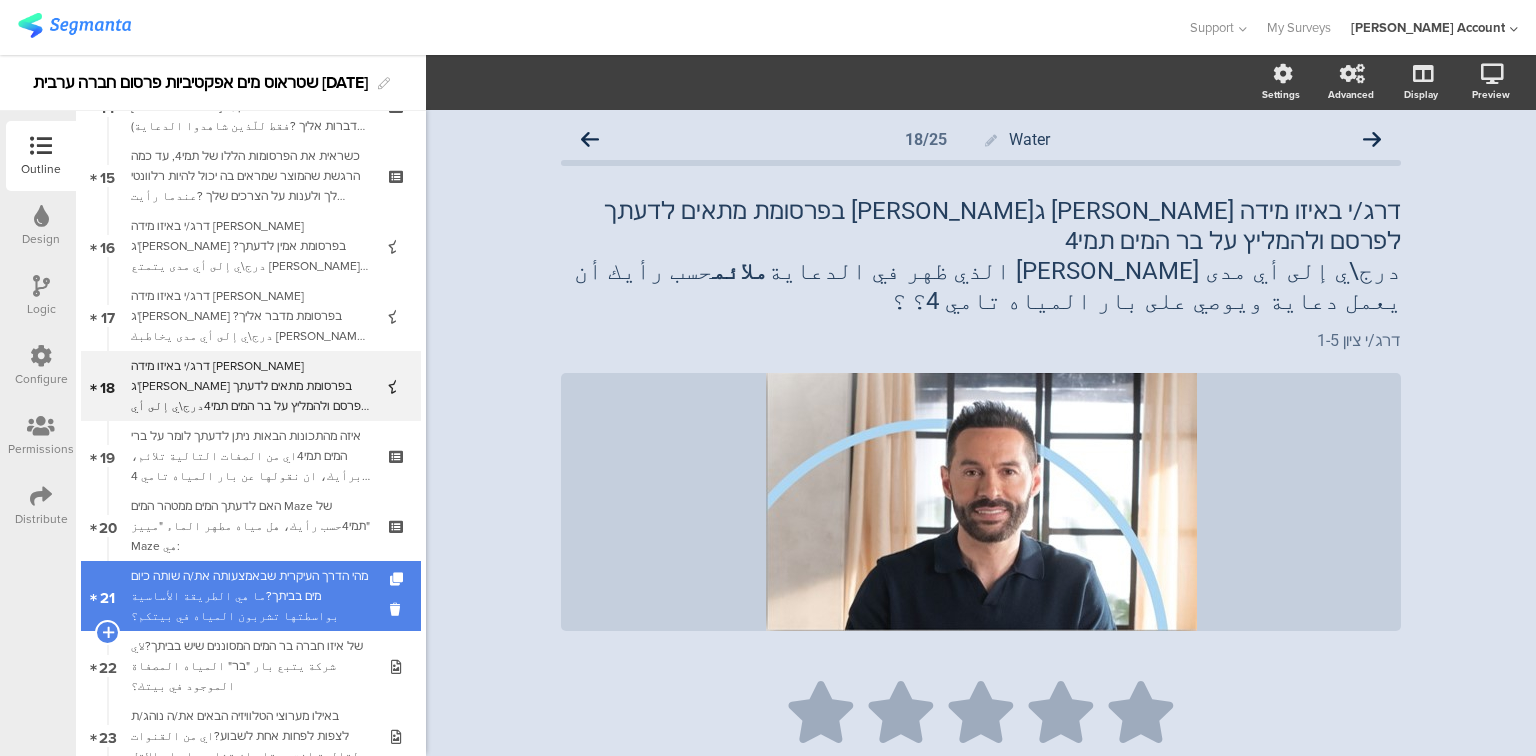 scroll, scrollTop: 1040, scrollLeft: 0, axis: vertical 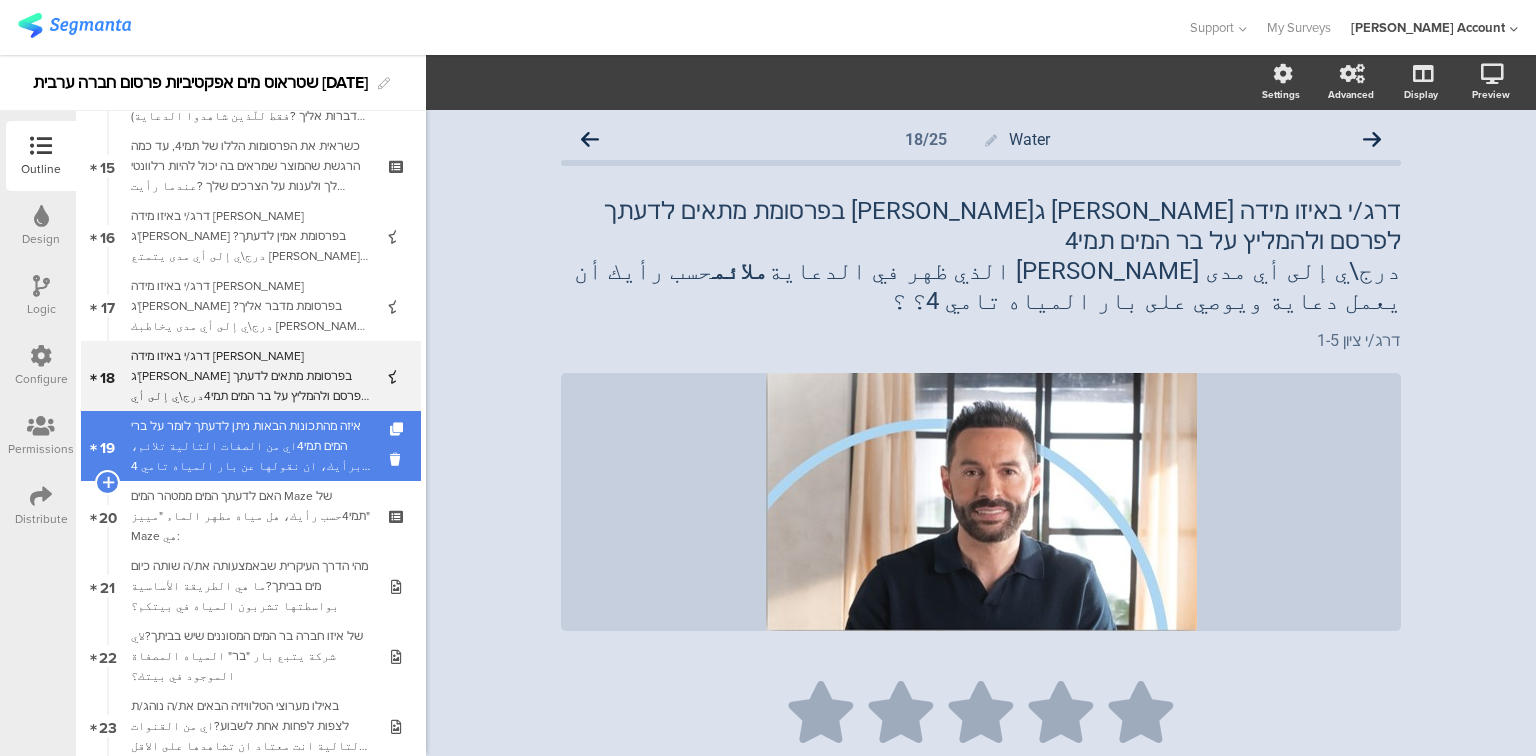 click on "איזה מהתכונות הבאות ניתן לדעתך לומר על ברי המים תמי4اي من الصفات التالية تلائم، برأيك، ان نقولها عن بار المياه تامي 4 ؟" at bounding box center [250, 446] 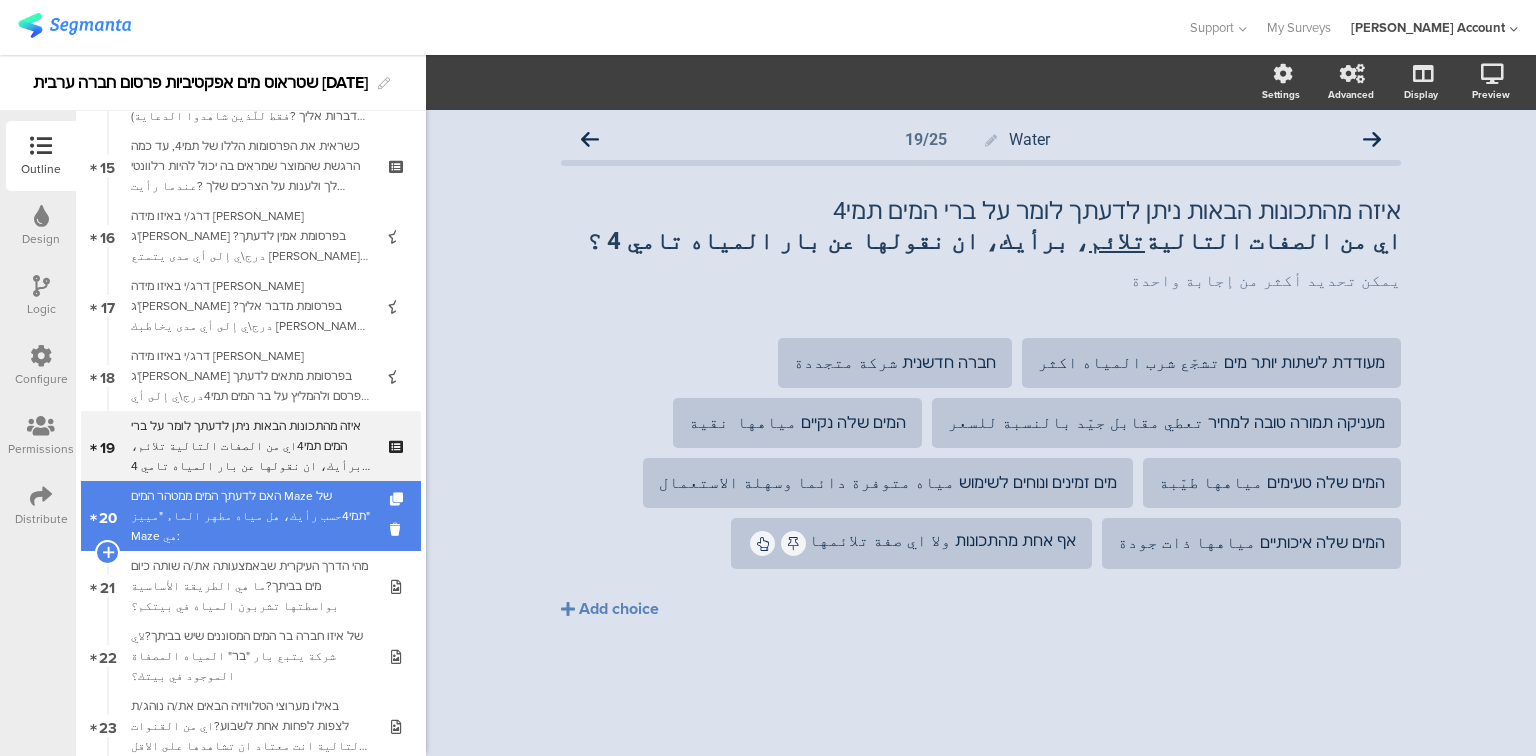 click on "האם לדעתך המים ממטהר המים Maze של תמי4حسب رأيك، هل مياه مطهر الماء "مييز" Maze هي:" at bounding box center [250, 516] 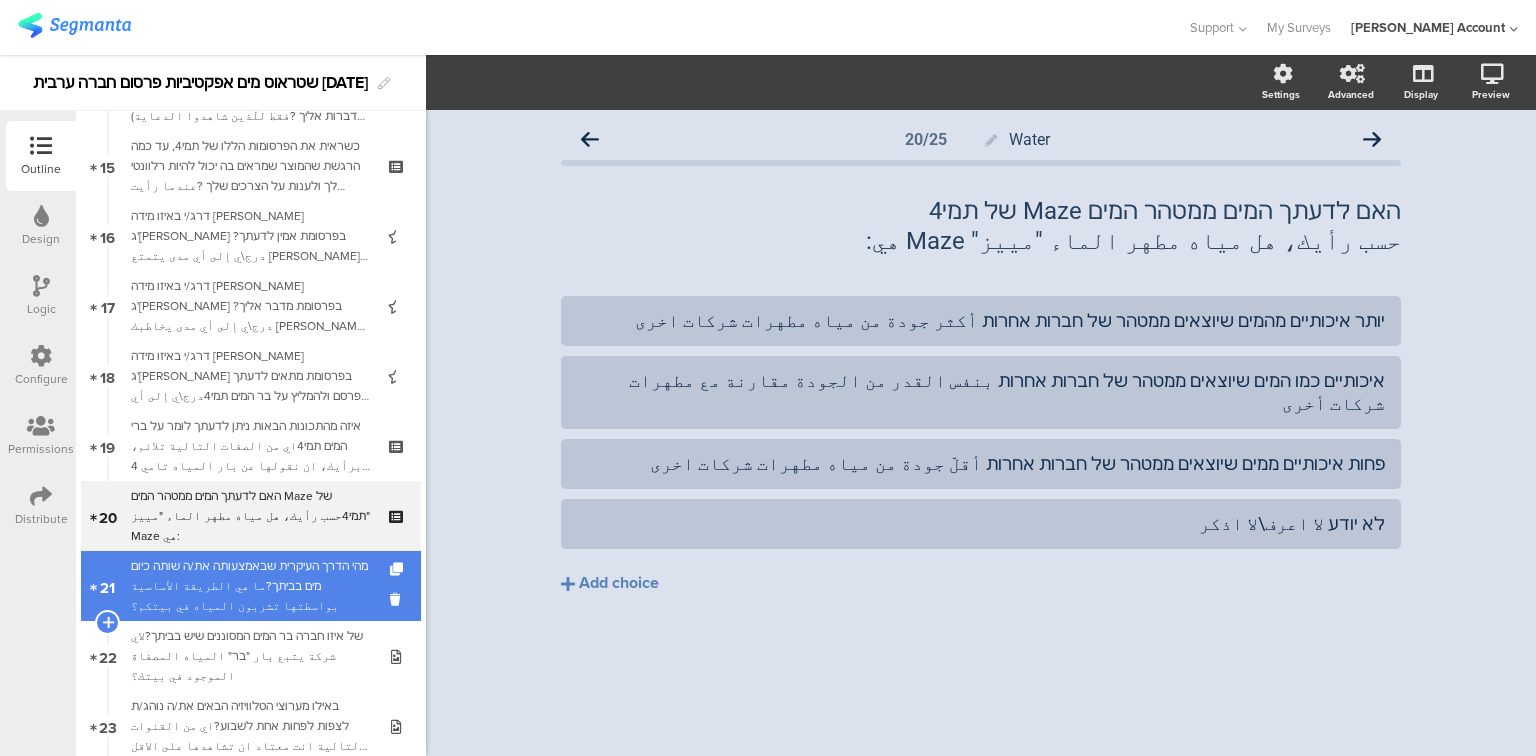 click on "מהי הדרך העיקרית שבאמצעותה את/ה שותה כיום מים בביתך?ما هي الطريقة الأساسية بواسطتها تشربون المياه في بيتكم؟" at bounding box center (250, 586) 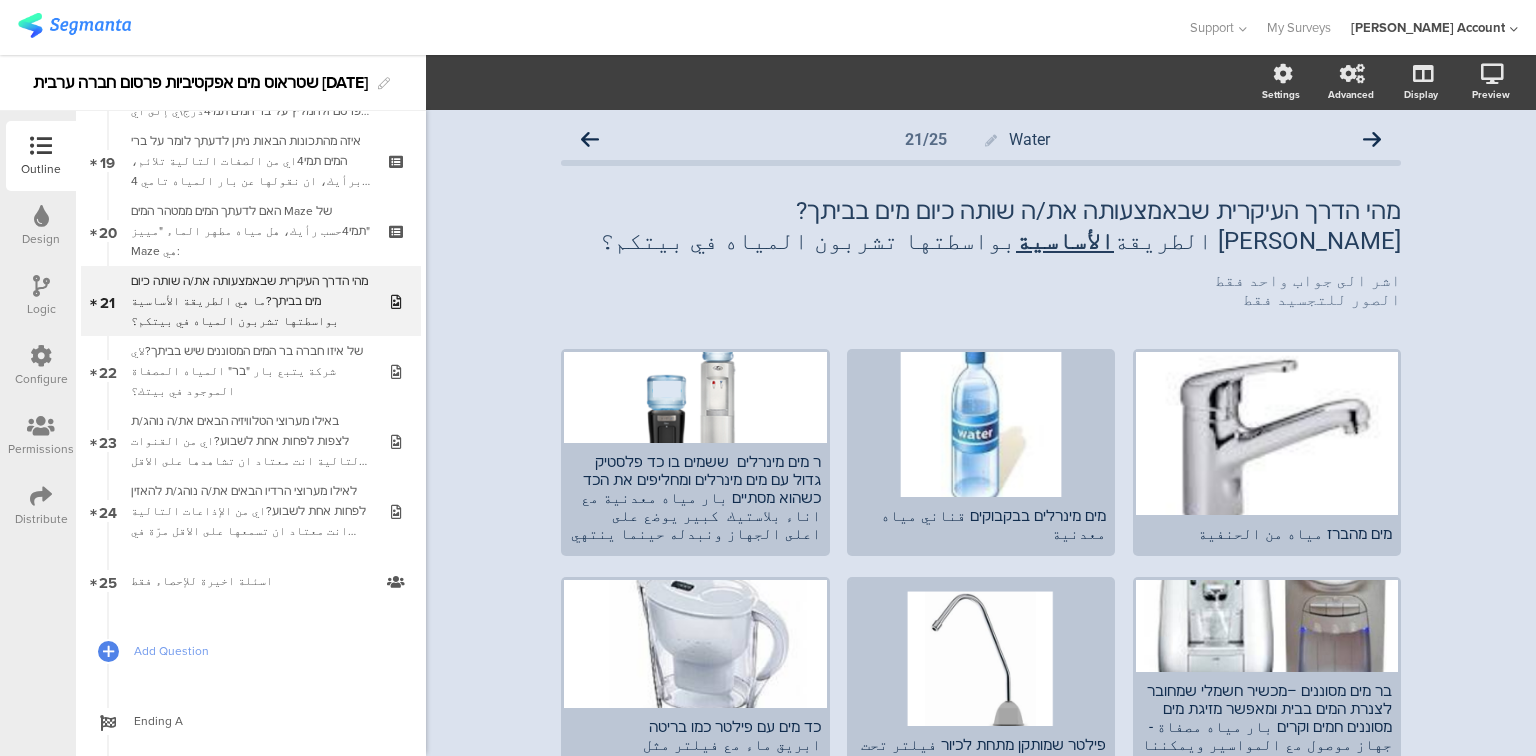 scroll, scrollTop: 1431, scrollLeft: 0, axis: vertical 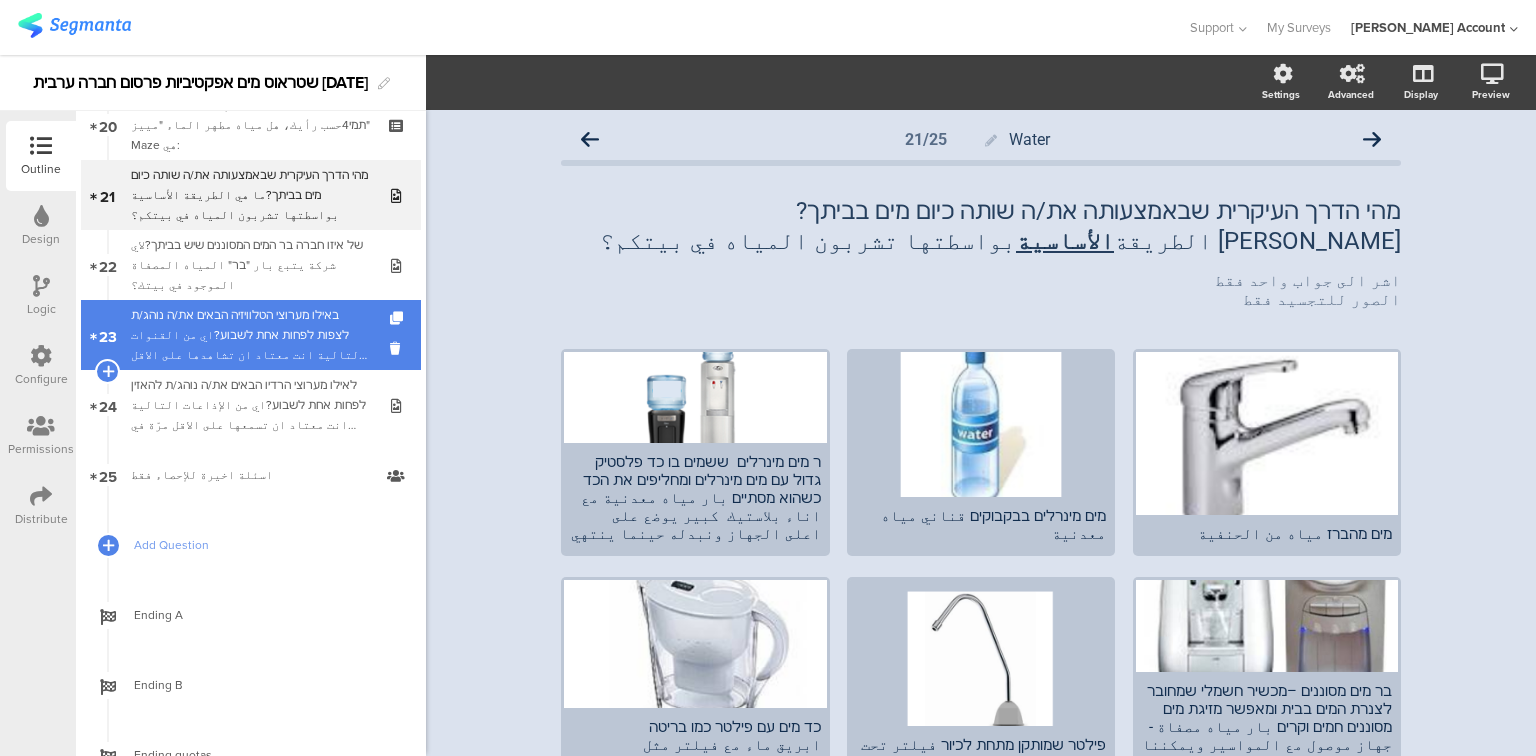 click on "באילו מערוצי הטלוויזיה הבאים את/ה נוהג/ת לצפות לפחות אחת לשבוע?اي من القنوات التالية انت معتاد ان تشاهدها على الاقل مرّة في الاسبوع؟" at bounding box center [250, 335] 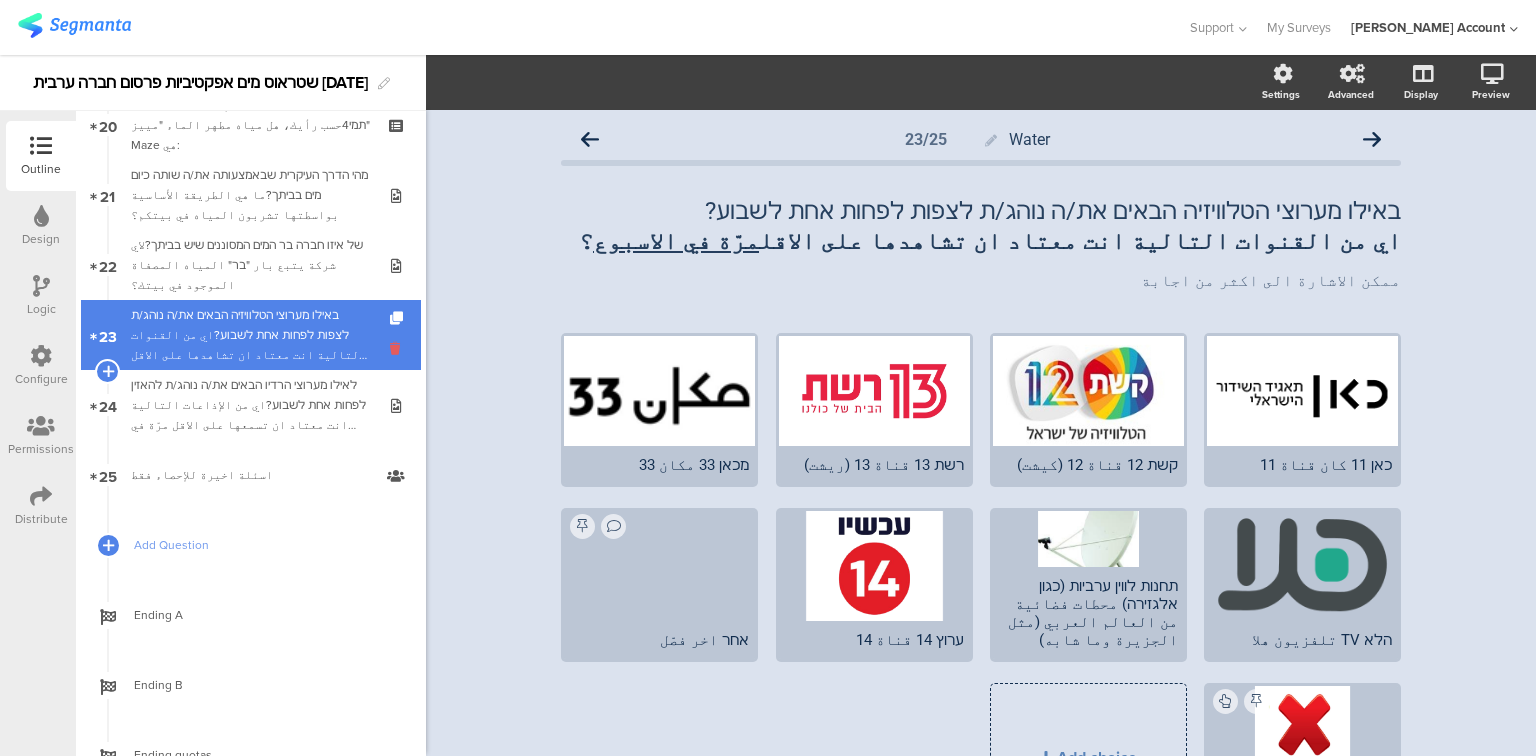 click at bounding box center [398, 348] 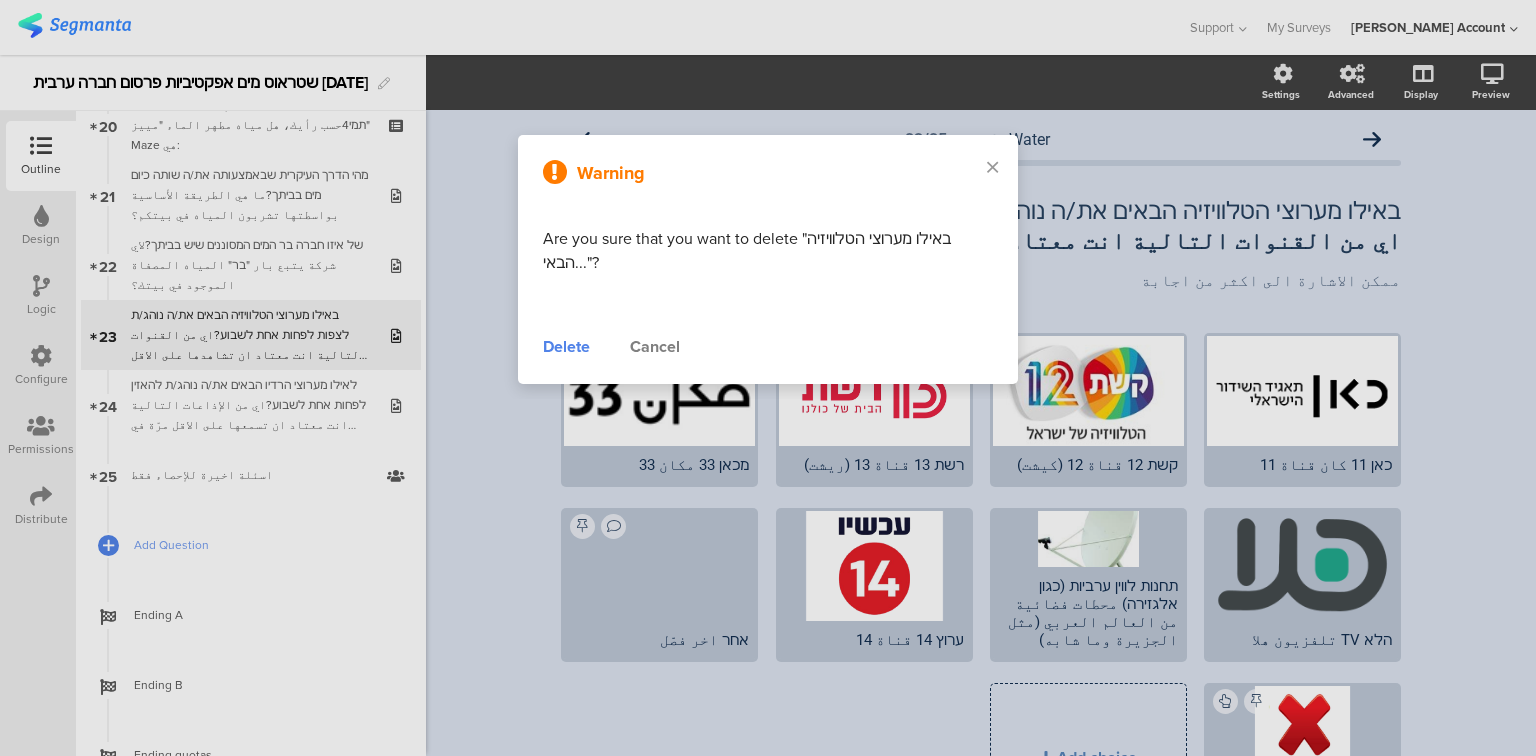 click on "Delete" at bounding box center [566, 347] 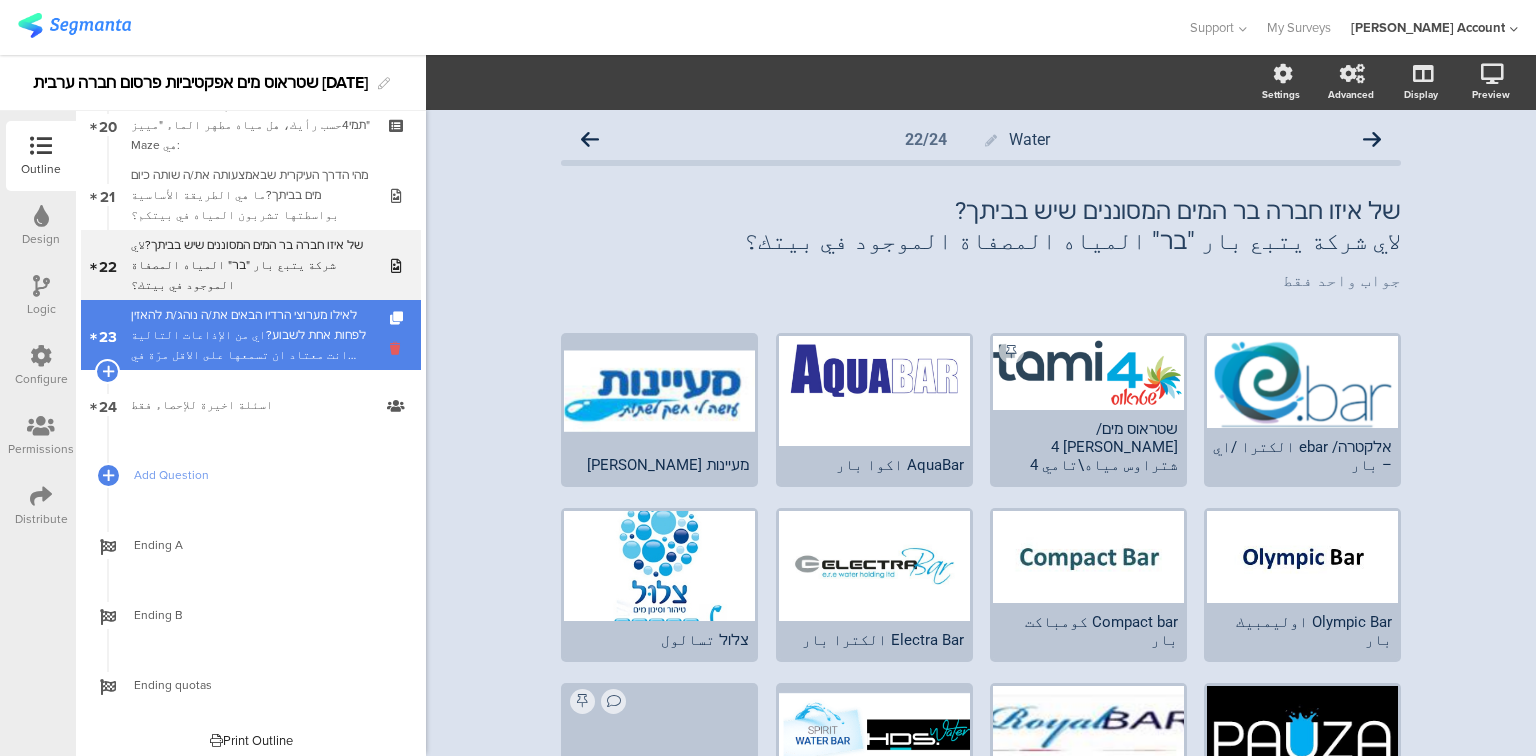 click at bounding box center (398, 348) 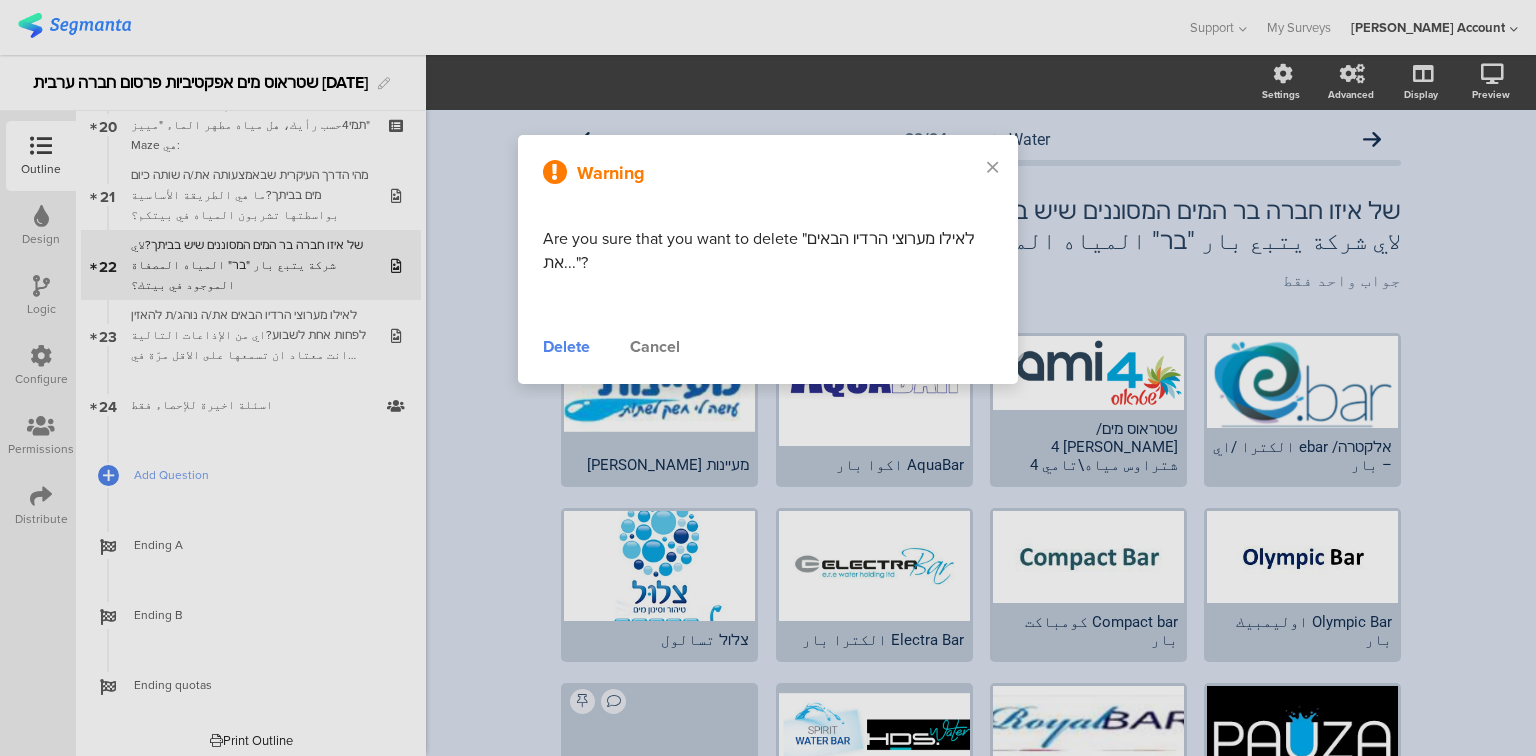 click on "Delete" at bounding box center (566, 347) 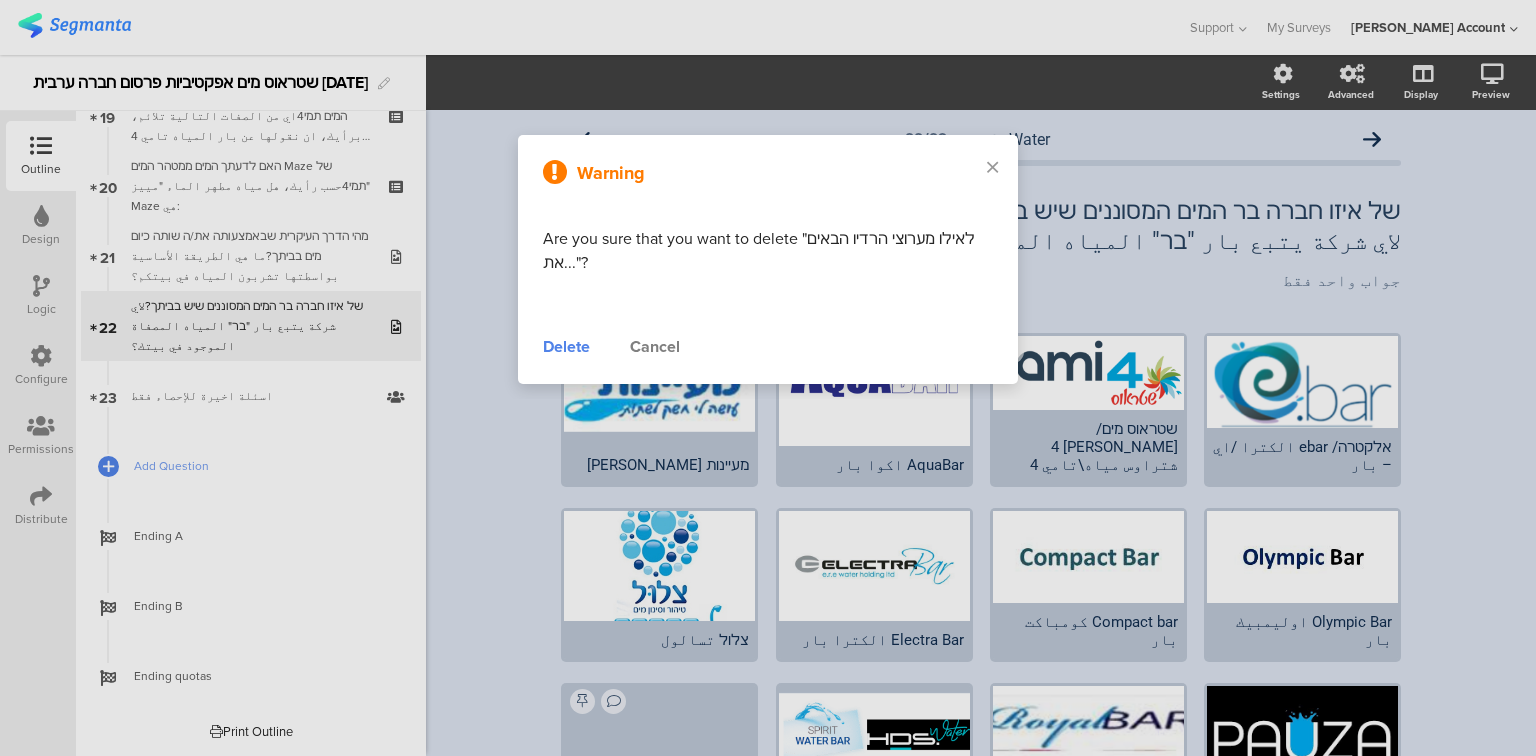 scroll, scrollTop: 1370, scrollLeft: 0, axis: vertical 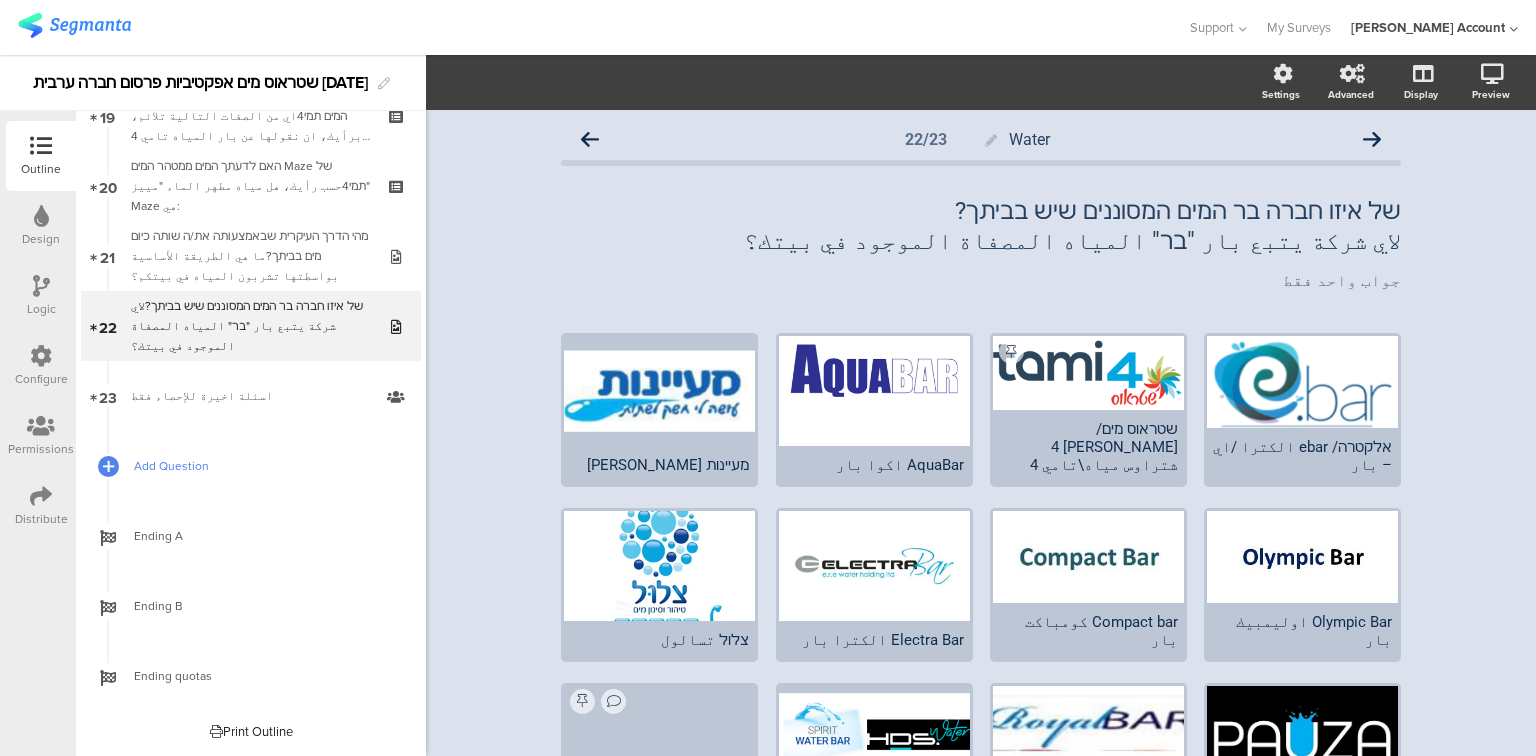 click on "Add Question" at bounding box center [262, 466] 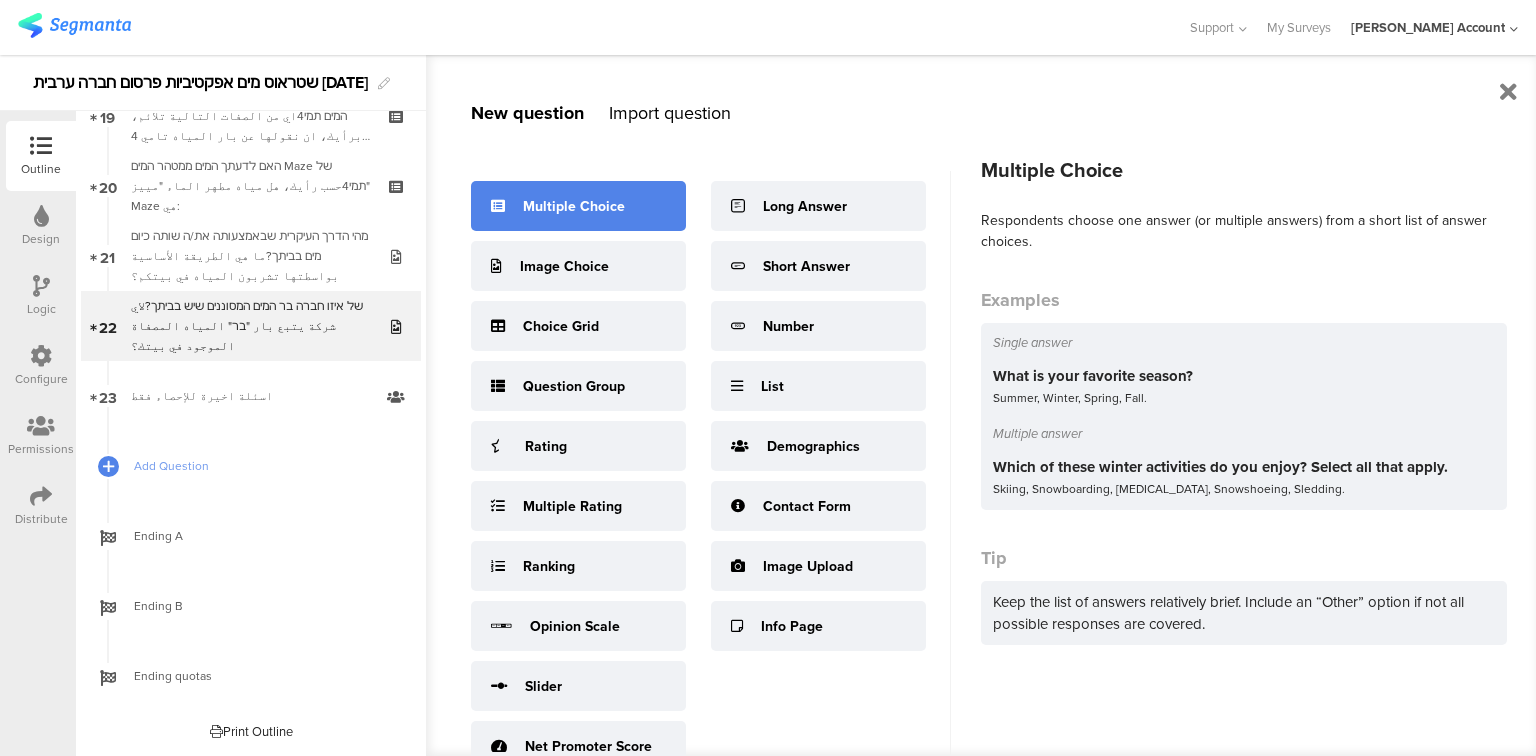 click on "Multiple Choice" at bounding box center (578, 206) 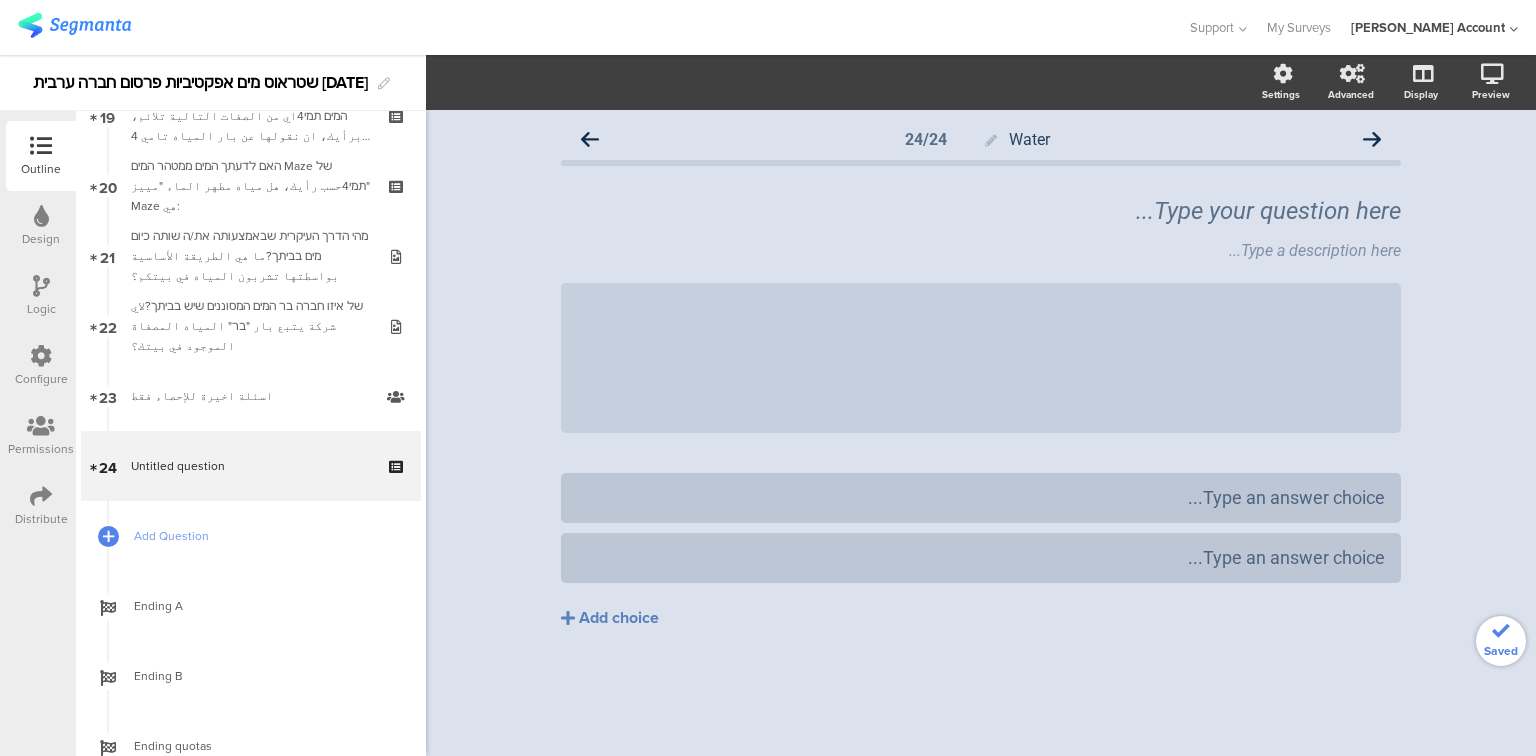 scroll, scrollTop: 1431, scrollLeft: 0, axis: vertical 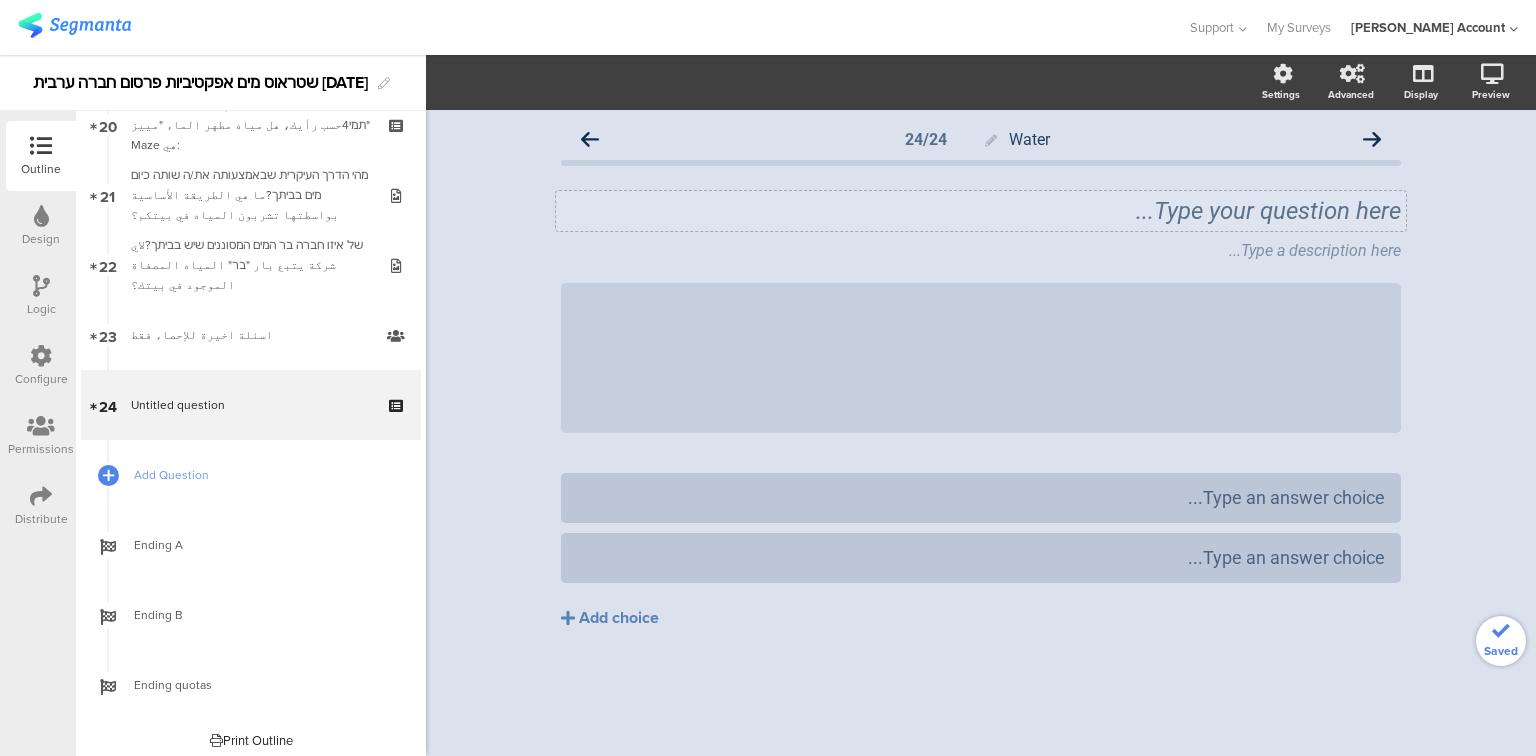 click on "Type your question here..." 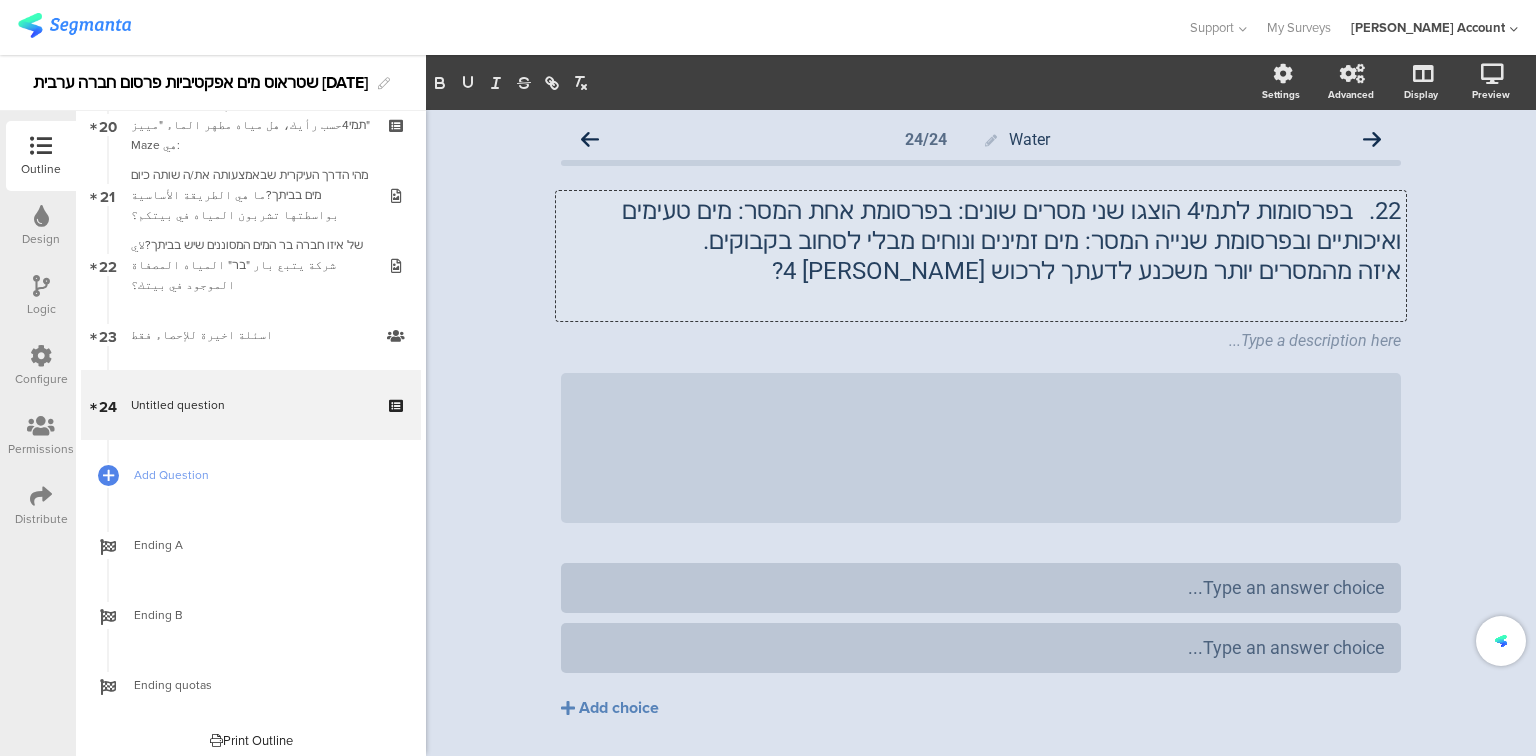 click on "22.	בפרסומות לתמי4 הוצגו שני מסרים שונים: בפרסומת אחת המסר: מים טעימים ואיכותיים ובפרסומת שנייה המסר: מים זמינים ונוחים מבלי לסחוב בקבוקים." 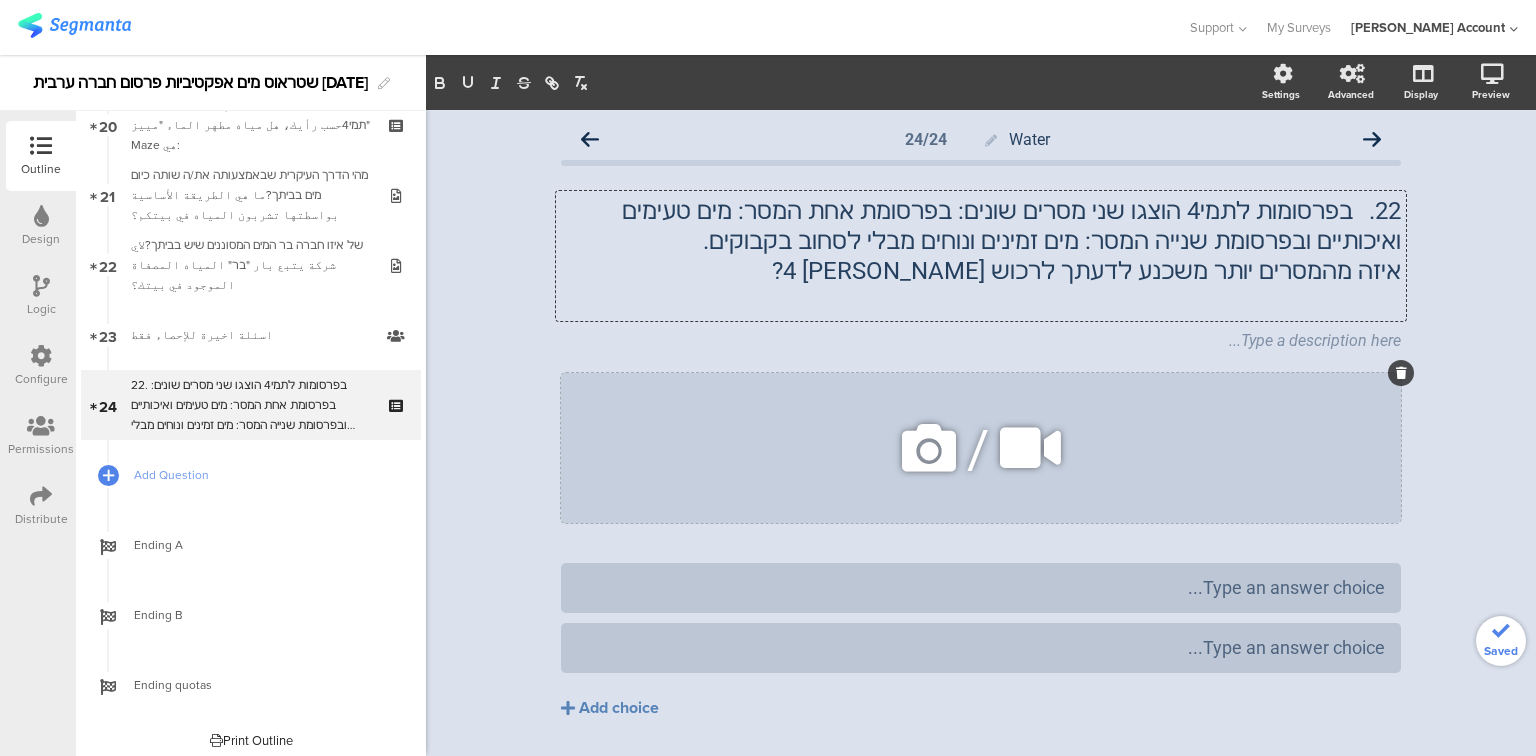 type 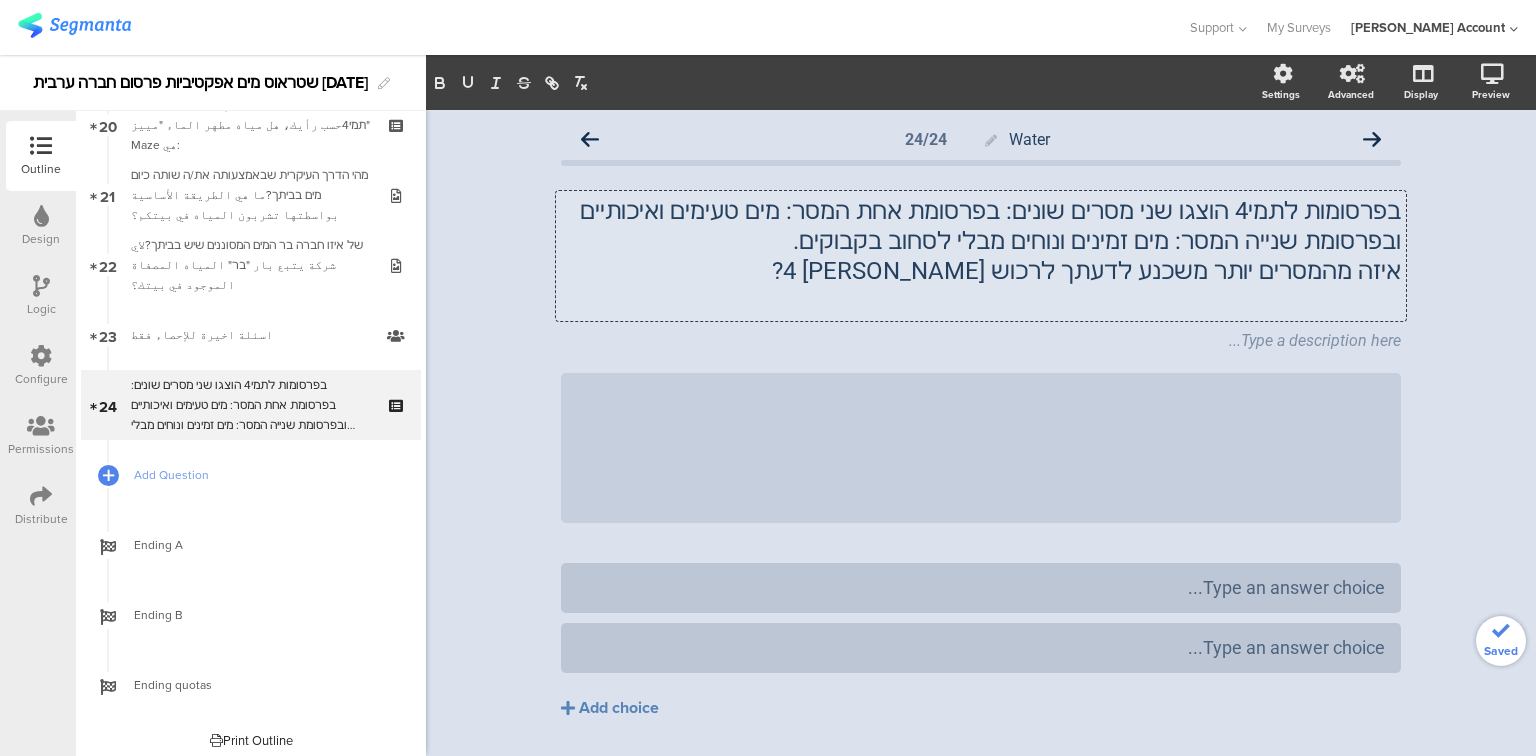 click 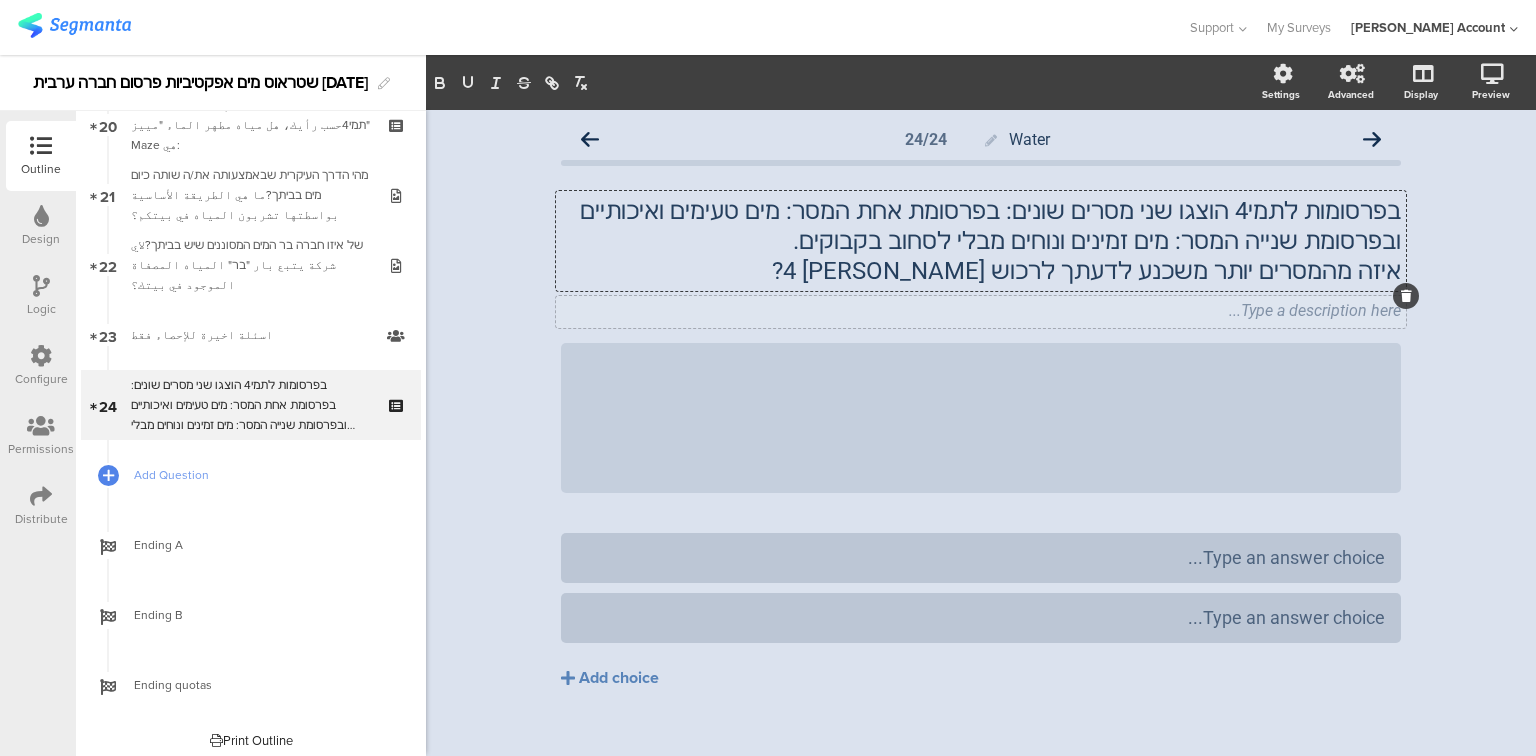 click 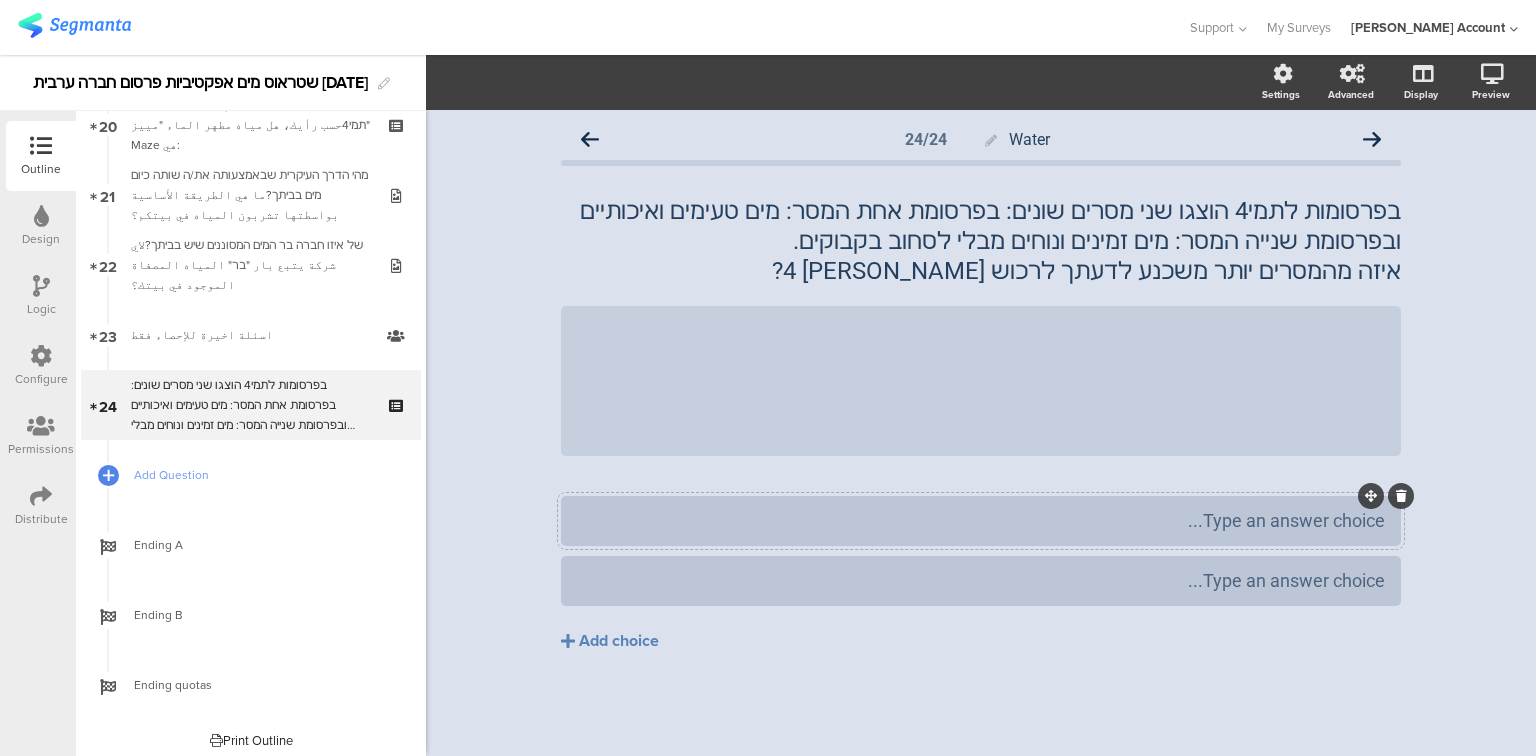 type 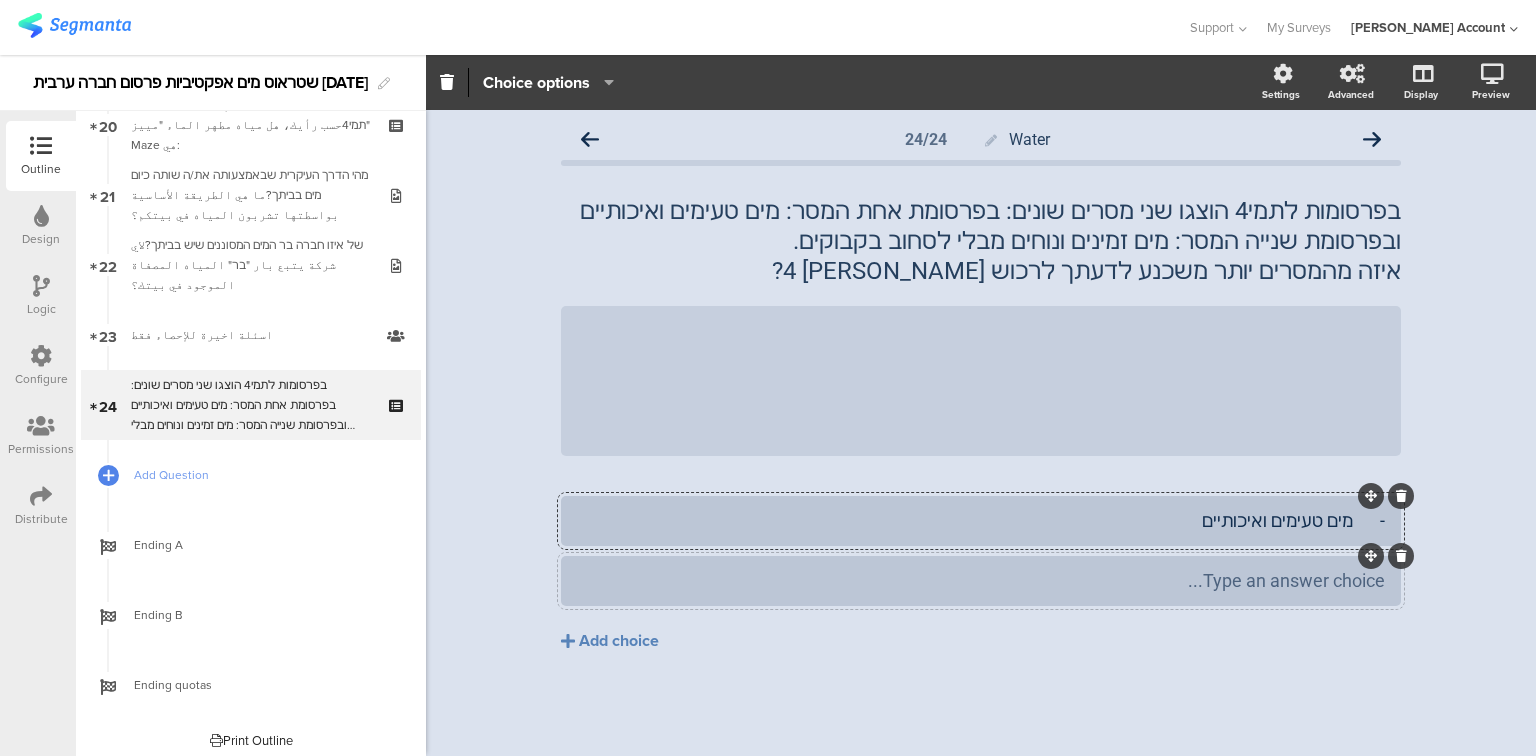 type 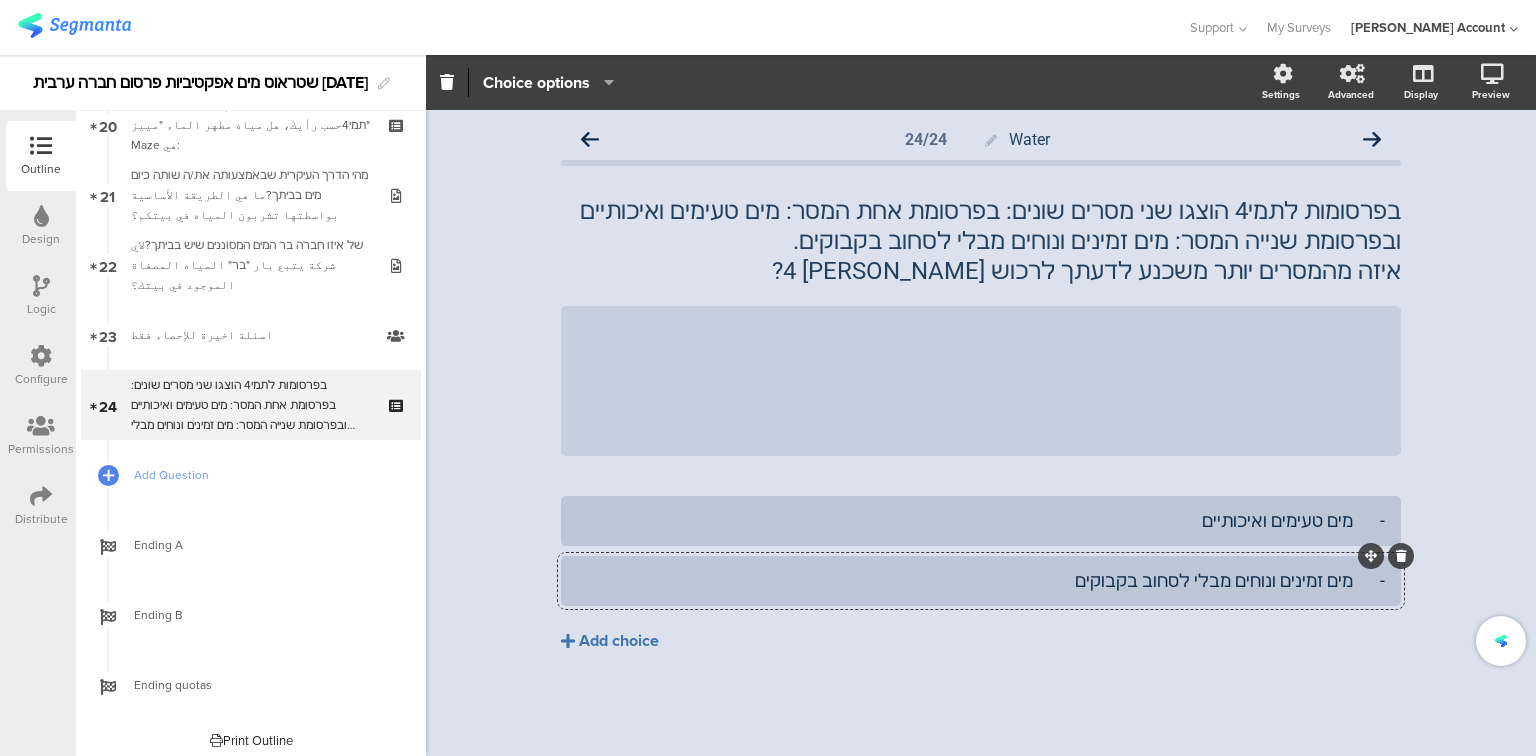 click on "Add choice" 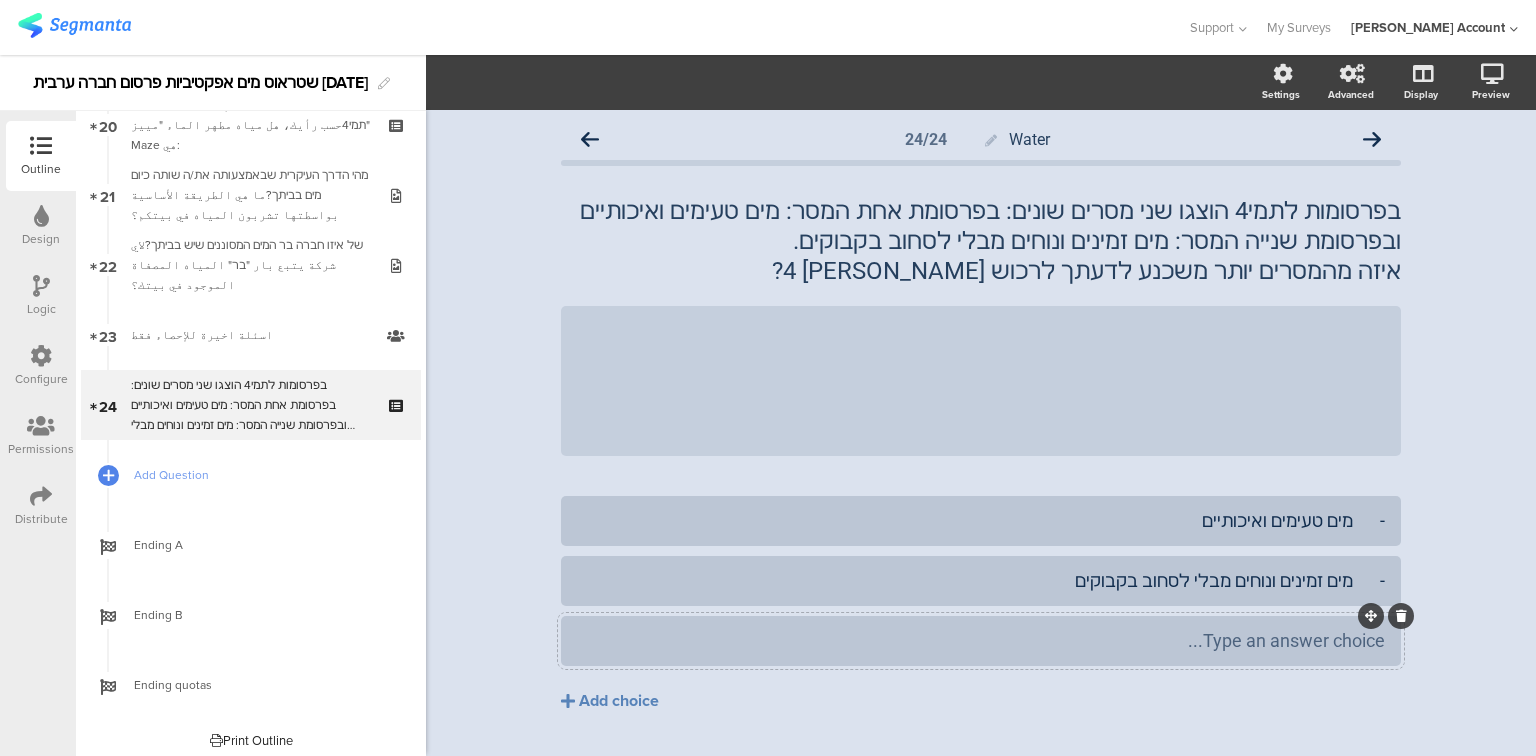 type 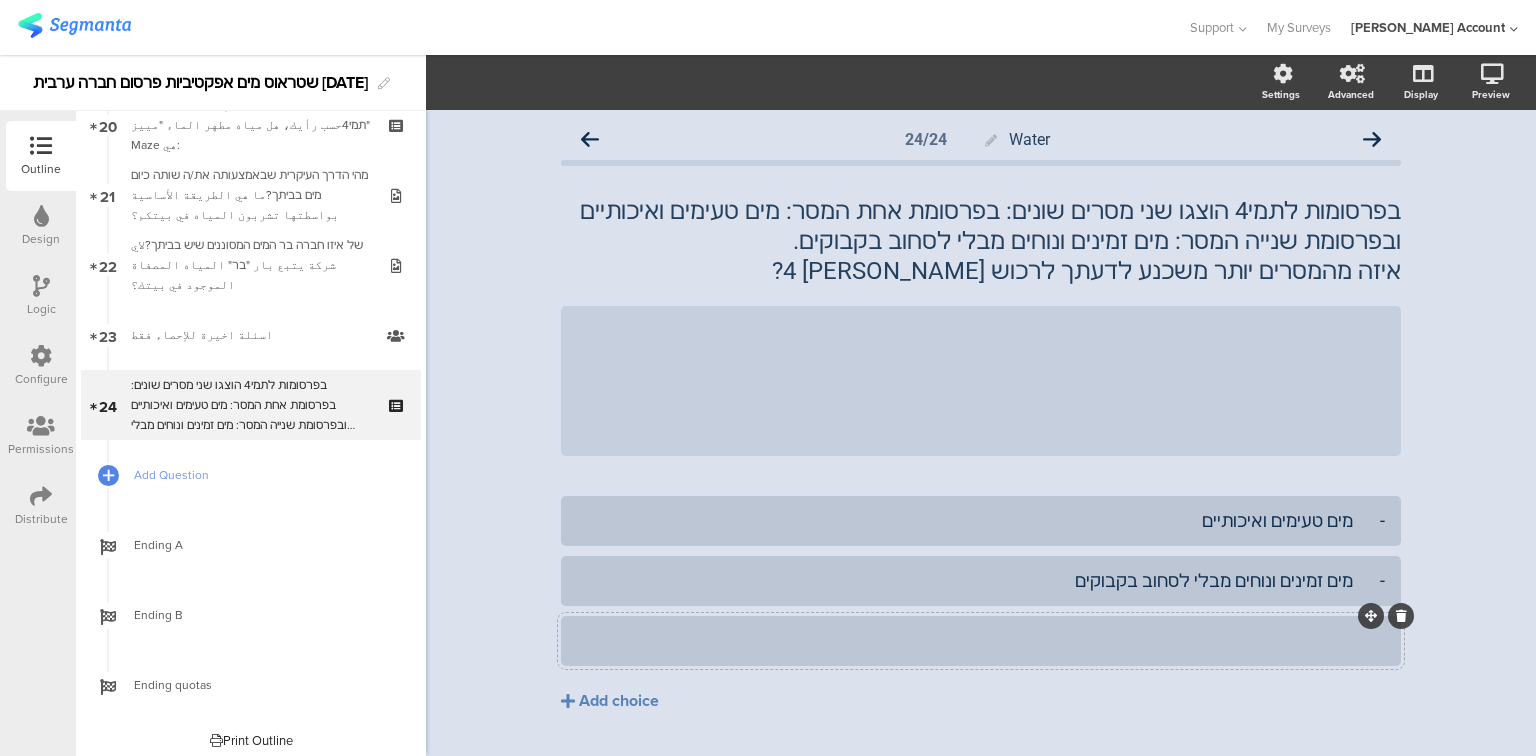 click 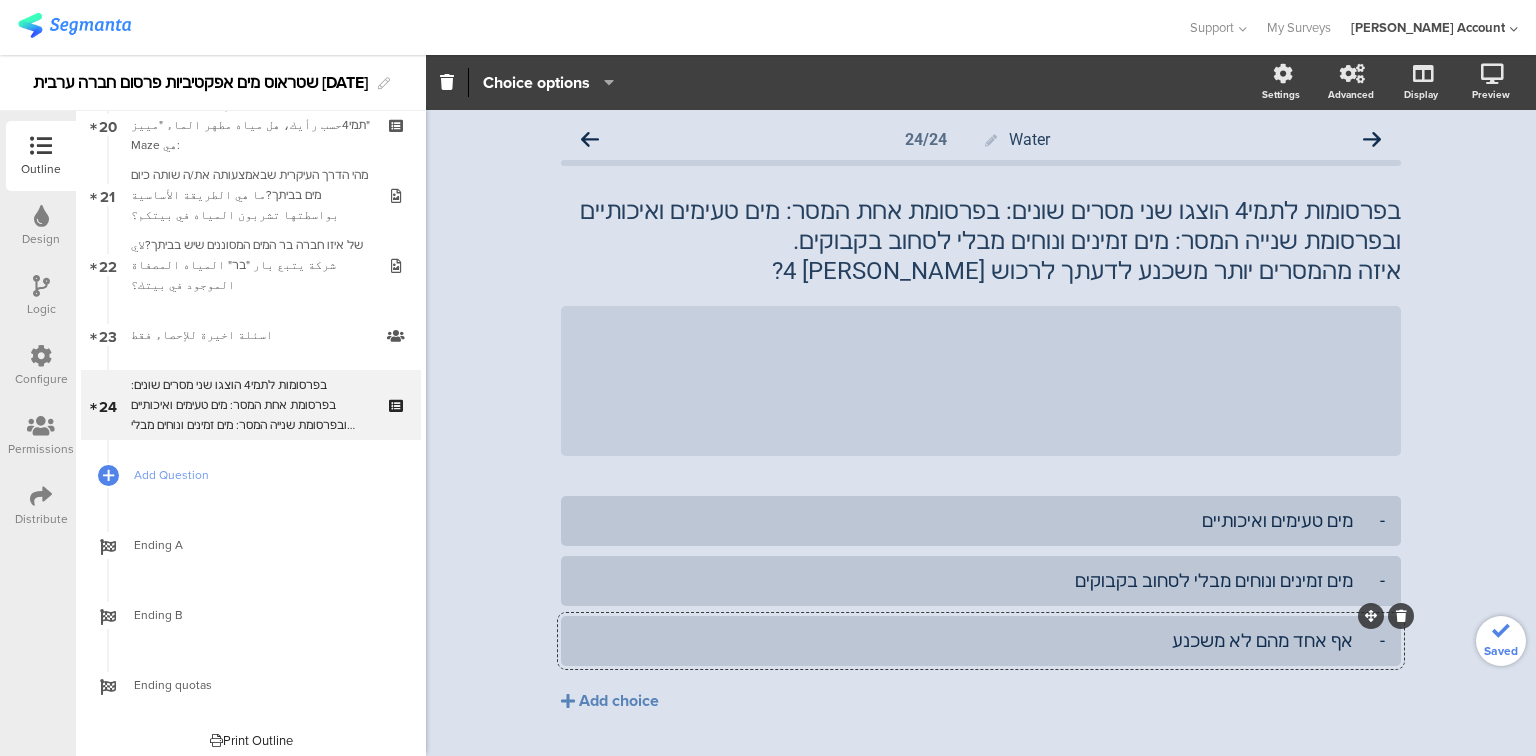 click on "-	אף אחד מהם לא משכנע" 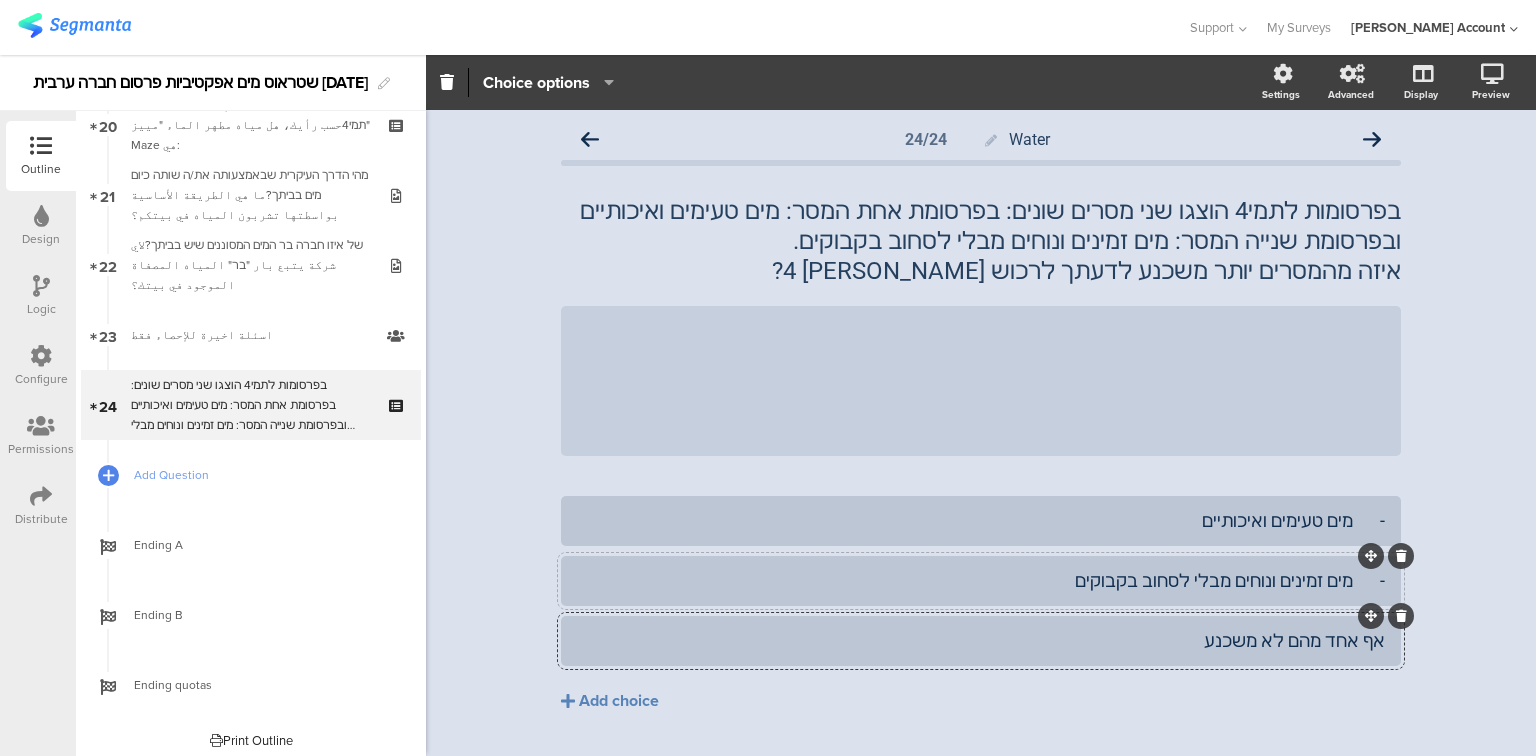 click on "-	מים זמינים ונוחים מבלי לסחוב בקבוקים" 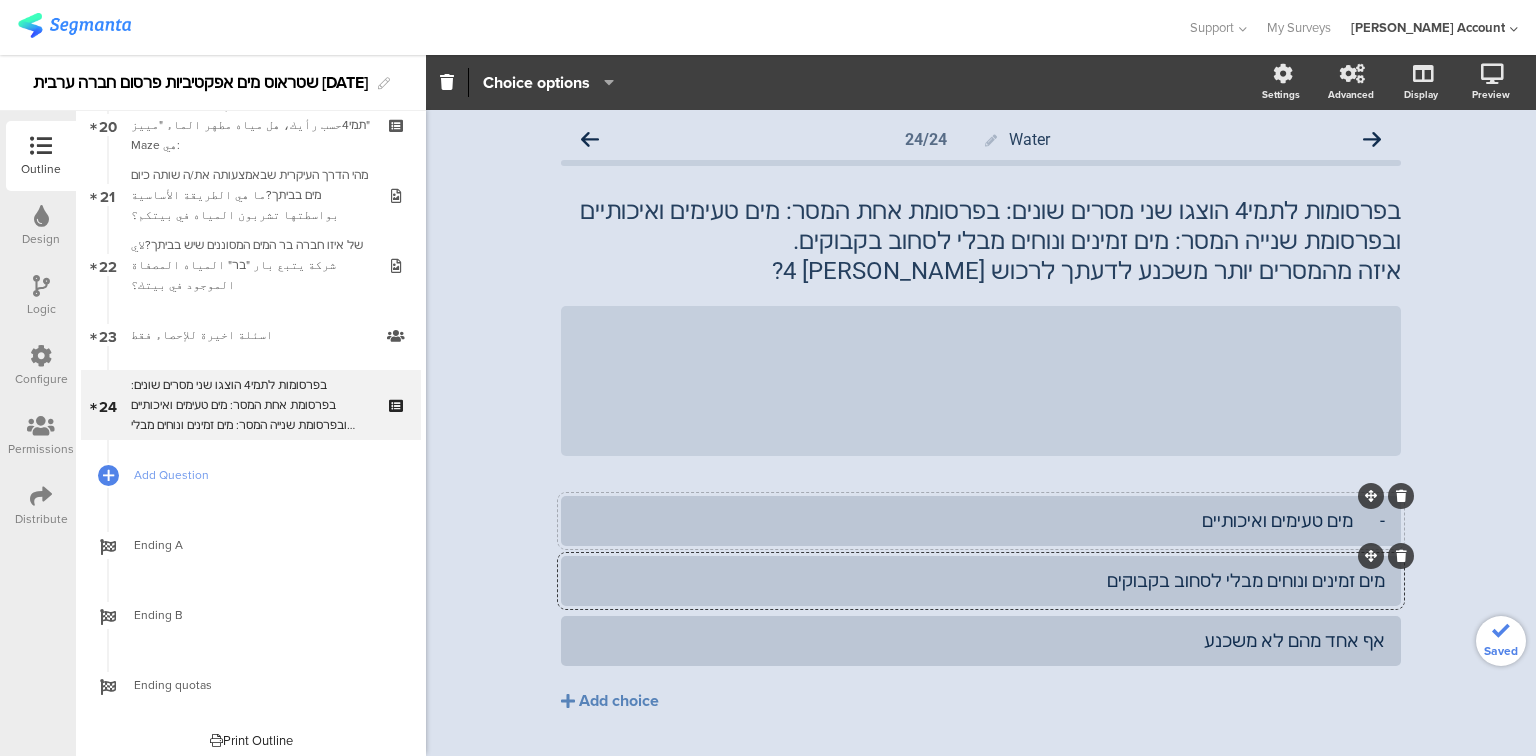 click on "-	מים טעימים ואיכותיים" 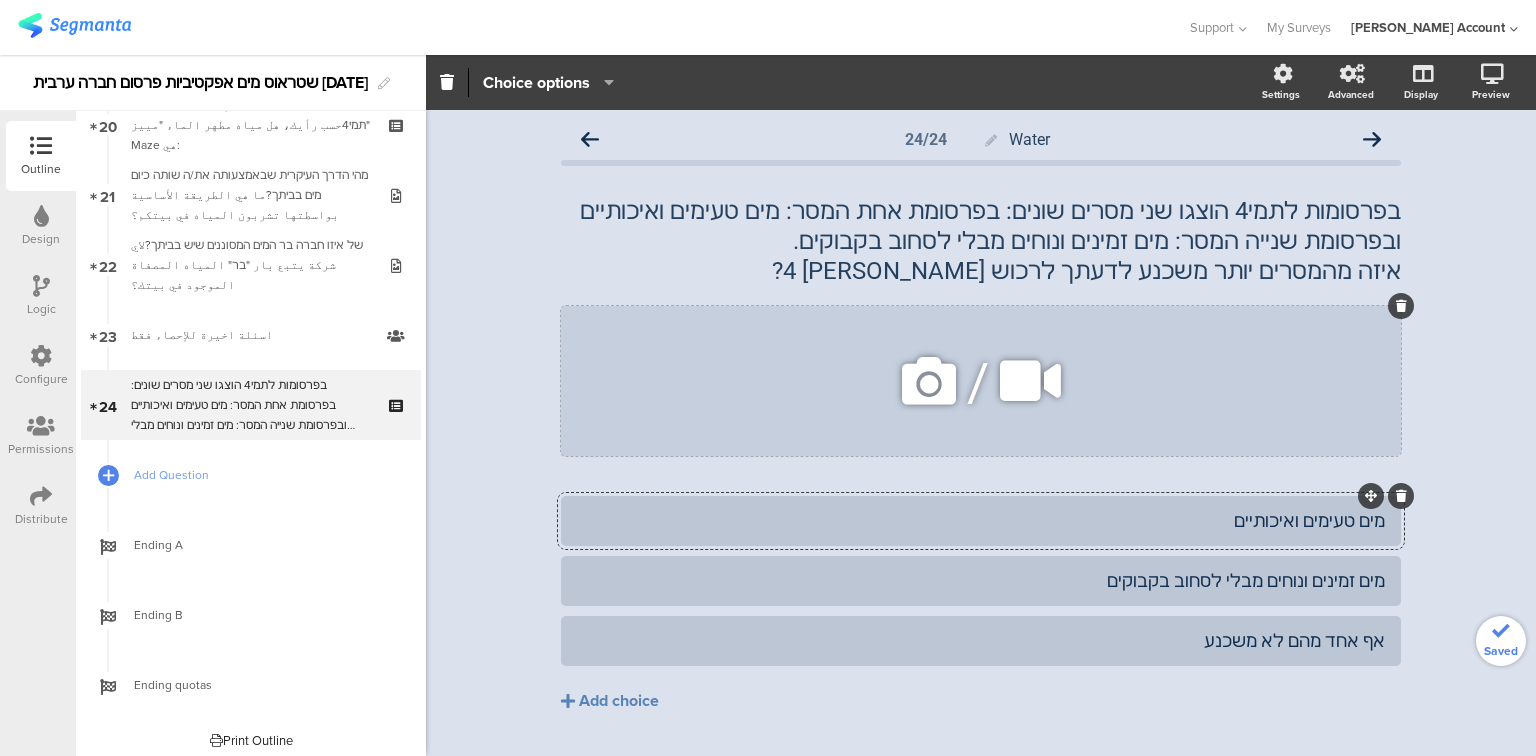 click 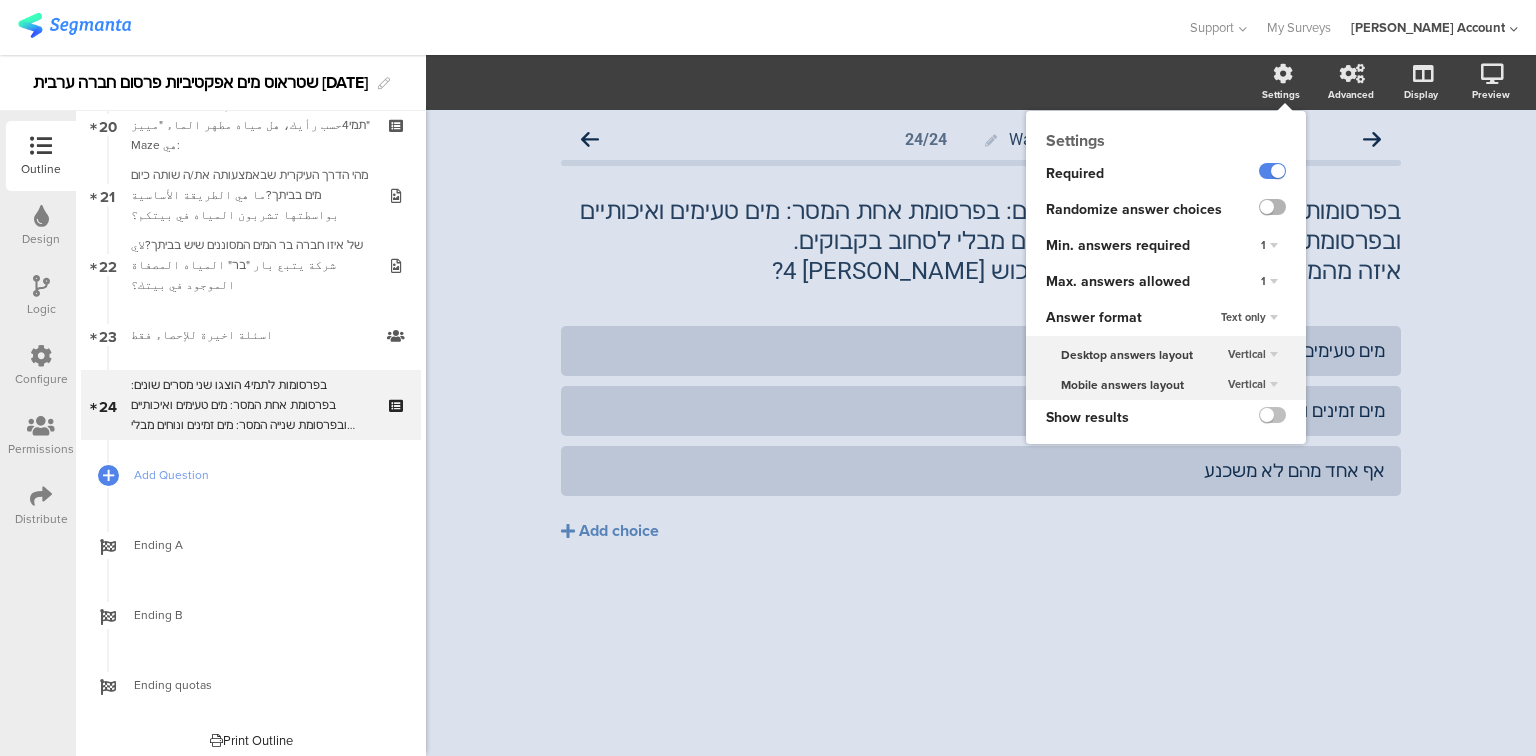 click 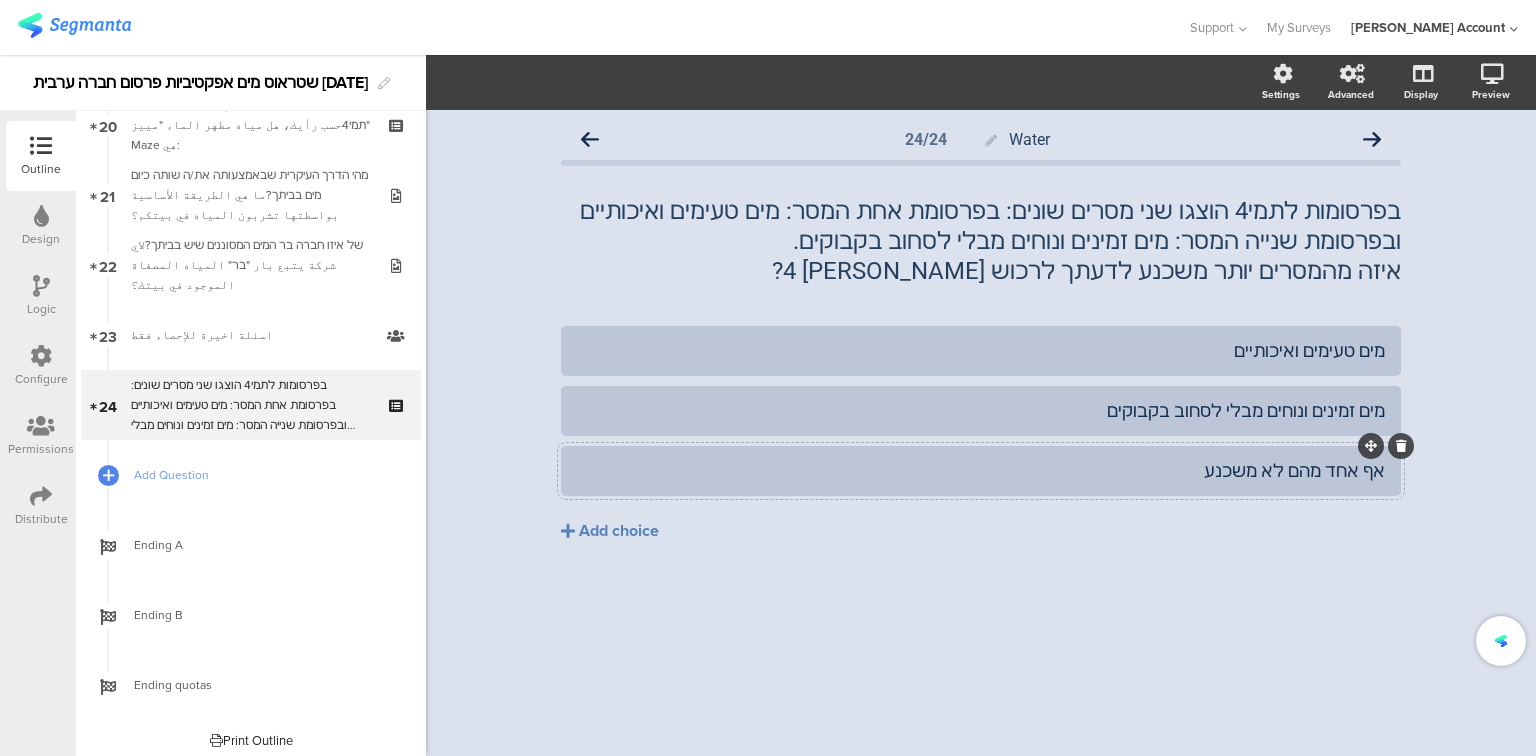 click on "אף אחד מהם לא משכנע" 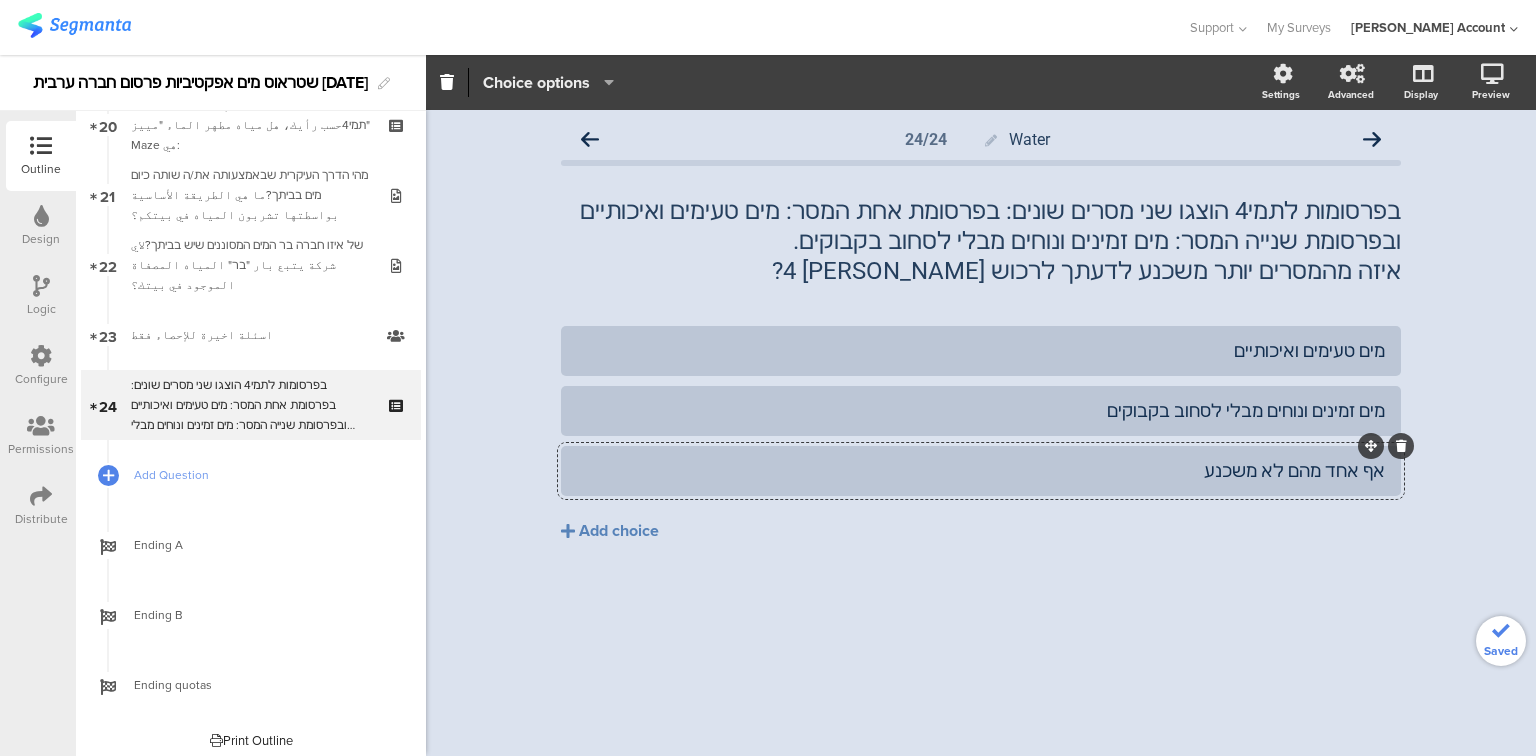 click on "Choice options" 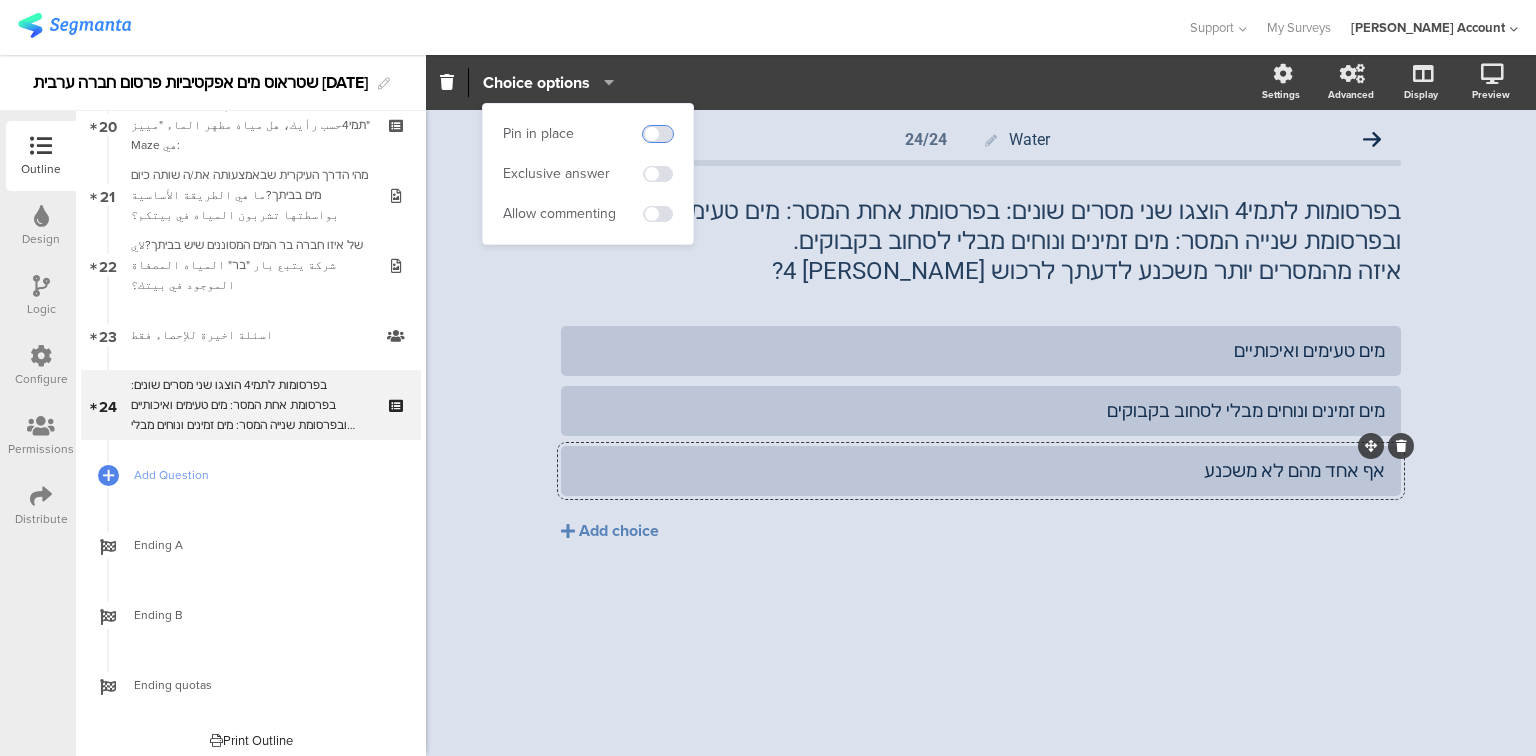 click at bounding box center (658, 134) 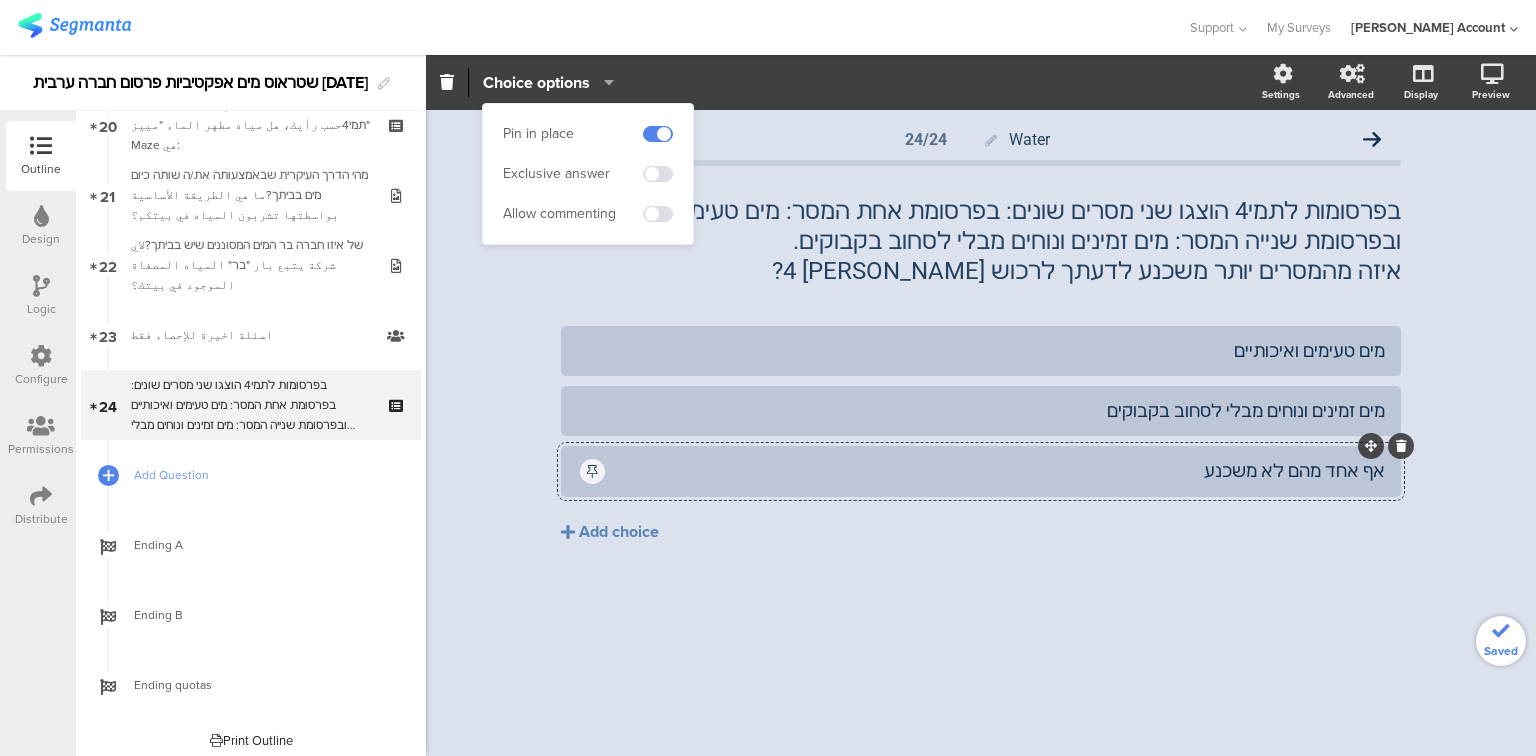 click on "מים טעימים ואיכותיים
מים זמינים ונוחים מבלי לסחוב בקבוקים
אף אחד מהם לא משכנע" 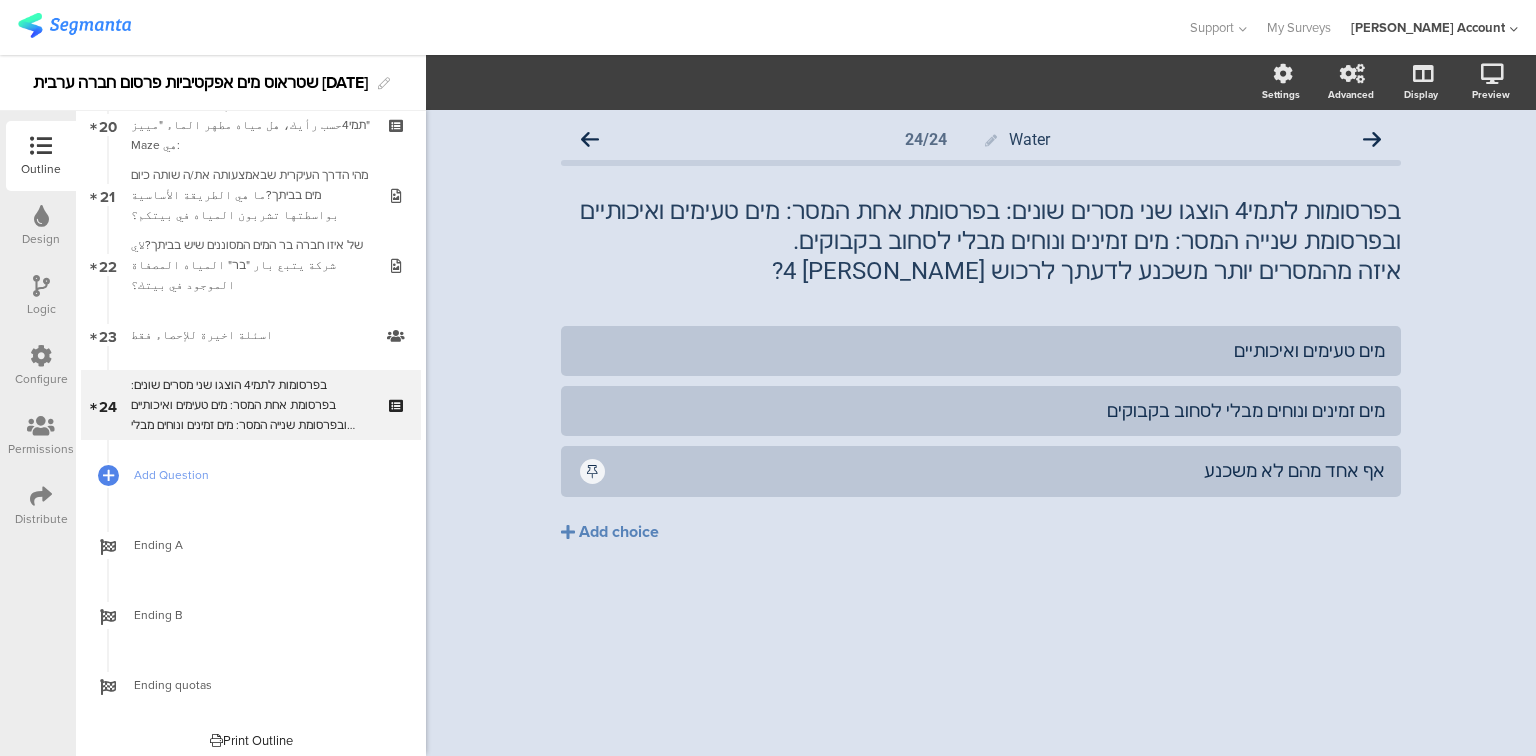 click on "בפרסומות לתמי4 הוצגו שני מסרים שונים: בפרסומת אחת המסר: מים טעימים ואיכותיים ובפרסומת שנייה המסר: מים זמינים ונוחים מבלי לסחוב בקבוקים.  איזה מהמסרים יותר משכנע לדעתך לרכוש [PERSON_NAME] 4?
בפרסומות לתמי4 הוצגו שני מסרים שונים: בפרסומת אחת המסר: מים טעימים ואיכותיים ובפרסומת שנייה המסר: מים זמינים ונוחים מבלי לסחוב בקבוקים.  איזה מהמסרים יותר משכנע לדעתך לרכוש [PERSON_NAME] 4?" 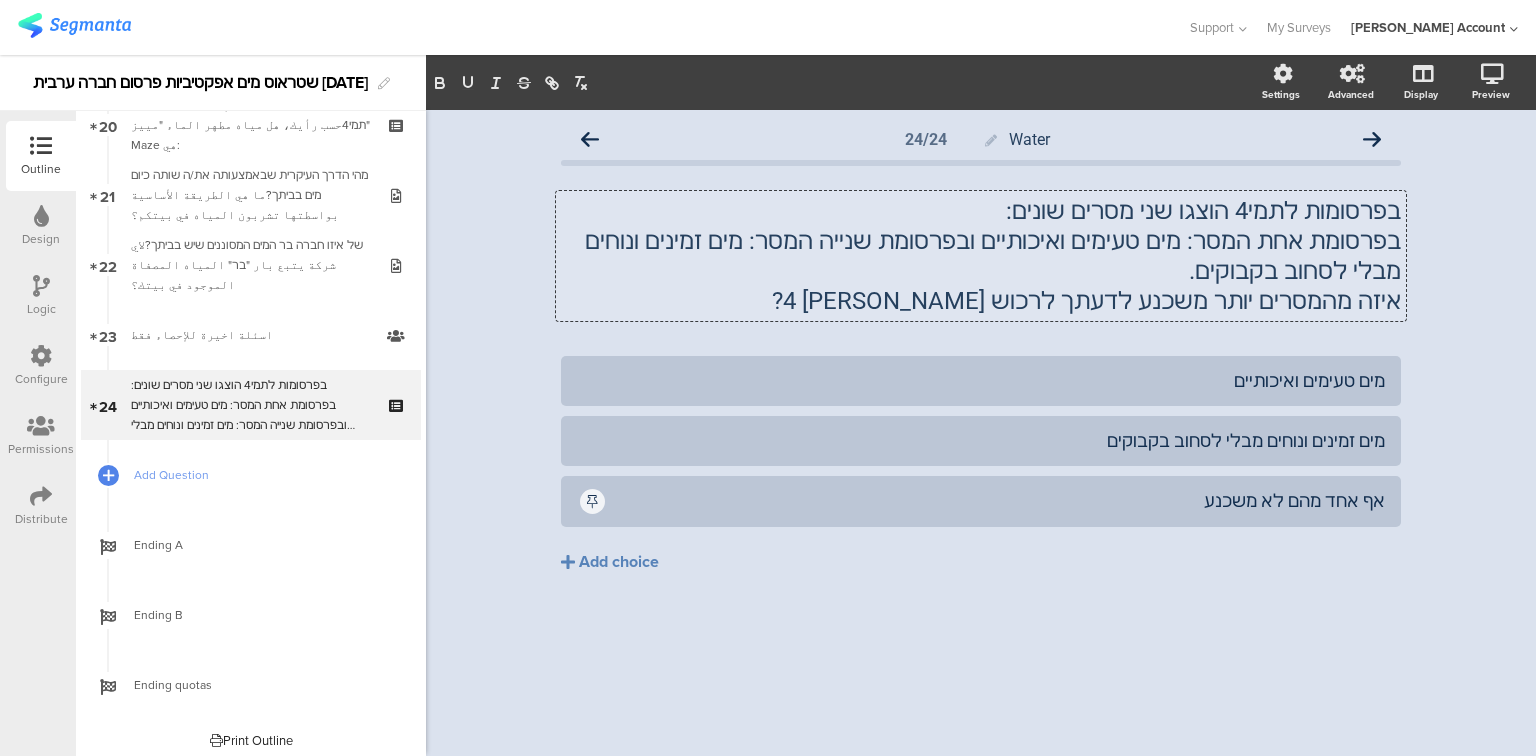 click on "בפרסומת אחת המסר: מים טעימים ואיכותיים ובפרסומת שנייה המסר: מים זמינים ונוחים מבלי לסחוב בקבוקים." 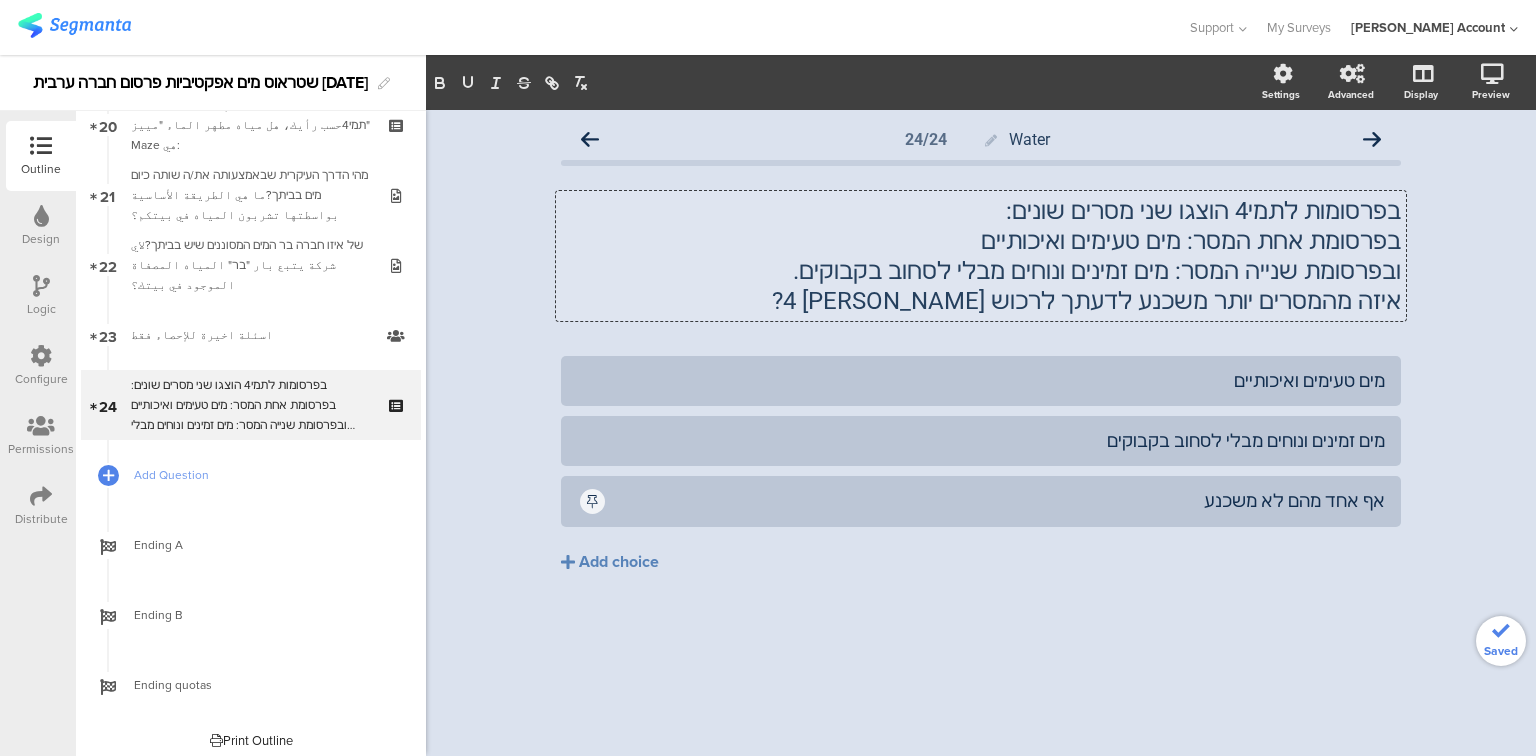 click on "בפרסומת אחת המסר: מים טעימים ואיכותיים" 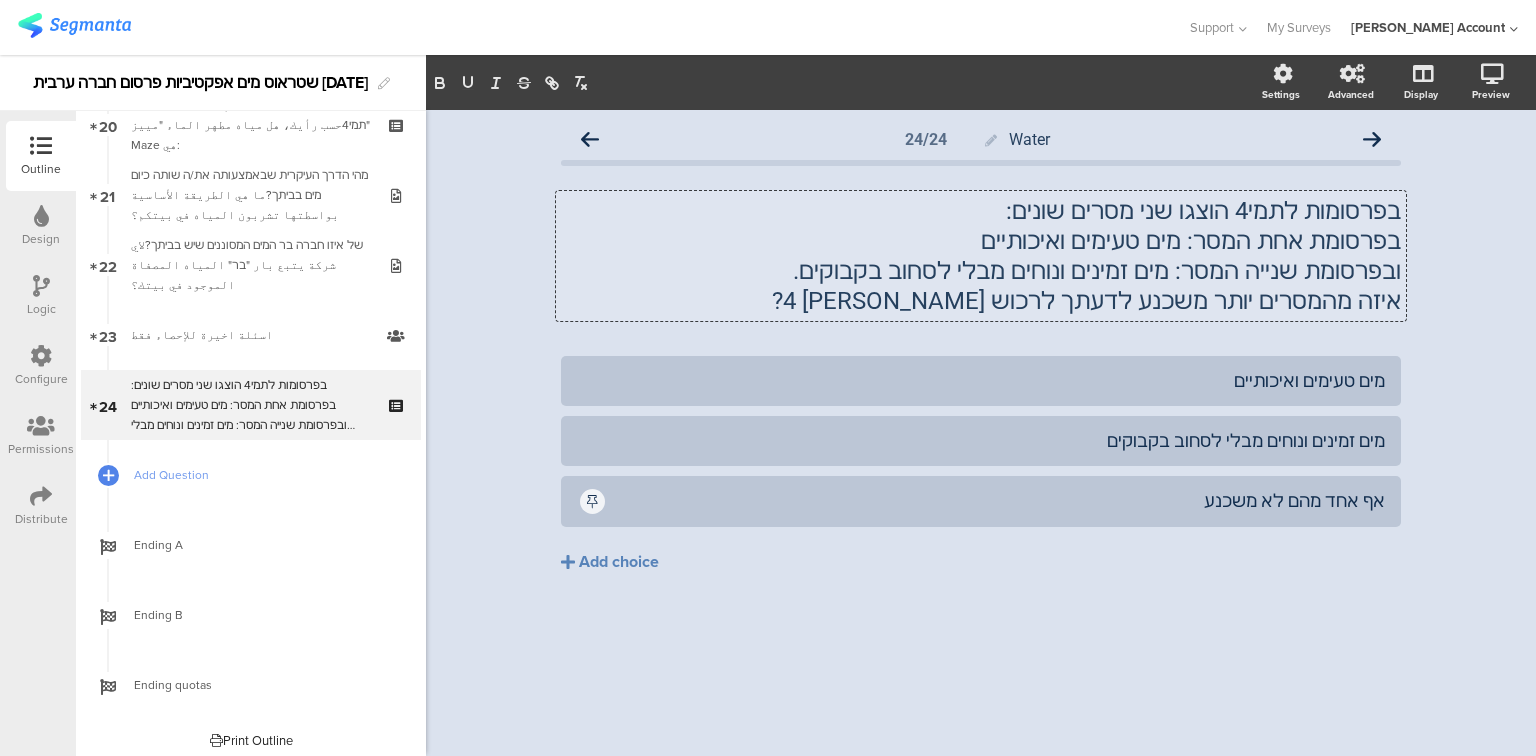 click on "בפרסומות לתמי4 הוצגו שני מסרים שונים:" 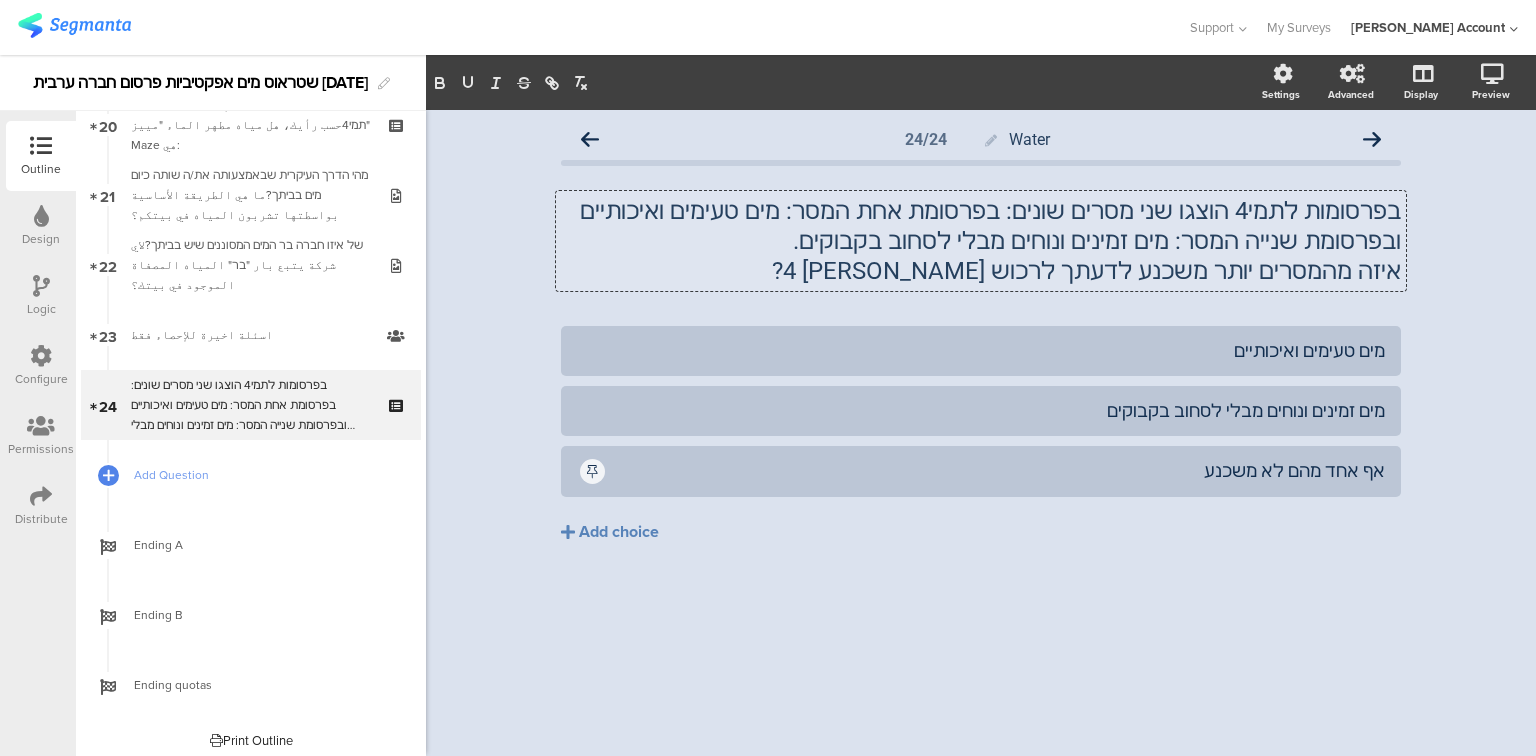 type 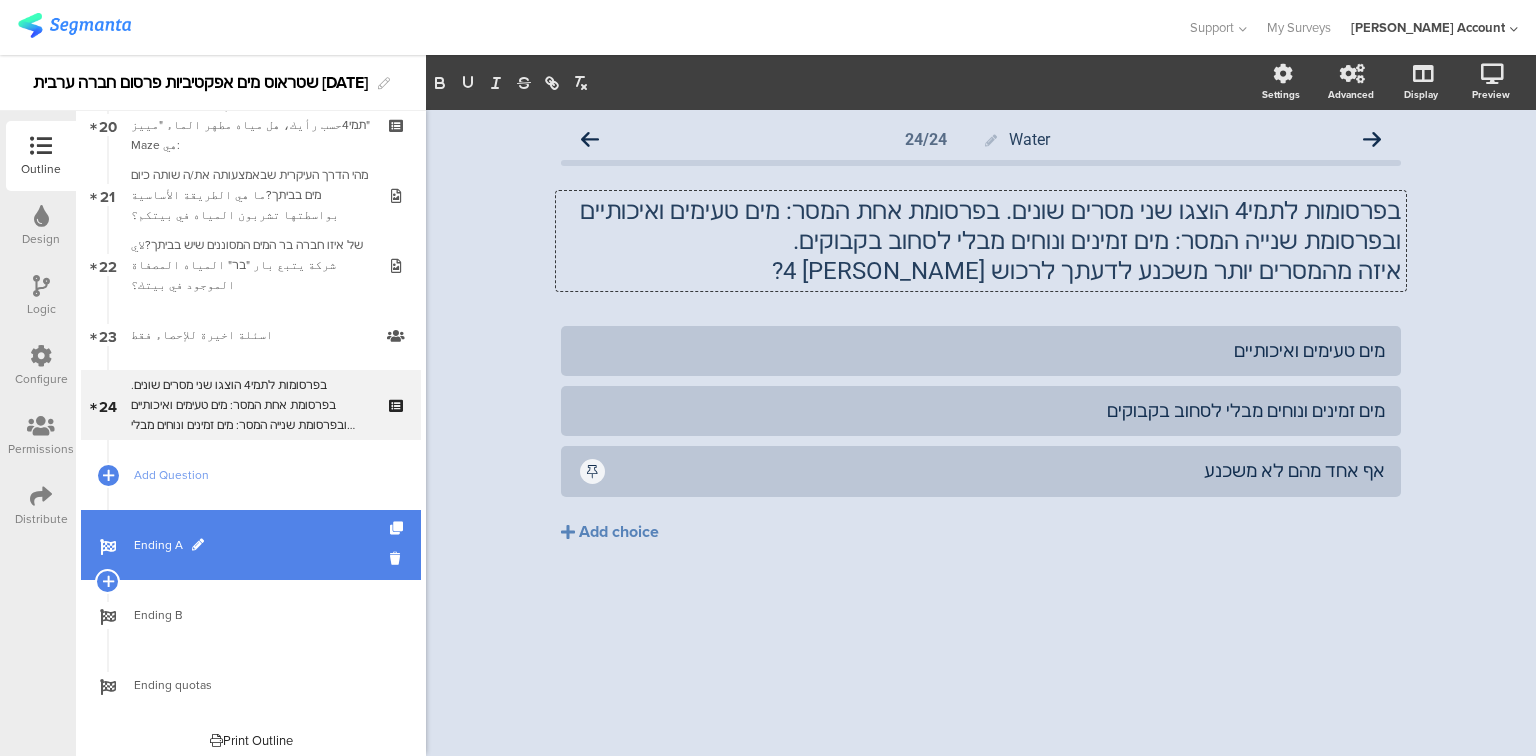 click on "Ending A" at bounding box center (262, 545) 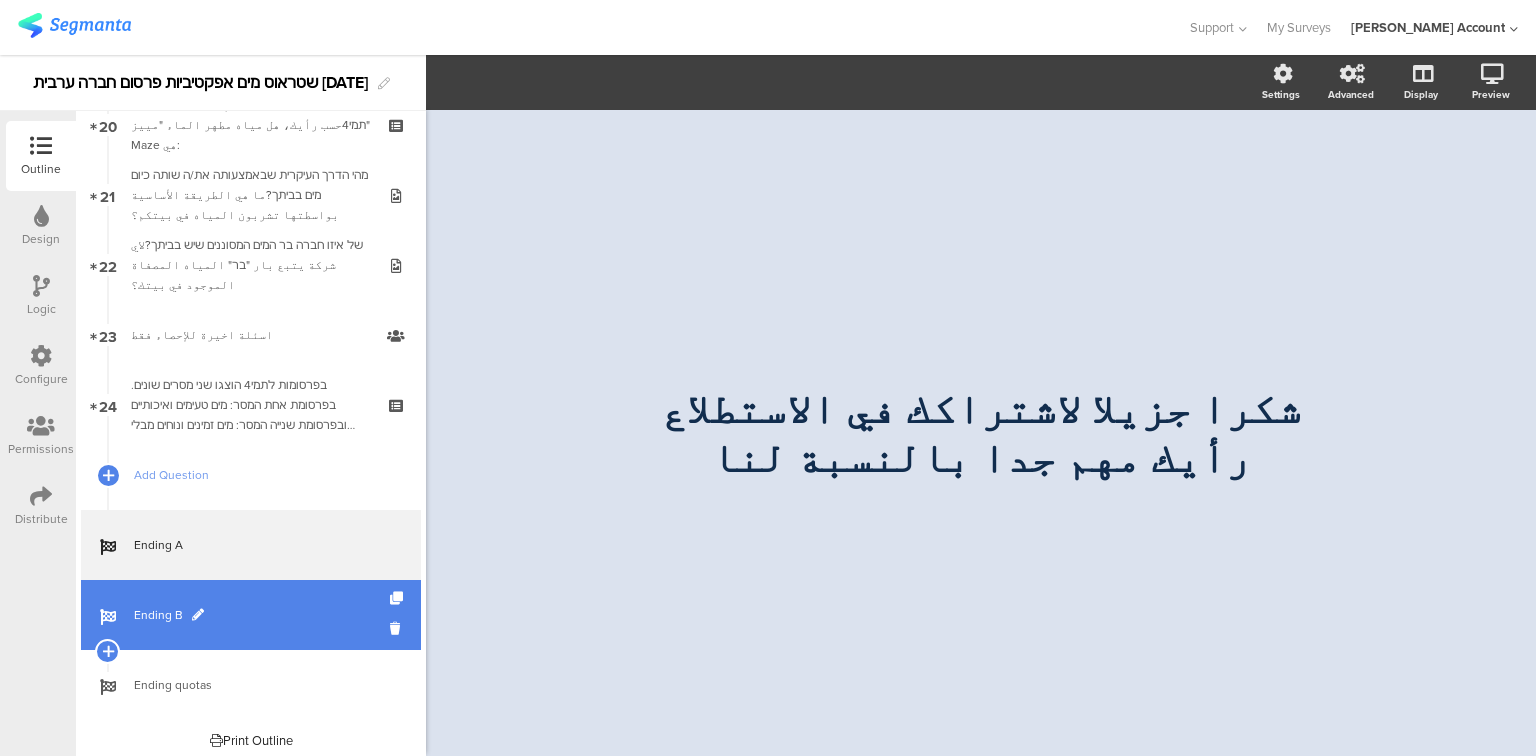 click on "Ending B" at bounding box center [262, 615] 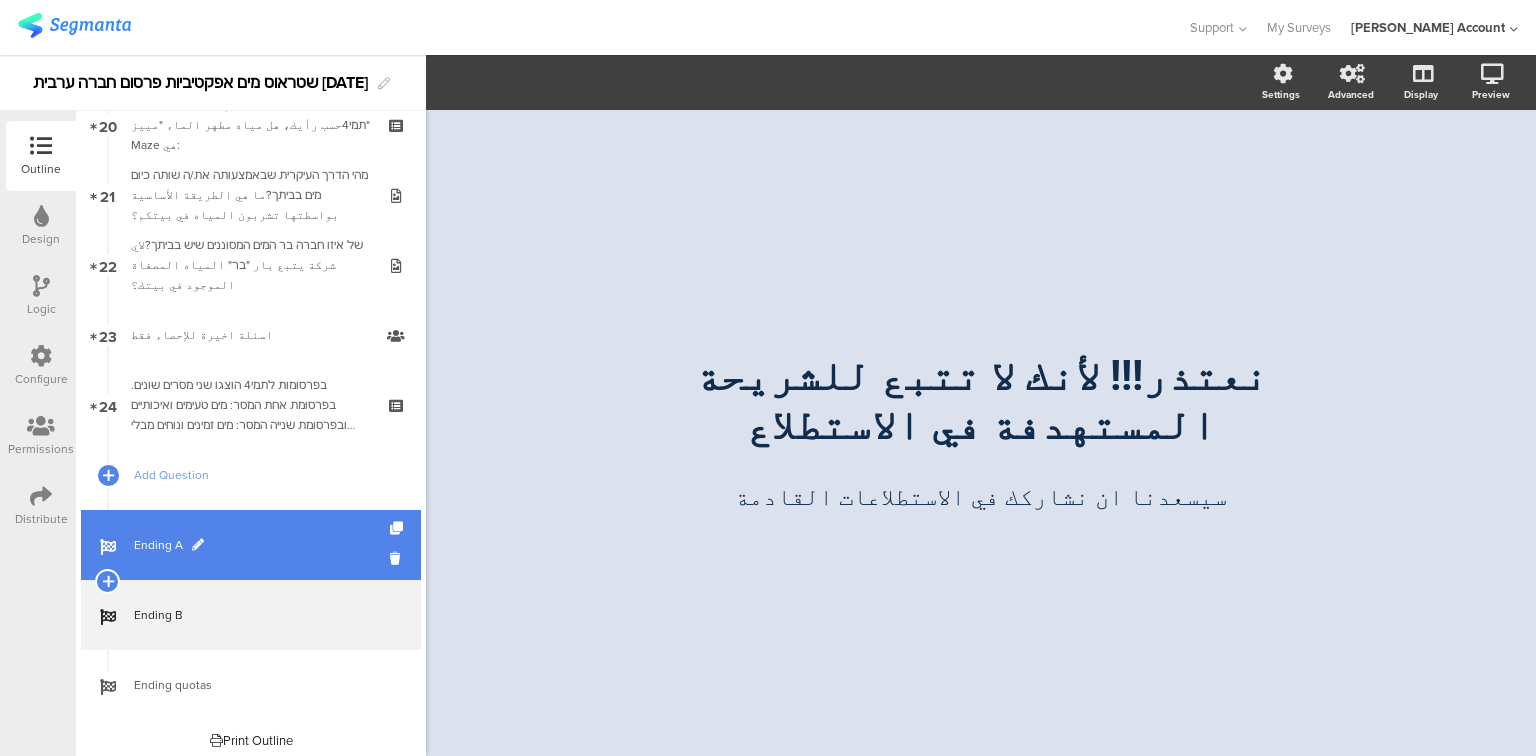 click on "Ending A" at bounding box center (251, 545) 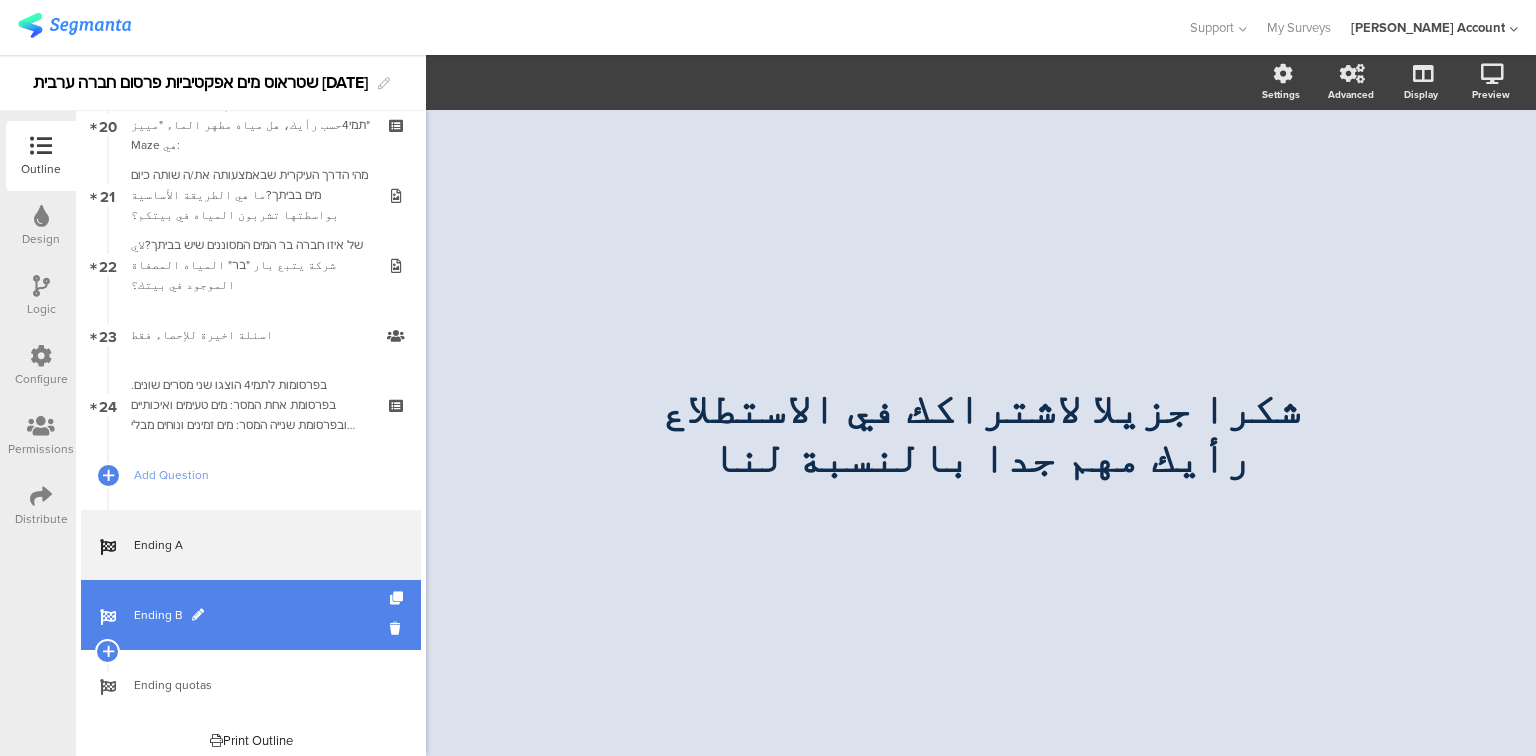 click on "Ending B" at bounding box center [262, 615] 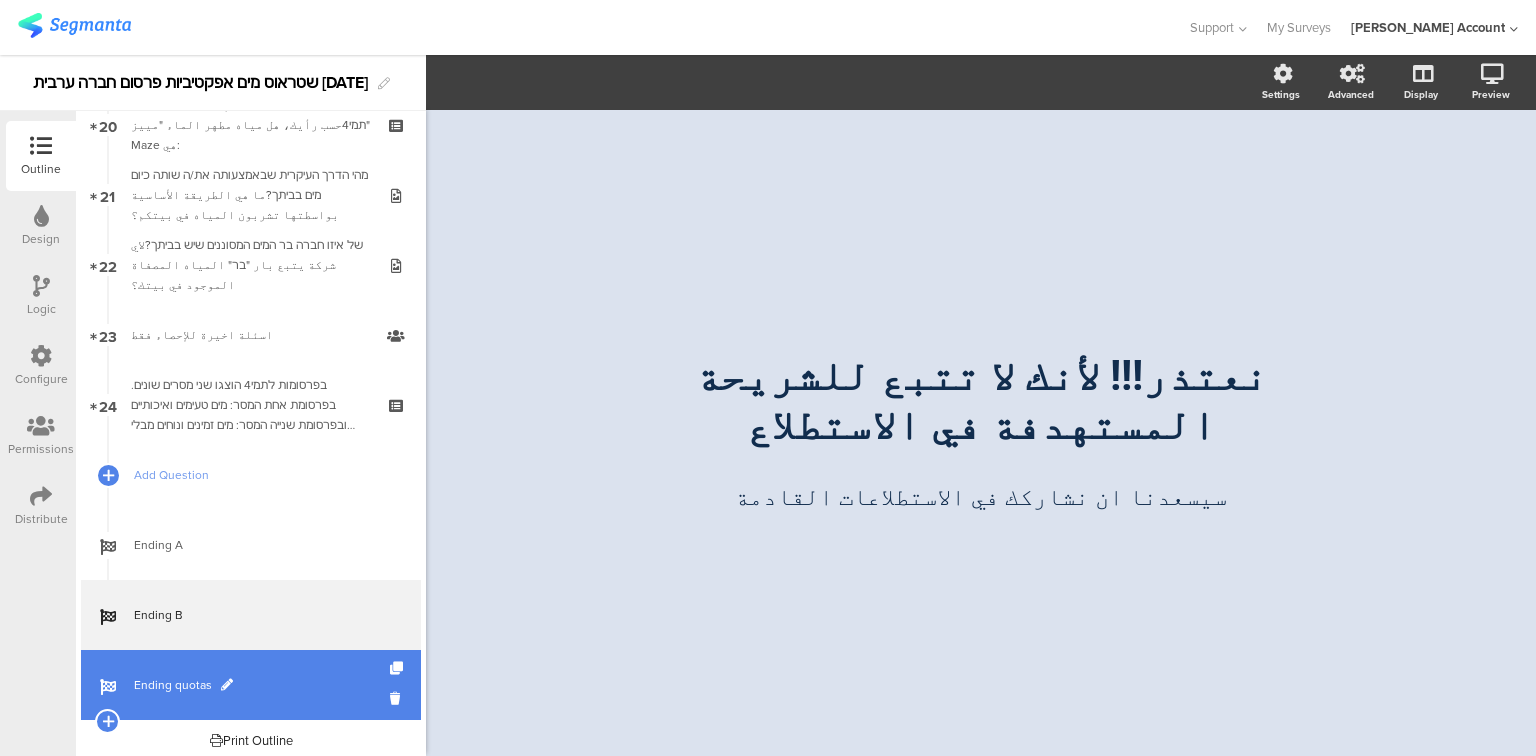 click on "Ending quotas" at bounding box center [251, 685] 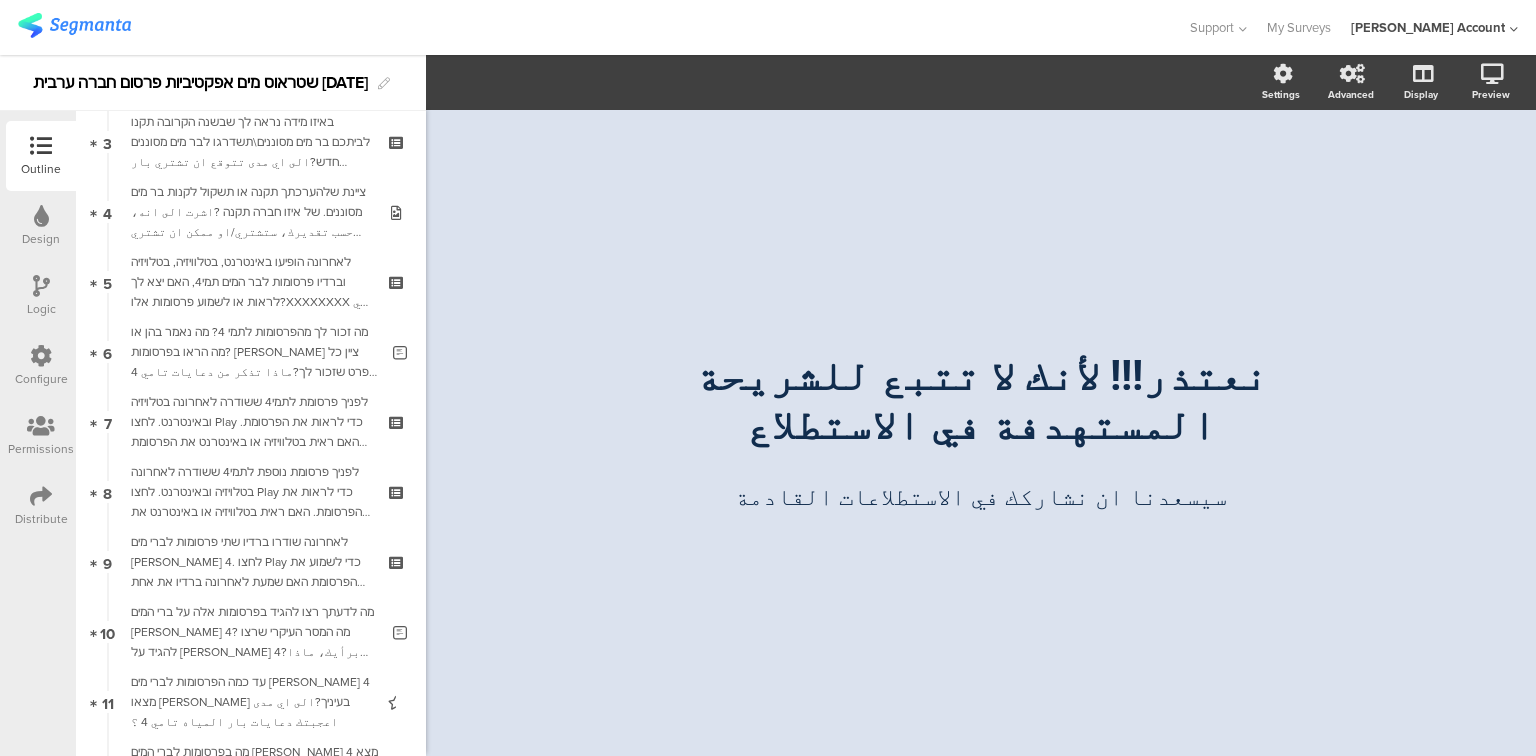 scroll, scrollTop: 0, scrollLeft: 0, axis: both 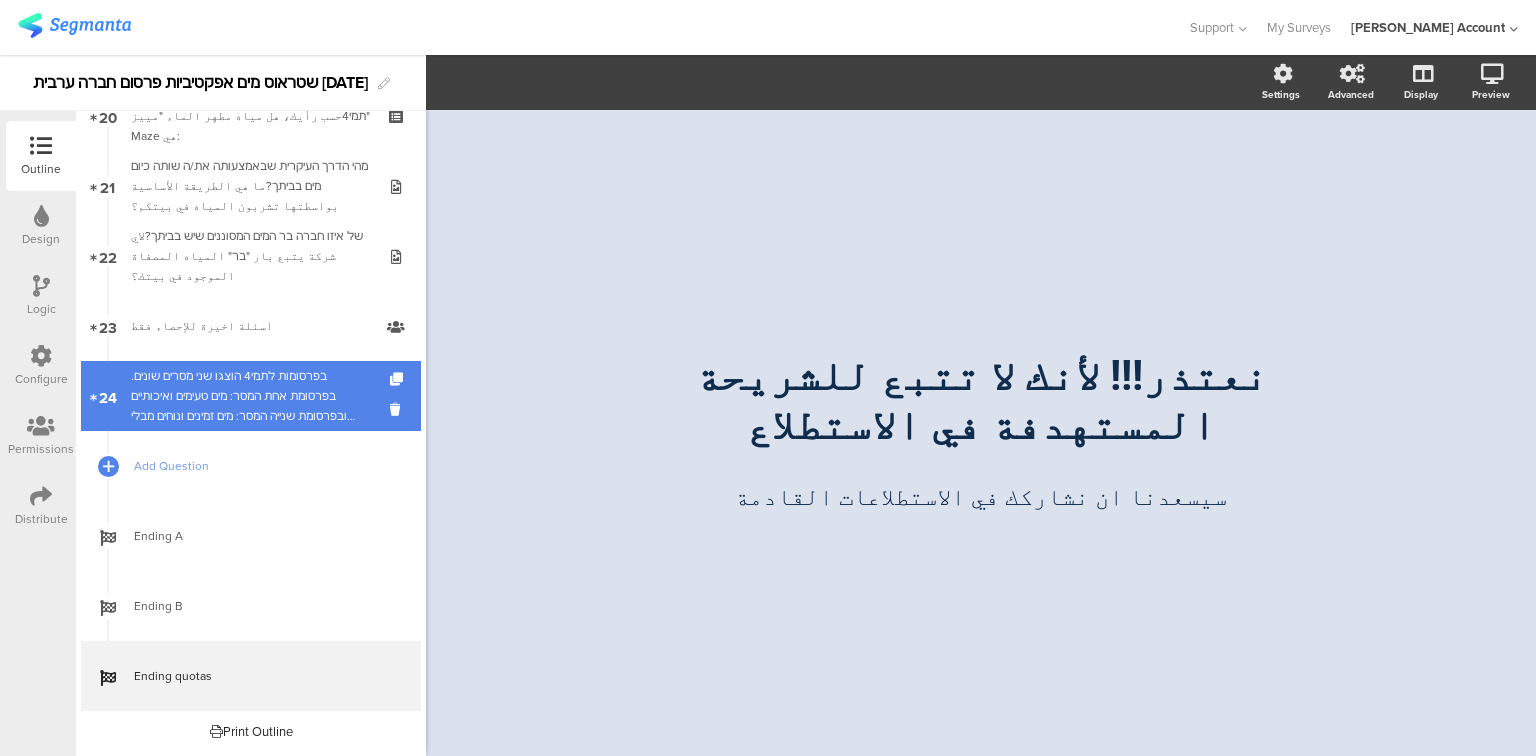 click on "בפרסומות לתמי4 הוצגו שני מסרים שונים. בפרסומת אחת המסר: מים טעימים ואיכותיים ובפרסומת שנייה המסר: מים זמינים ונוחים מבלי לסחוב בקבוקים.איזה מהמסרים יותר משכנע לדעתך לרכוש [PERSON_NAME] 4?" at bounding box center [250, 396] 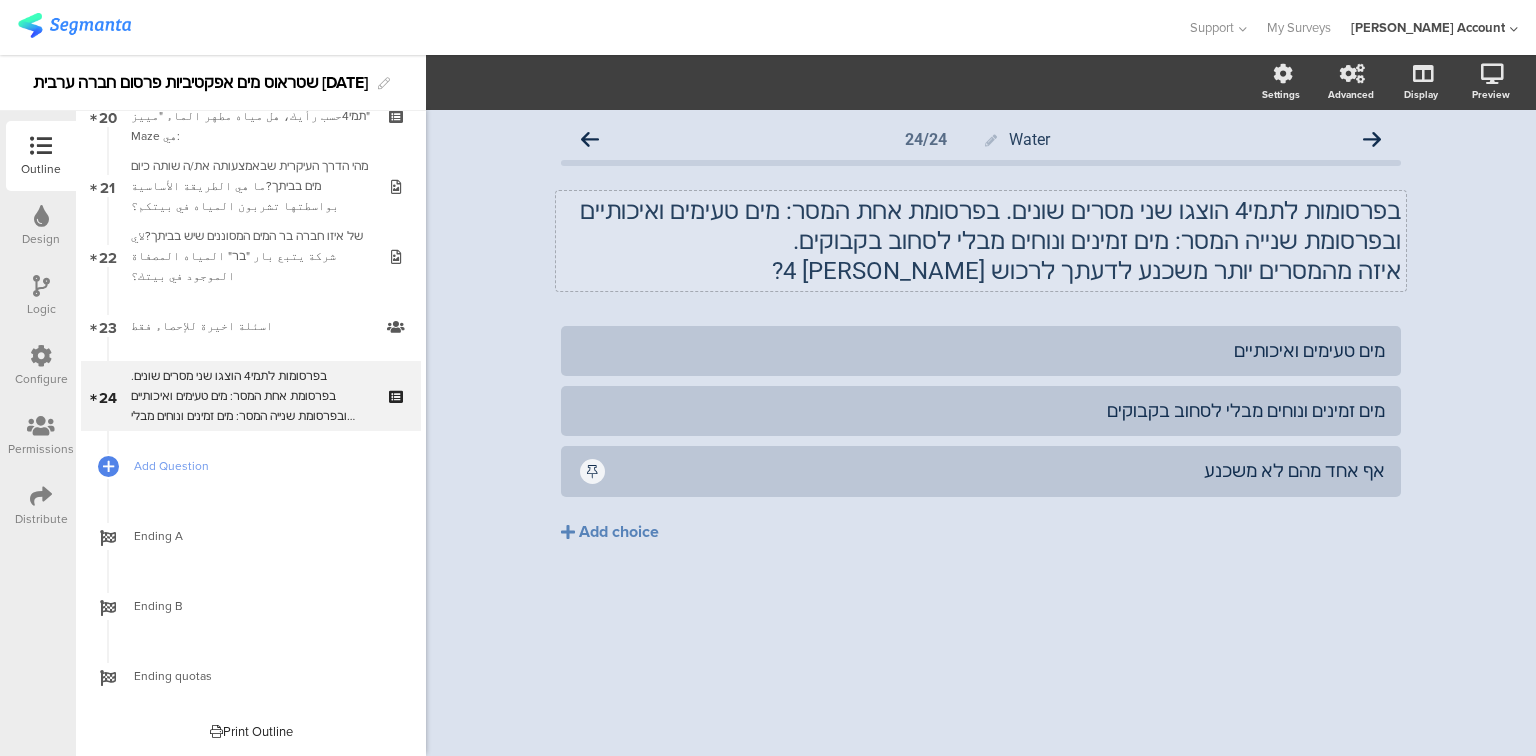 click on "בפרסומות לתמי4 הוצגו שני מסרים שונים. בפרסומת אחת המסר: מים טעימים ואיכותיים  ובפרסומת שנייה המסר: מים זמינים ונוחים מבלי לסחוב בקבוקים. איזה מהמסרים יותר משכנע לדעתך לרכוש [PERSON_NAME] 4?
בפרסומות לתמי4 הוצגו שני מסרים שונים. בפרסומת אחת המסר: מים טעימים ואיכותיים  ובפרסומת שנייה המסר: מים זמינים ונוחים מבלי לסחוב בקבוקים. איזה מהמסרים יותר משכנע לדעתך לרכוש [PERSON_NAME] 4?" 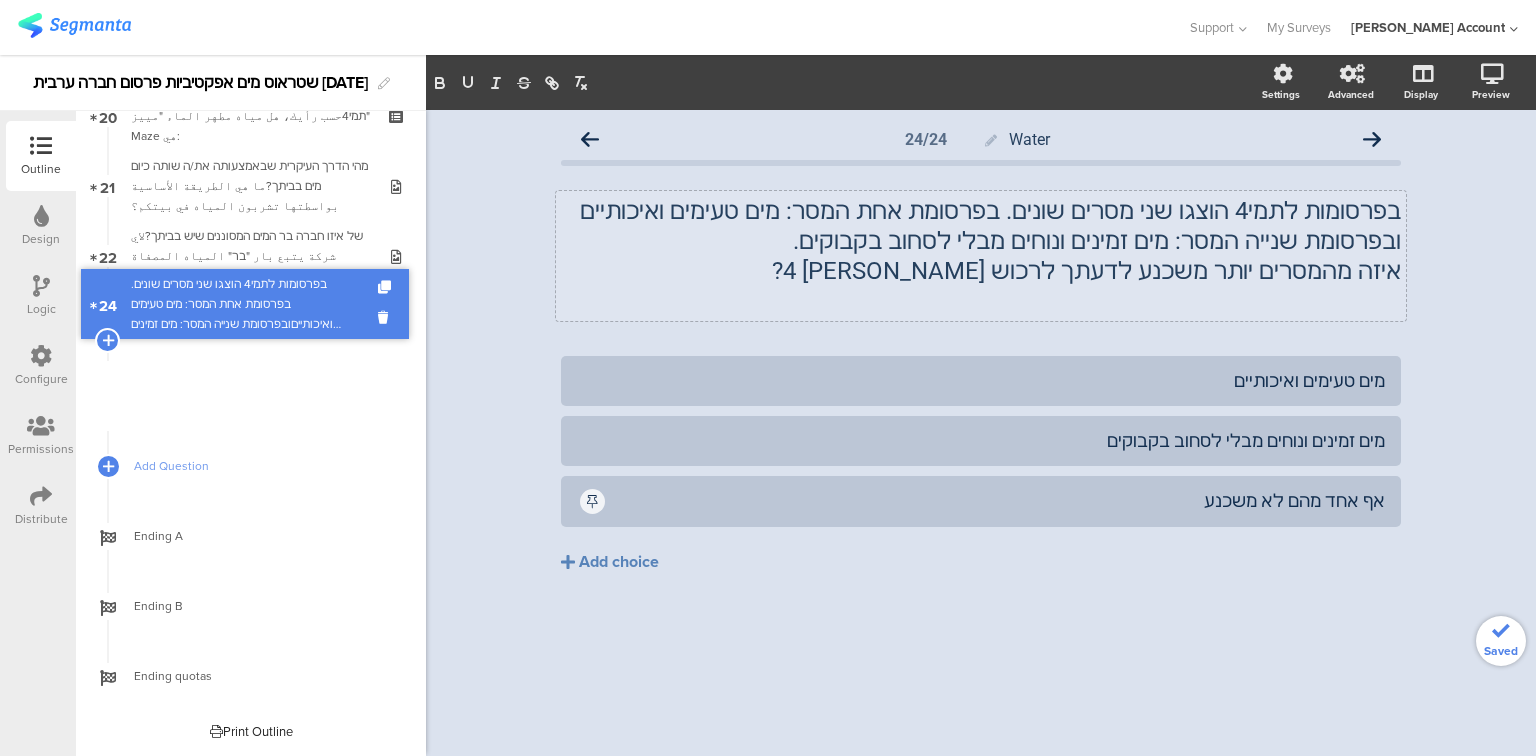scroll, scrollTop: 1370, scrollLeft: 0, axis: vertical 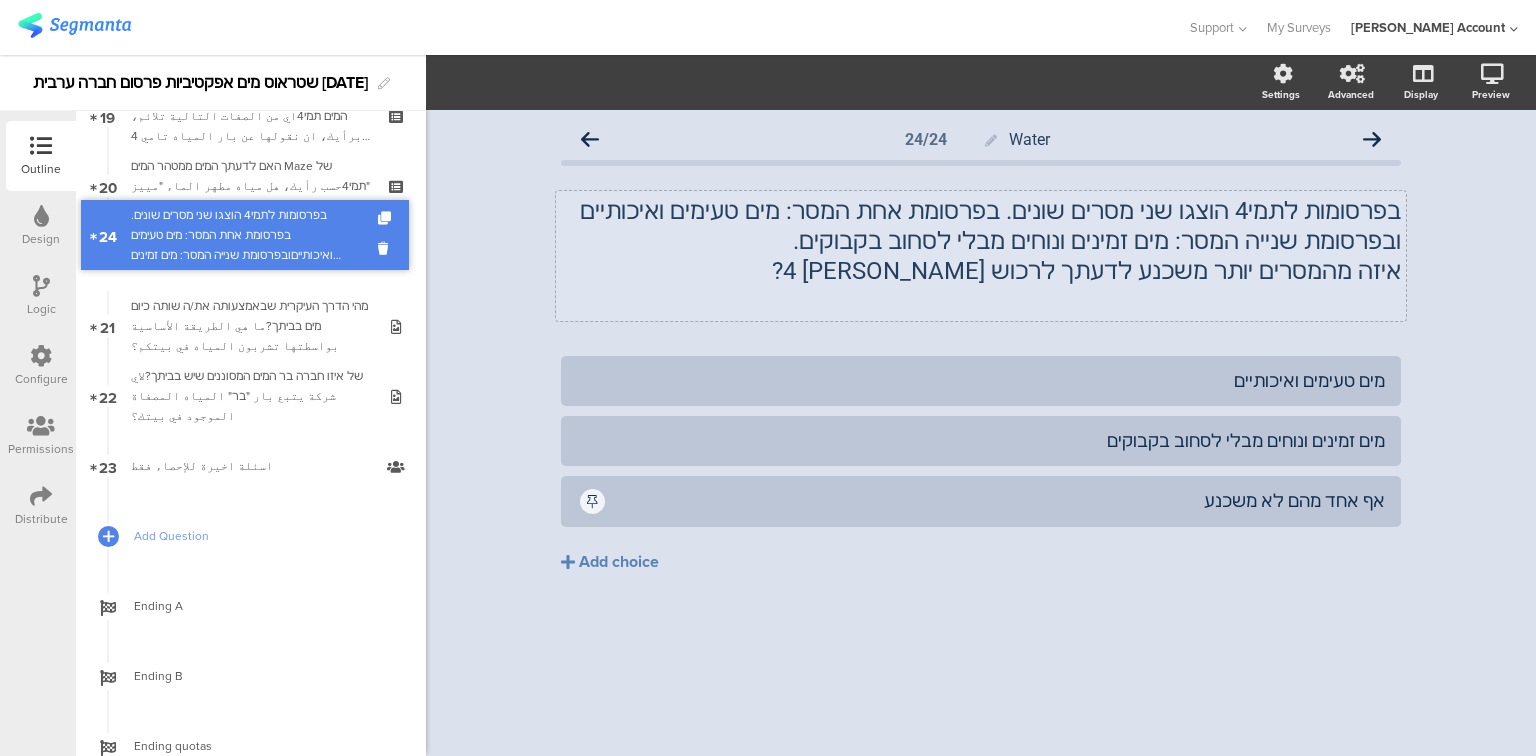 drag, startPoint x: 264, startPoint y: 393, endPoint x: 253, endPoint y: 233, distance: 160.37769 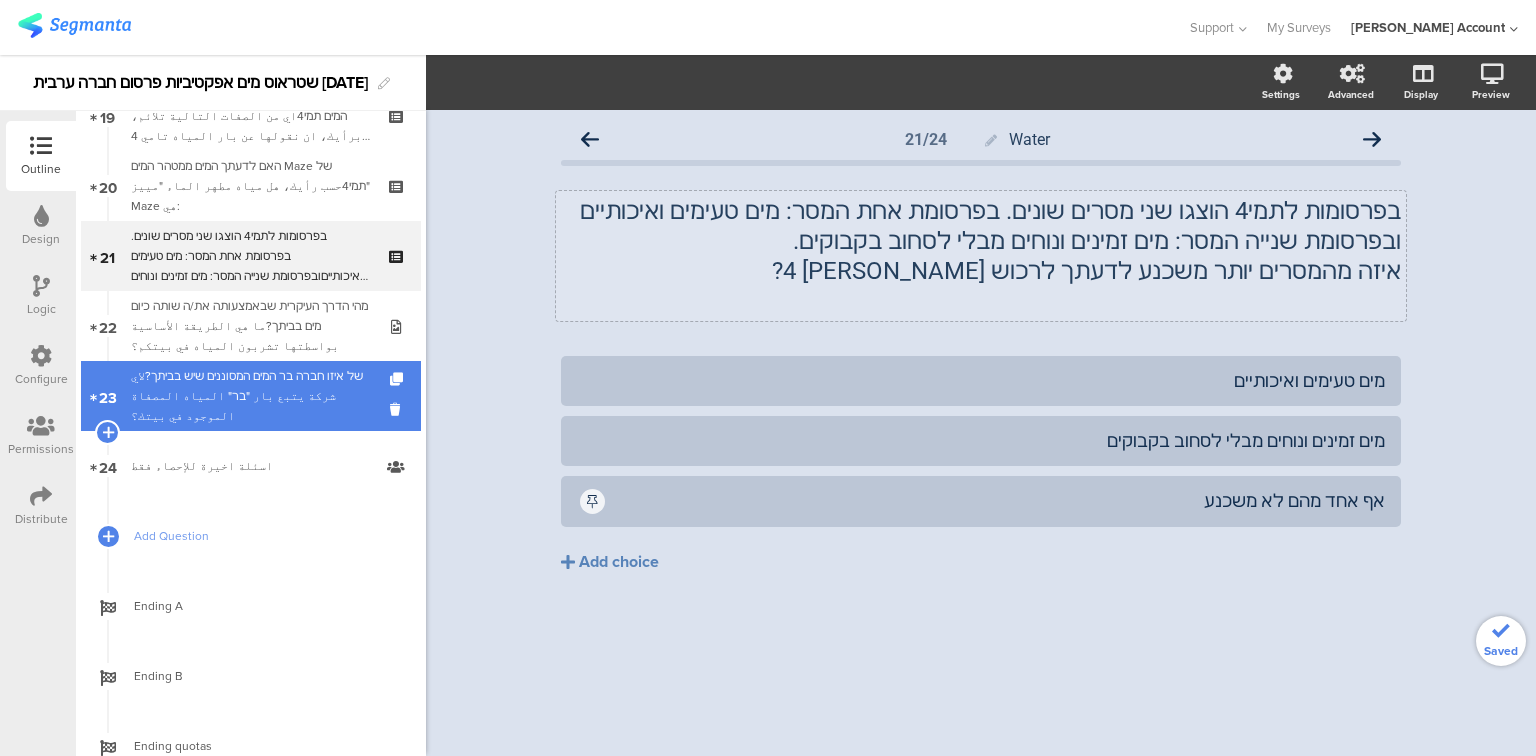 click on "של איזו חברה בר המים המסוננים שיש בביתך?لاي شركة يتبع بار "בר" المياه المصفاة الموجود في بيتك؟" at bounding box center (250, 396) 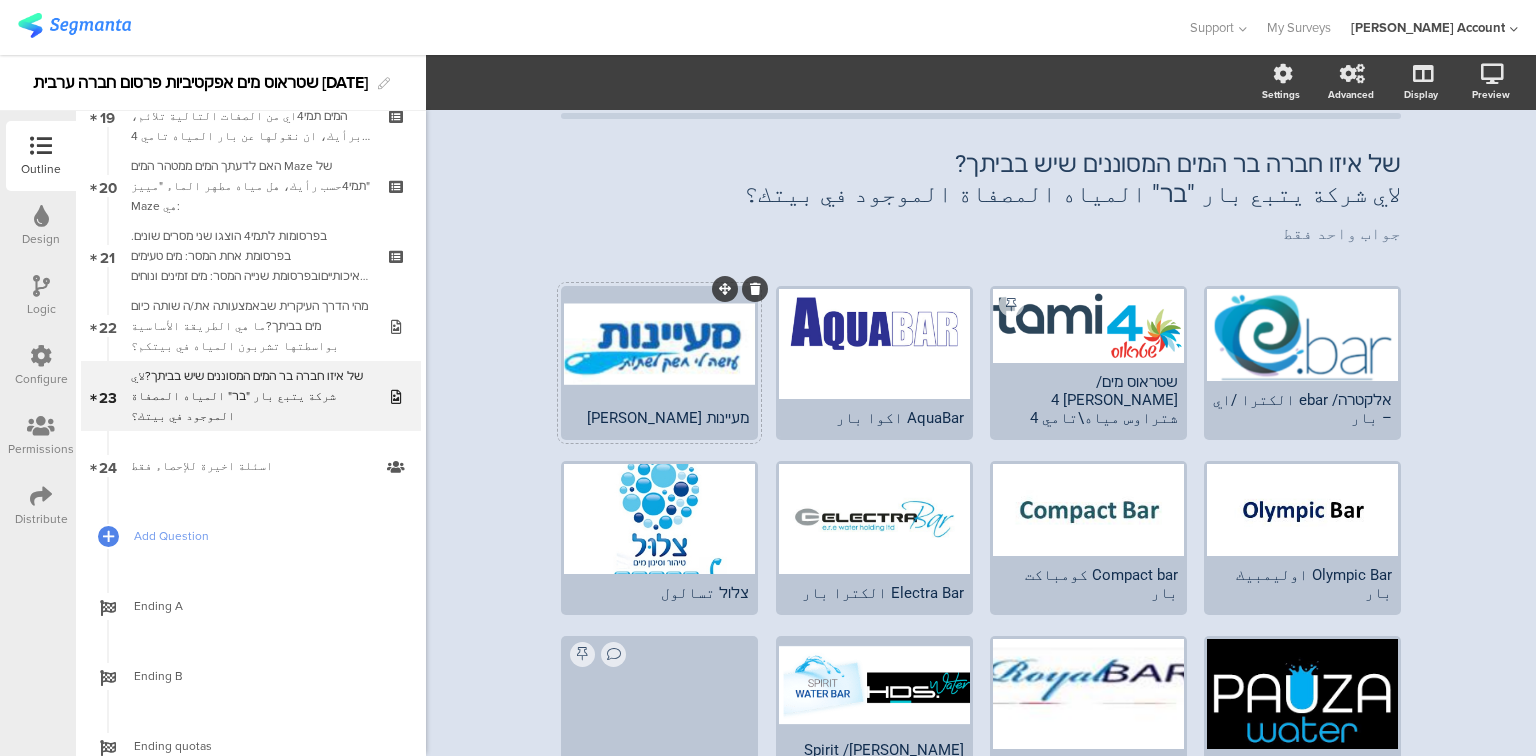 scroll, scrollTop: 15, scrollLeft: 0, axis: vertical 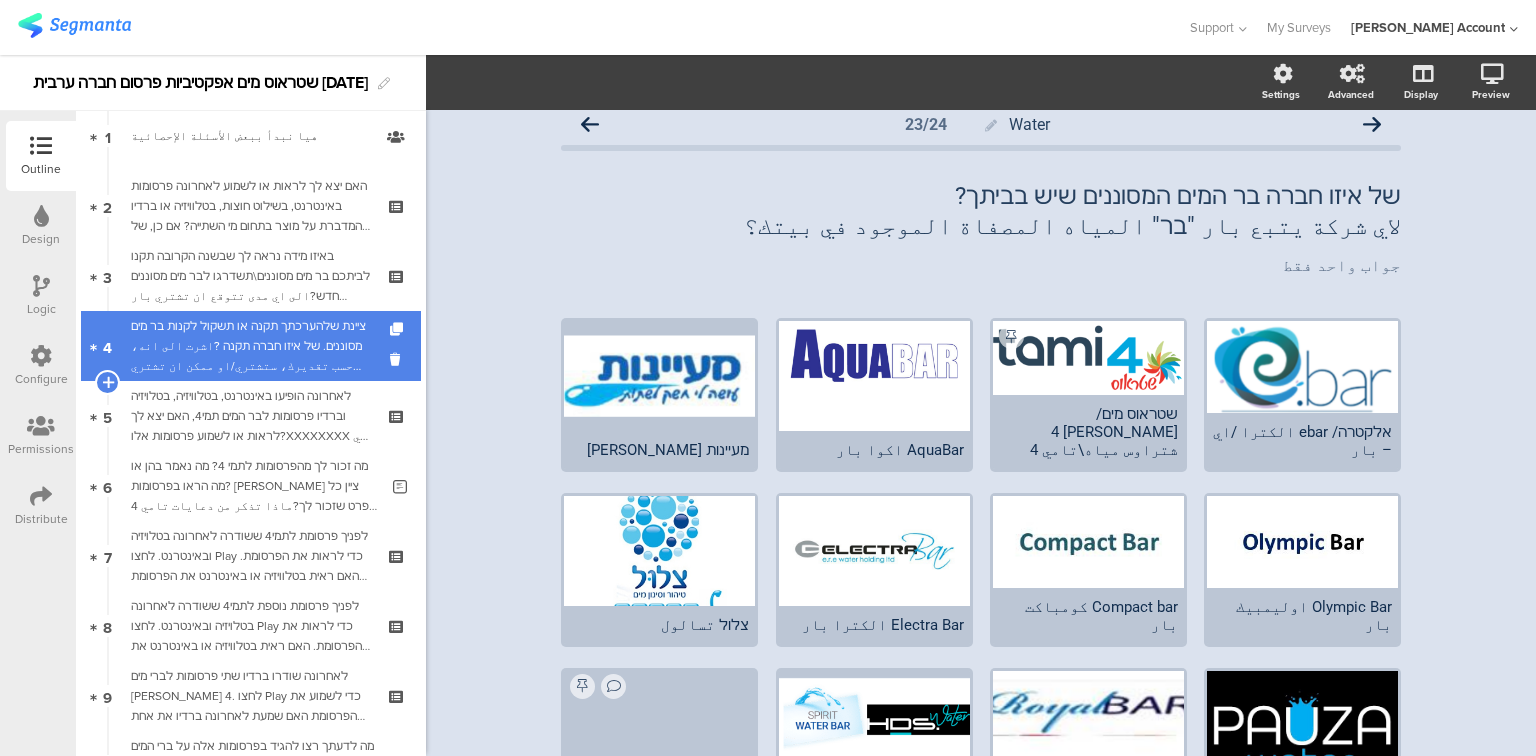 click on "ציינת שלהערכתך תקנה או תשקול לקנות בר מים מסוננים. של איזו חברה תקנה ?اشرت الى انه، حسب تقديرك، ستشتري/او ممكن ان تشتري بار مياه مصفاة. من اي شركة او ماركة ستشتري؟" at bounding box center (250, 346) 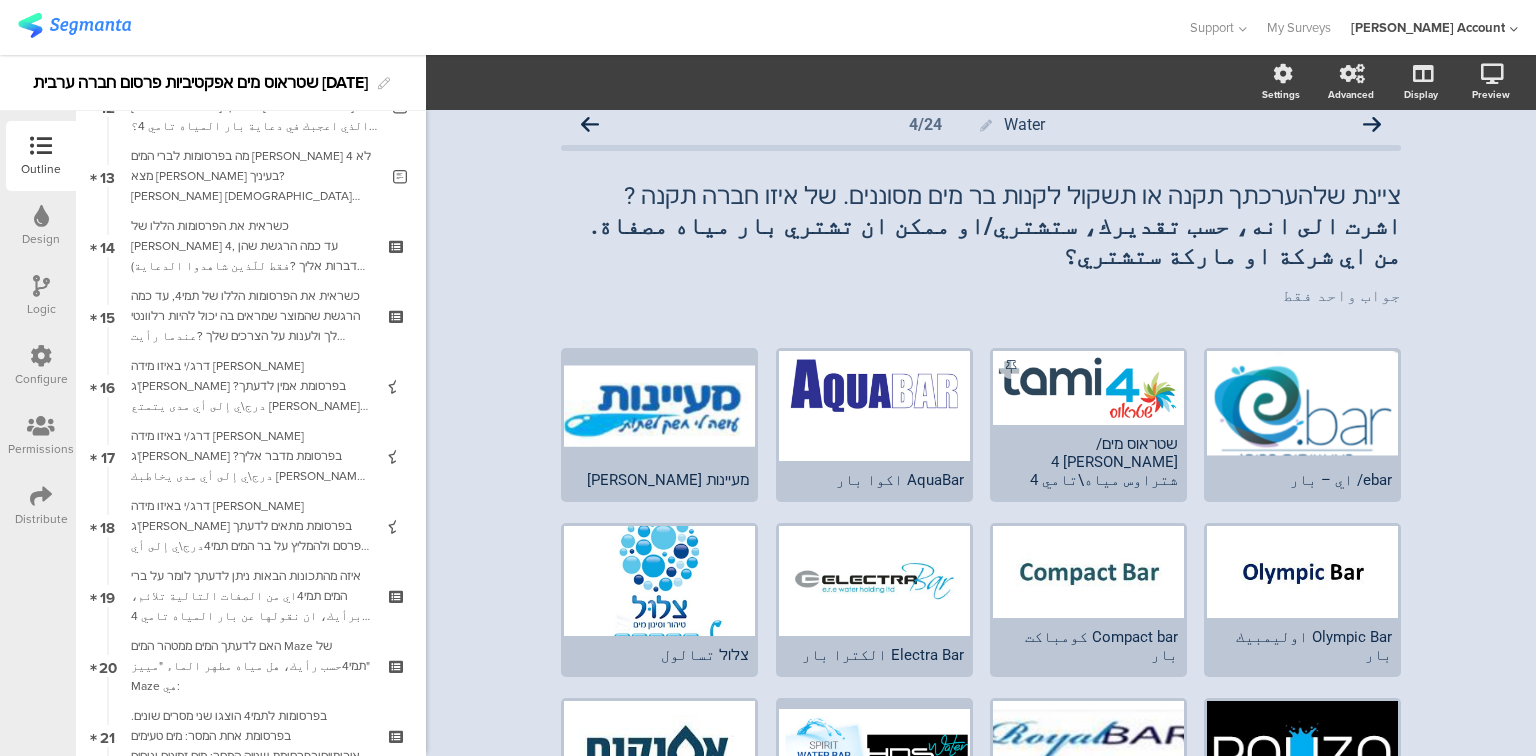 scroll, scrollTop: 1290, scrollLeft: 0, axis: vertical 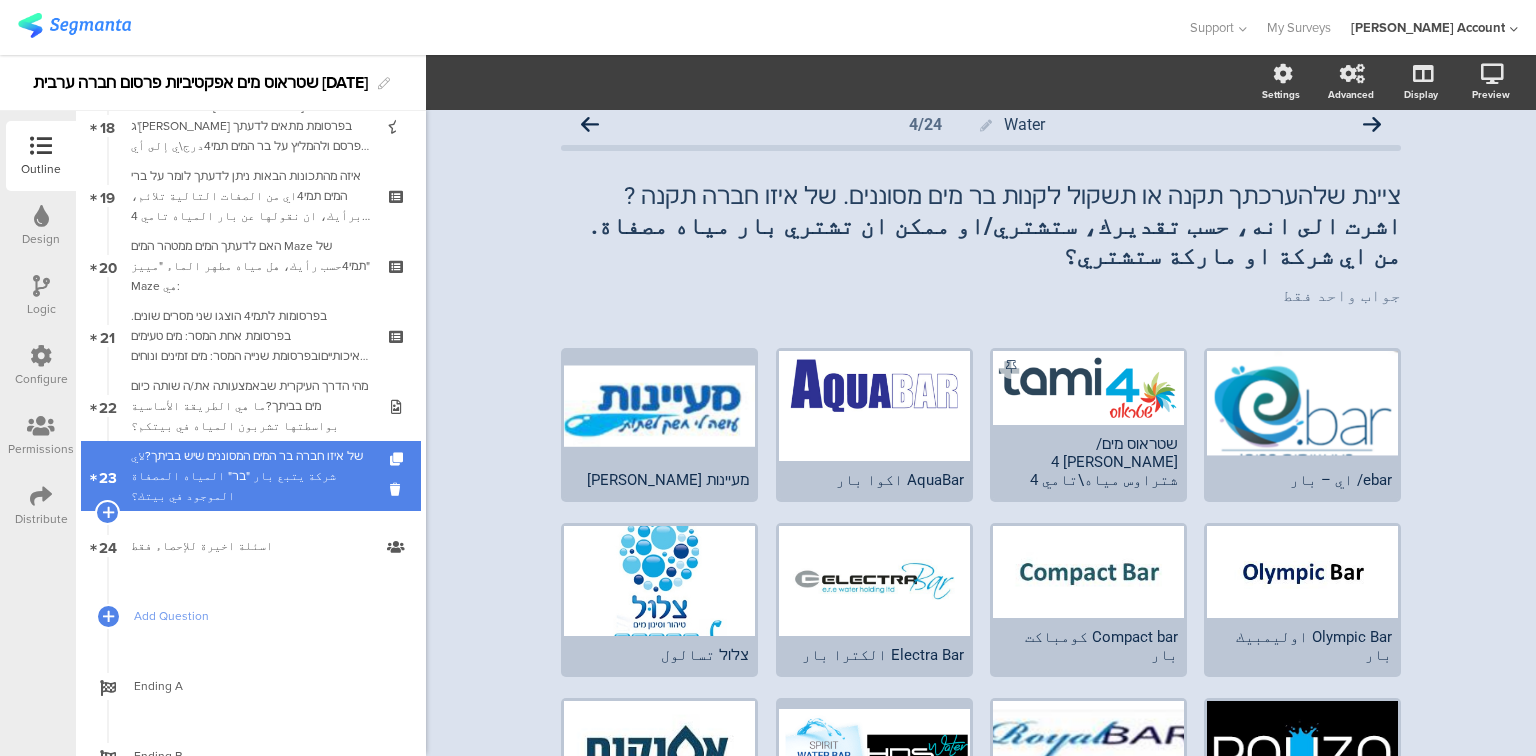 click on "של איזו חברה בר המים המסוננים שיש בביתך?لاي شركة يتبع بار "בר" المياه المصفاة الموجود في بيتك؟" at bounding box center (250, 476) 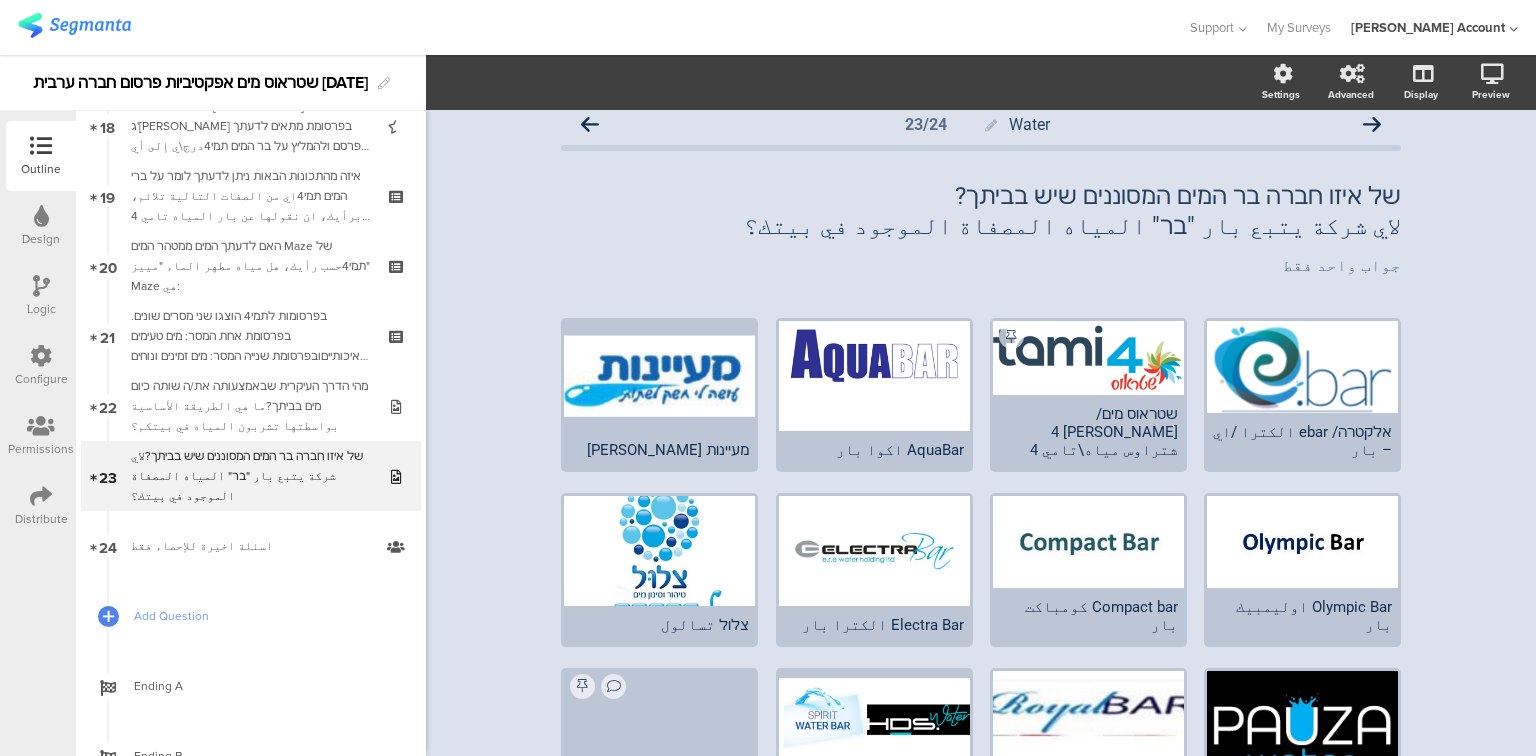 click on "Logic" at bounding box center [41, 296] 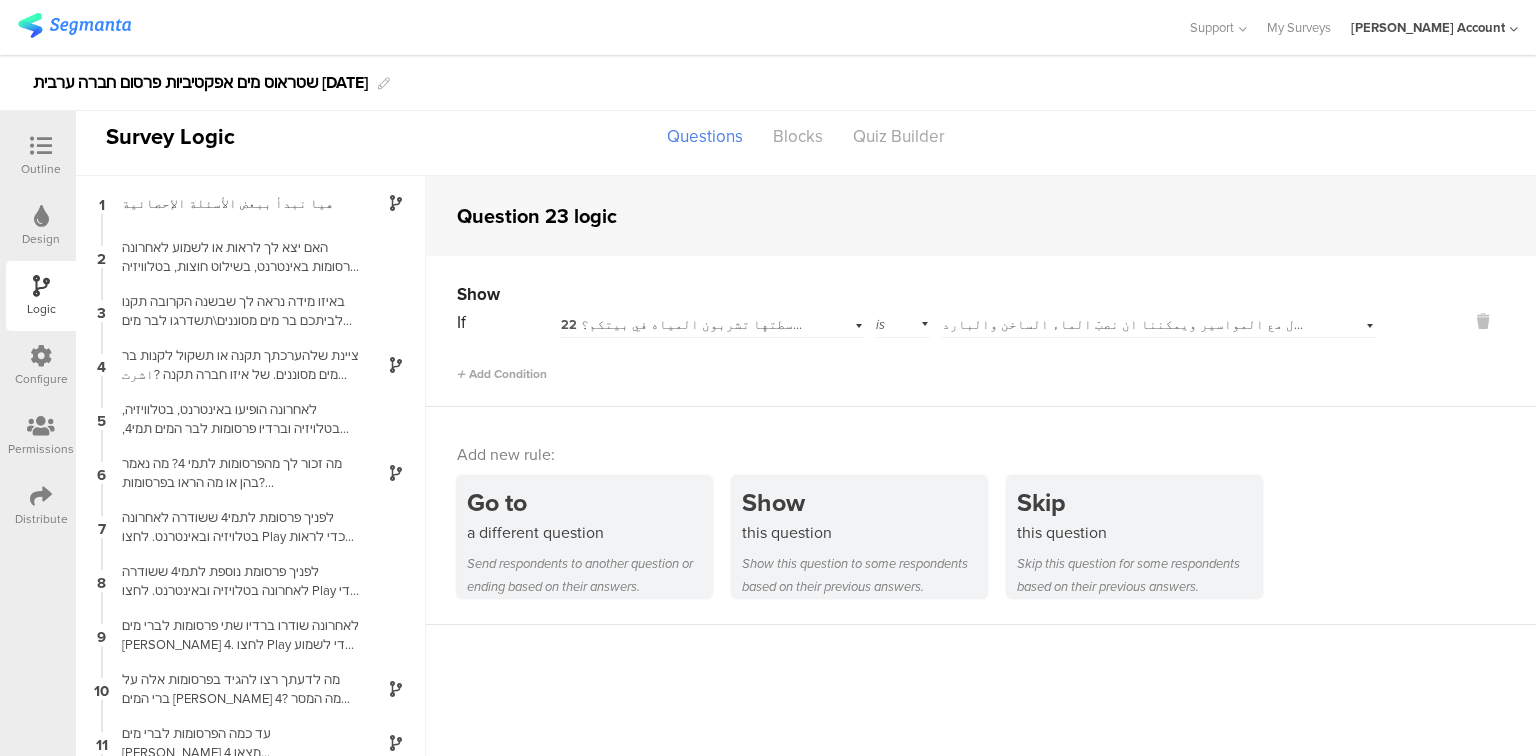 scroll, scrollTop: 80, scrollLeft: 0, axis: vertical 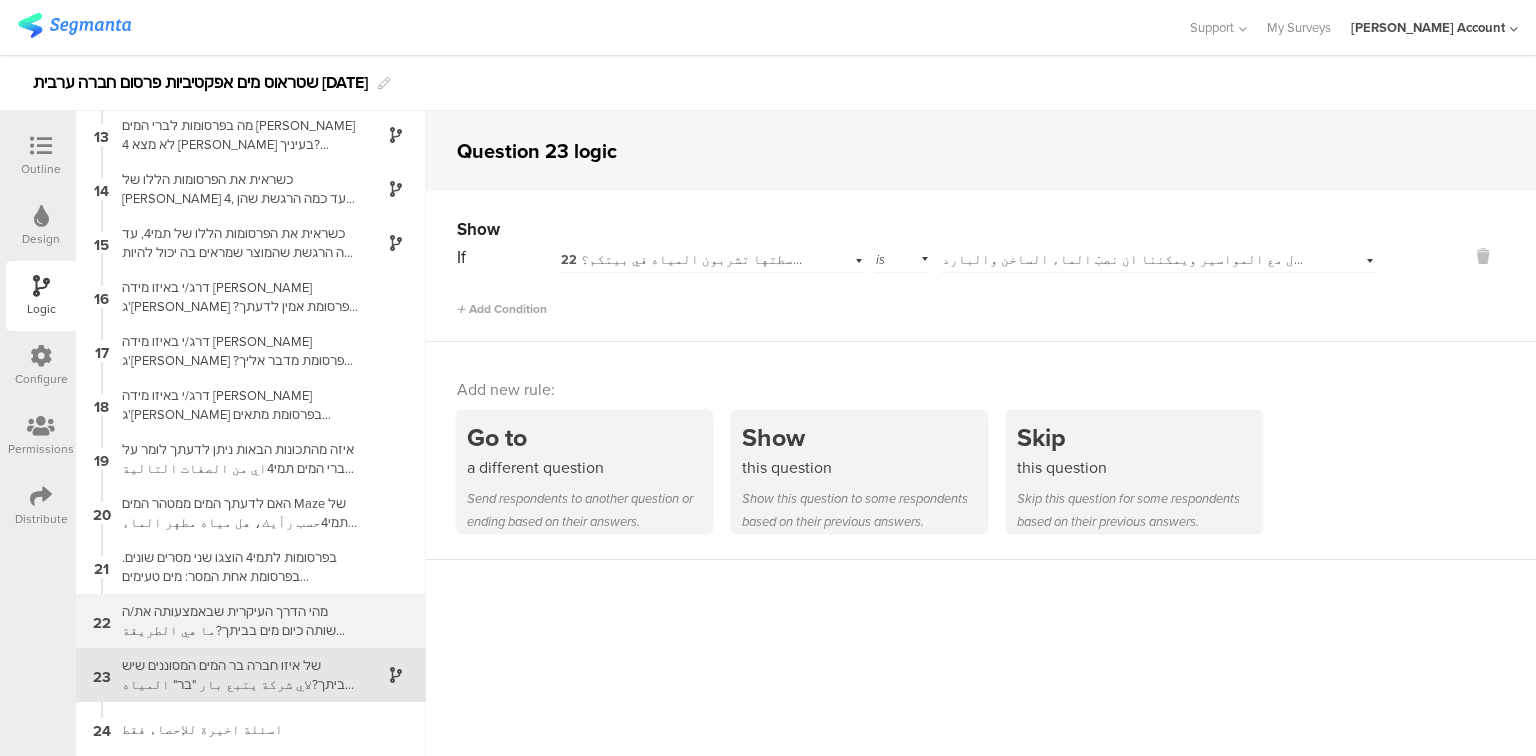 click on "מהי הדרך העיקרית שבאמצעותה את/ה שותה כיום מים בביתך?ما هي الطريقة الأساسية بواسطتها تشربون المياه في بيتكم؟" at bounding box center [235, 621] 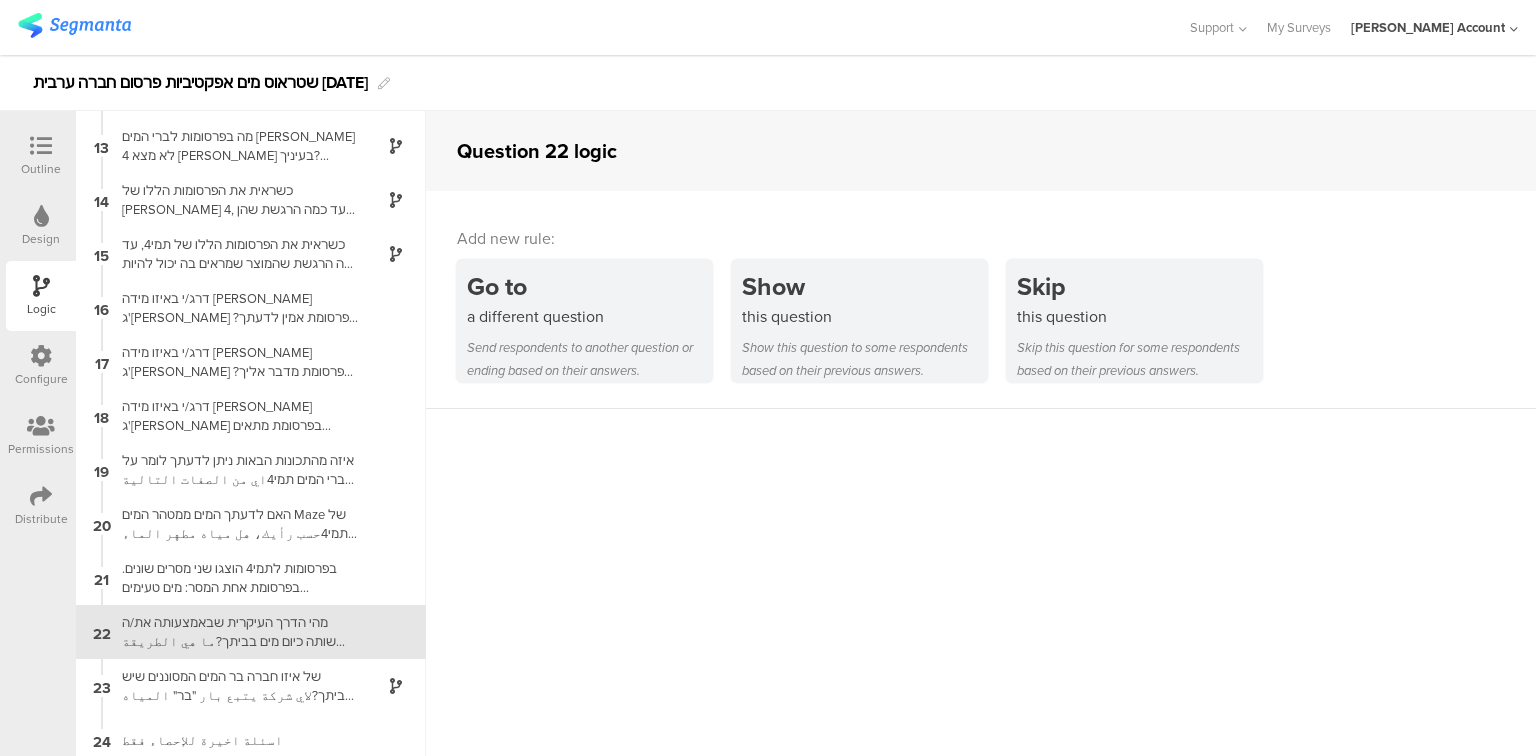 scroll, scrollTop: 651, scrollLeft: 0, axis: vertical 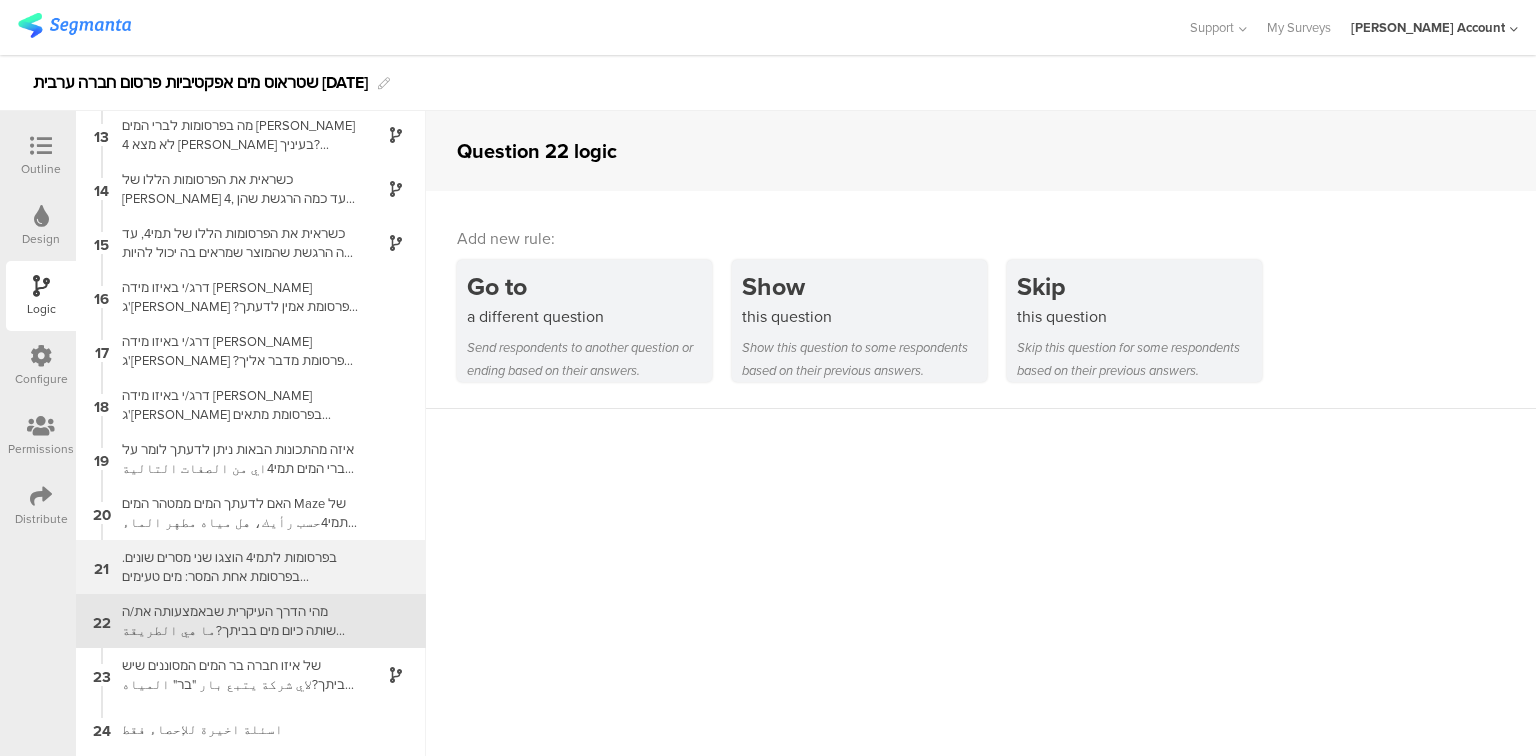 click on "בפרסומות לתמי4 הוצגו שני מסרים שונים. בפרסומת אחת המסר: מים טעימים ואיכותייםובפרסומת שנייה המסר: מים זמינים ונוחים מבלי לסחוב בקבוקים.איזה מהמסרים יותר משכנע לדעתך לרכוש [PERSON_NAME] 4?" at bounding box center [235, 567] 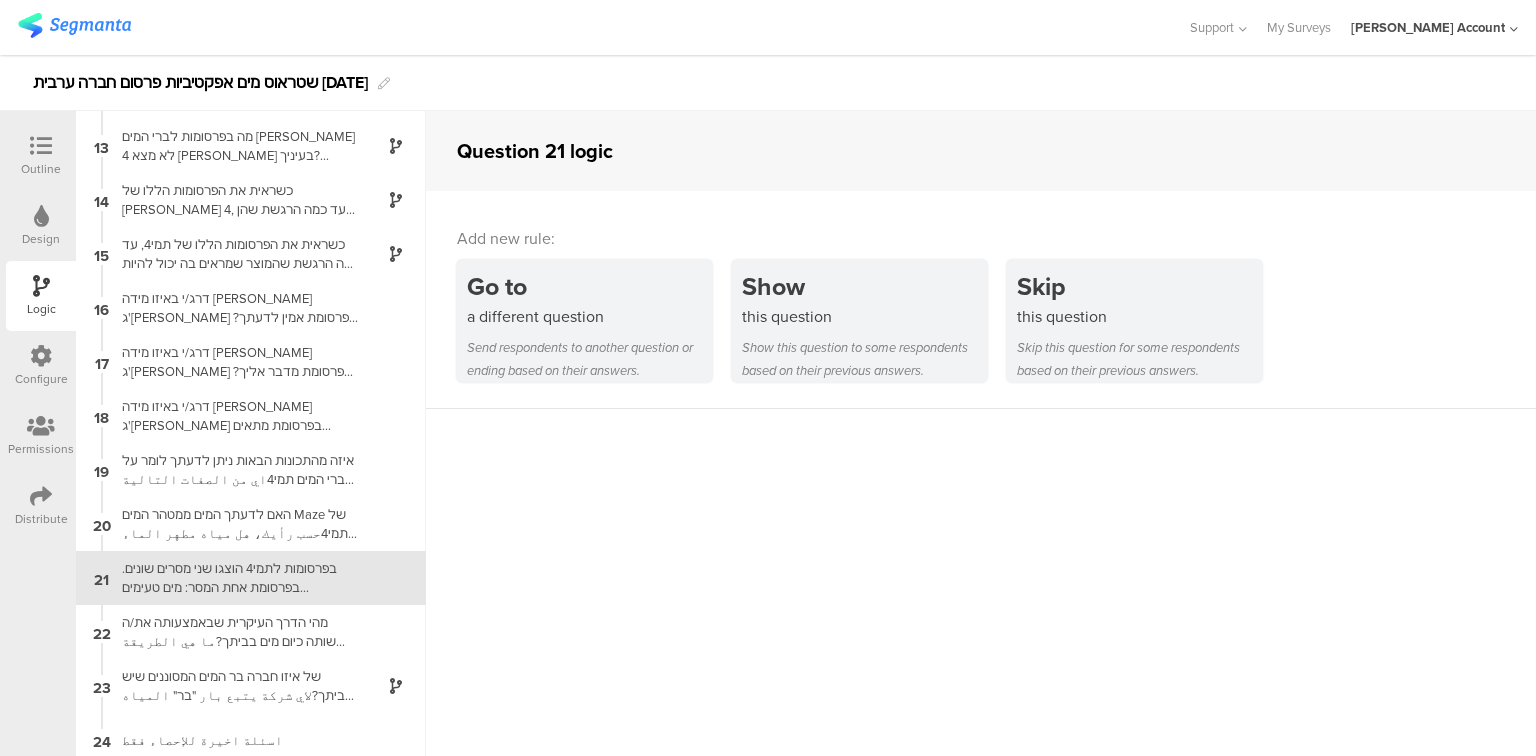 scroll, scrollTop: 651, scrollLeft: 0, axis: vertical 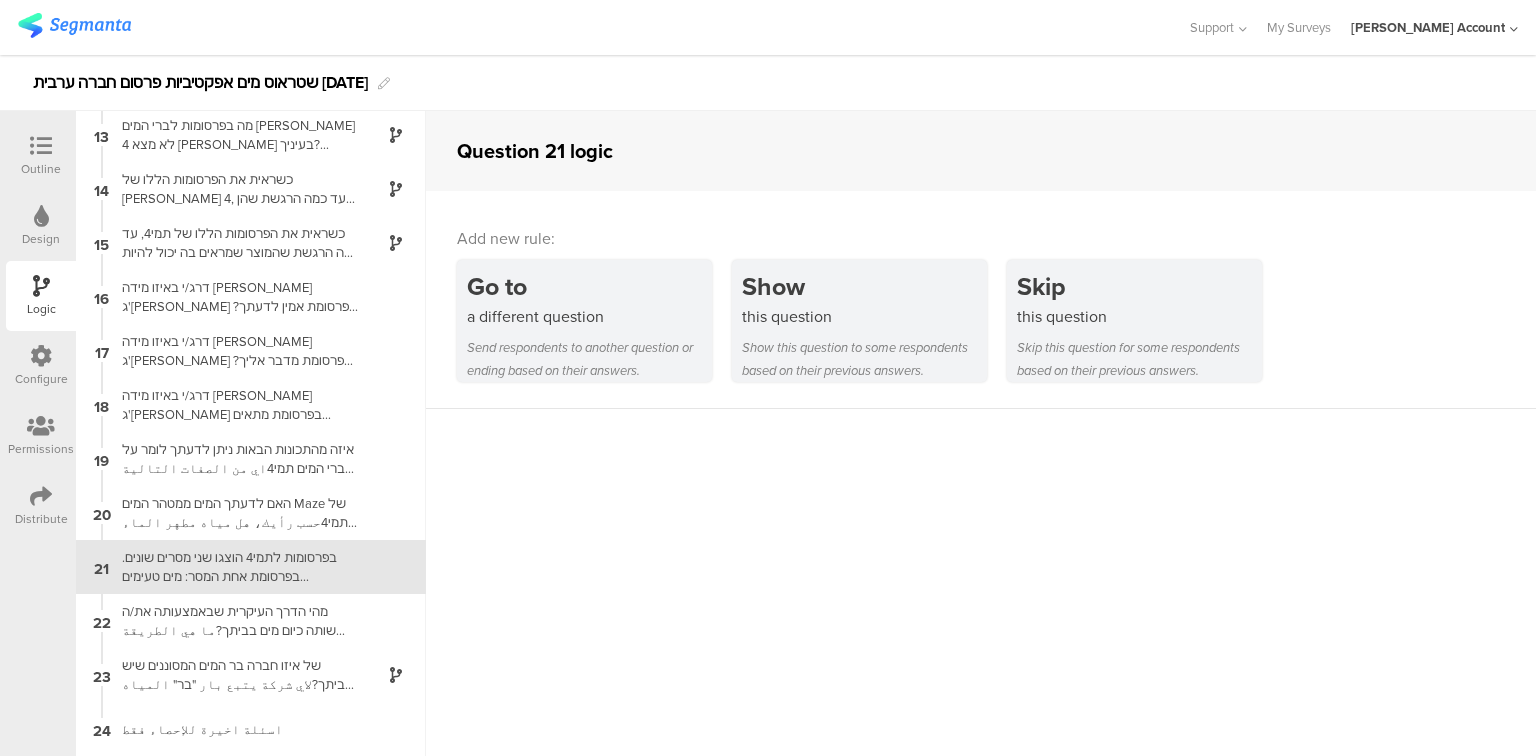 click at bounding box center [41, 147] 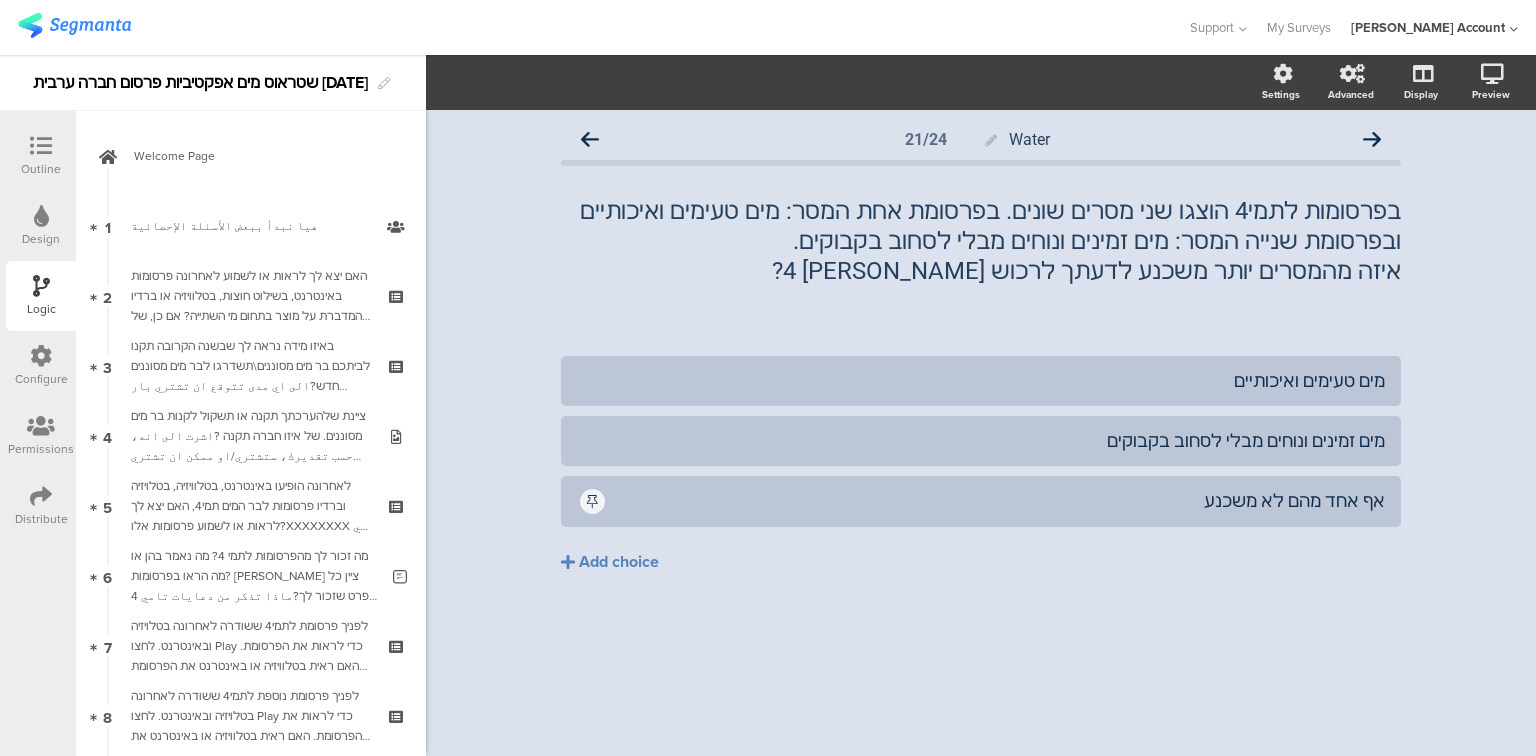 scroll, scrollTop: 0, scrollLeft: 0, axis: both 